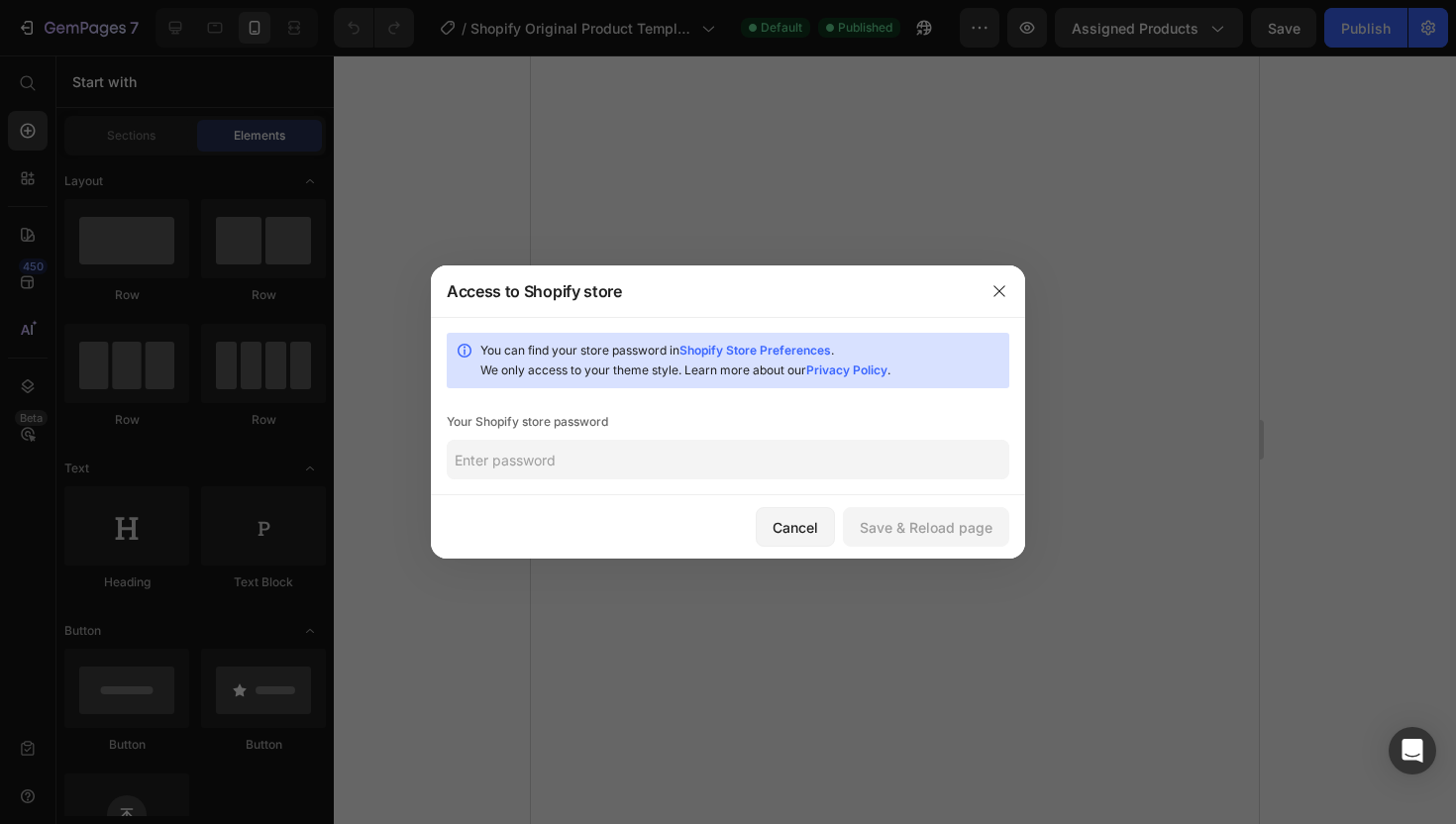 scroll, scrollTop: 0, scrollLeft: 0, axis: both 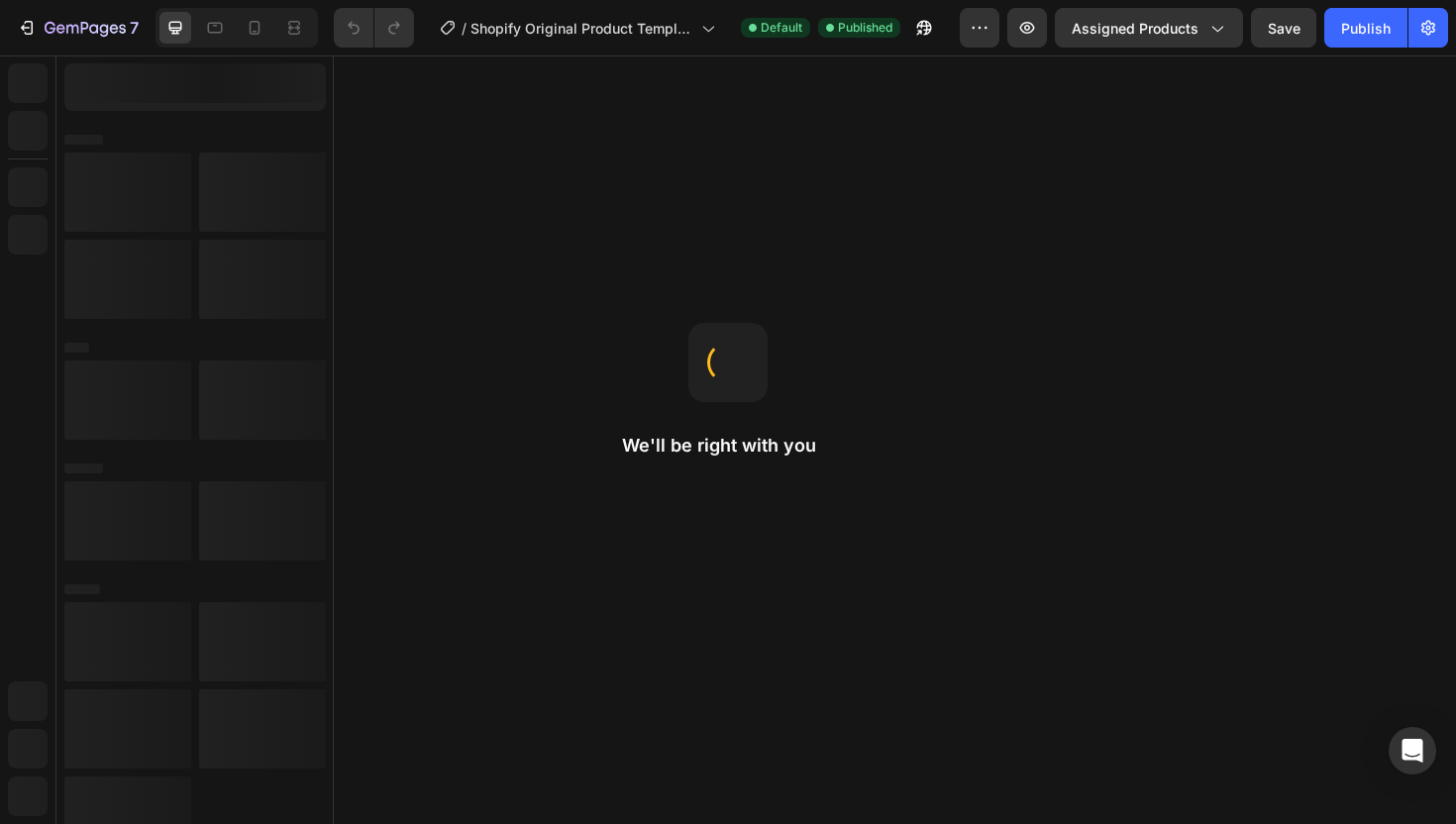 radio on "false" 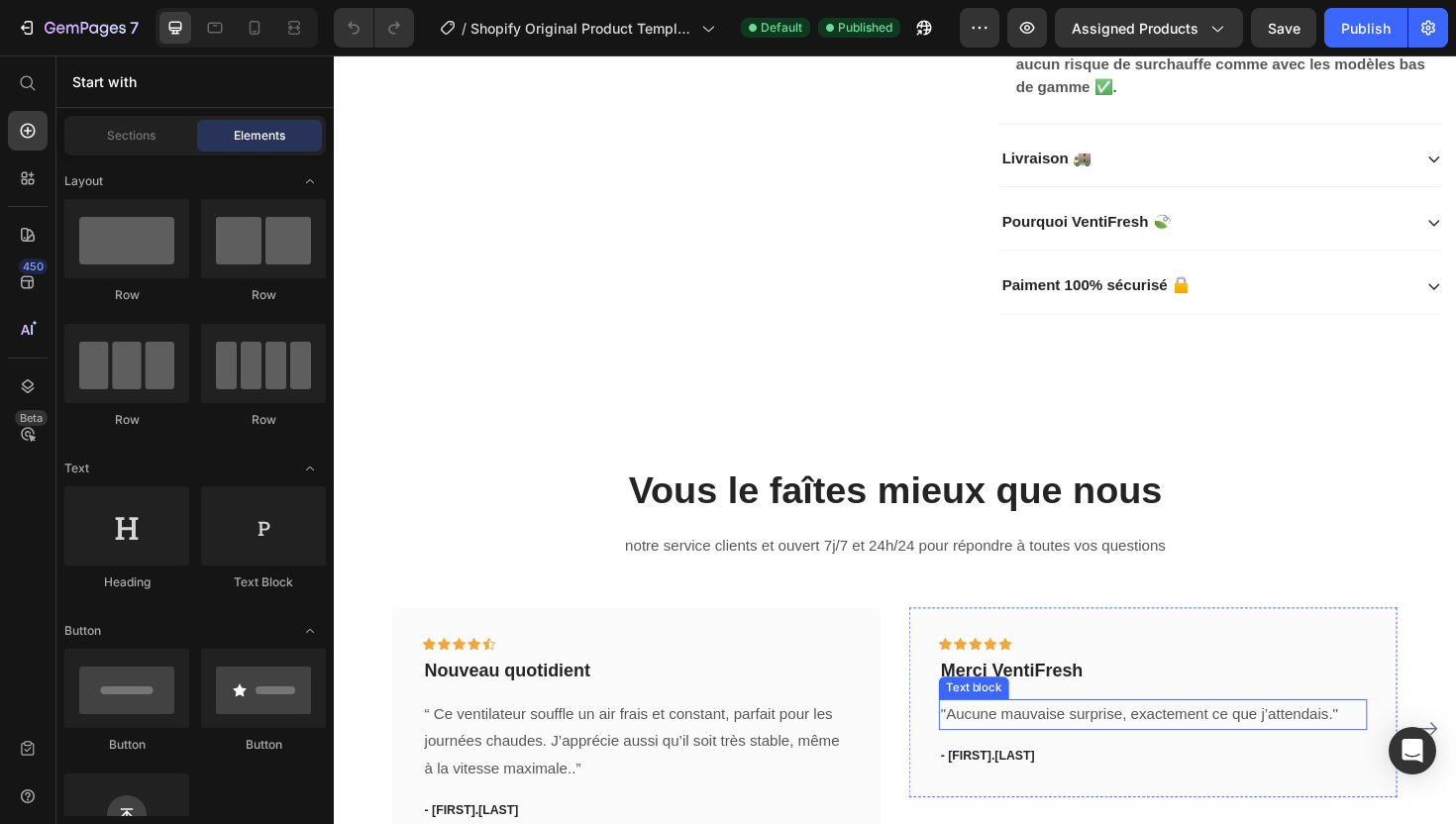 scroll, scrollTop: 1155, scrollLeft: 0, axis: vertical 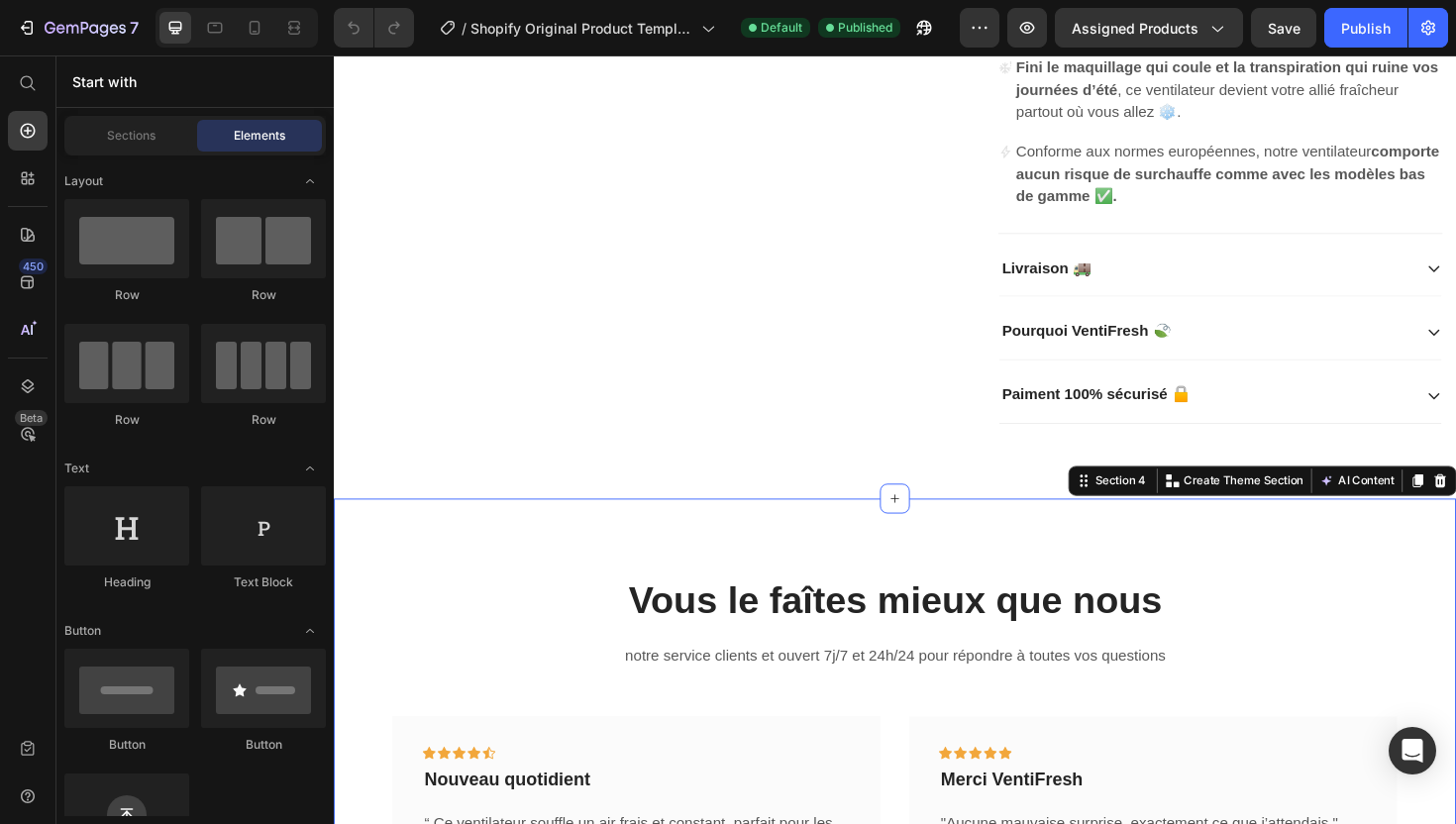 click on "Vous le faîtes mieux que nous  Heading notre service clients et ouvert 7j/7 et 24h/24 pour répondre à toutes vos questions  Text block
Icon
Icon
Icon
Icon
Icon Row Nouveau quotidient  Text block “ Ce ventilateur souffle un air frais et constant, parfait pour les journées chaudes. J’apprécie aussi qu’il soit très stable, même à la vitesse maximale..” Text block - [FIRST].[LAST] Text block Row
Icon
Icon
Icon
Icon
Icon Row Merci VentiFresh Text block "Aucune mauvaise surprise, exactement ce que j’attendais." Text block - [FIRST].[LAST]  Text block Row
Icon
Icon
Icon
Icon
Icon Row je l'adore  Text block “ Le look moderne de ce ventilateur s’intègre parfaitement dans mon salon. Il est facile à utiliser et rafraîchit rapidement toute la pièce.”" at bounding box center (928, 822) 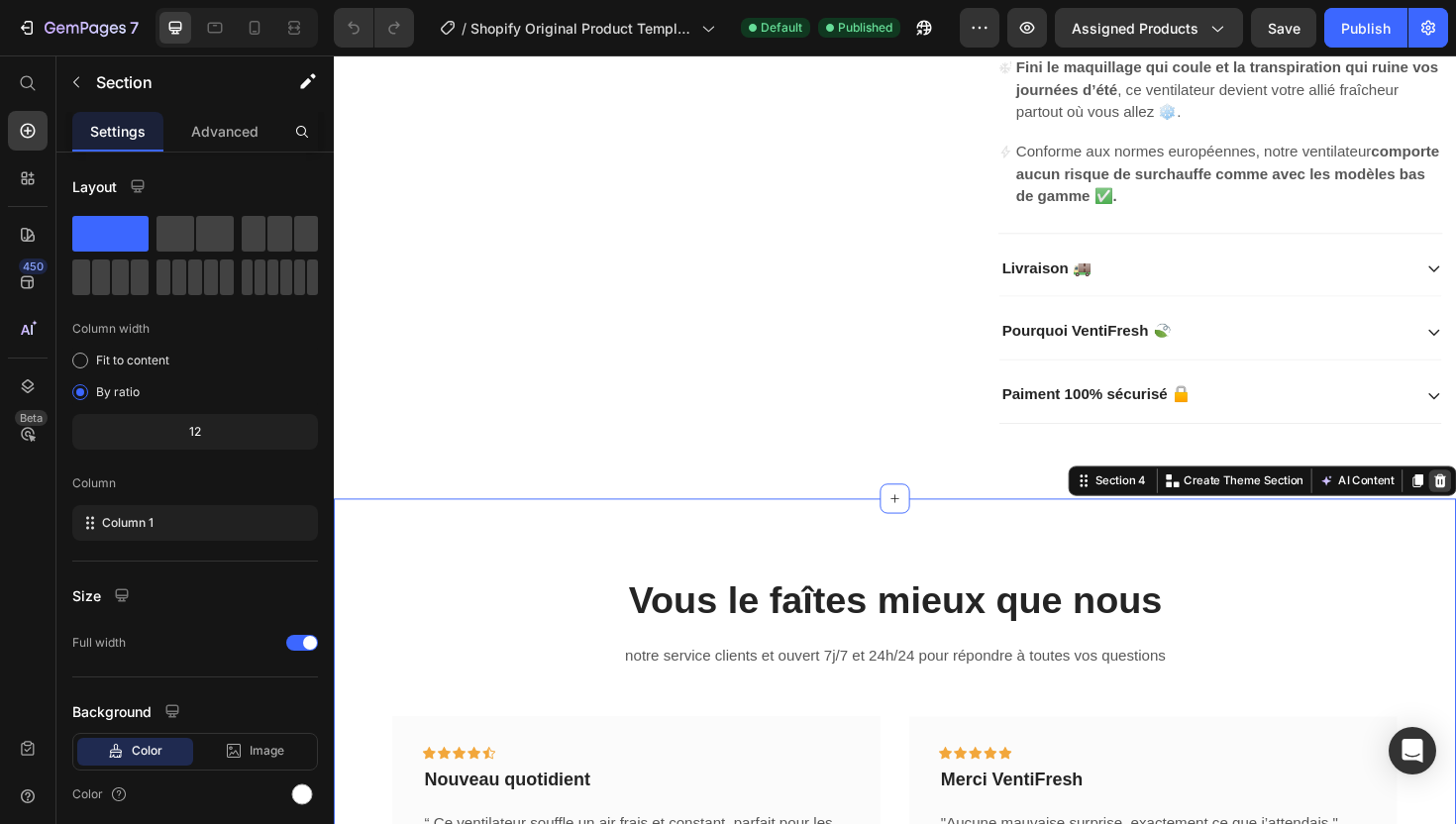 click 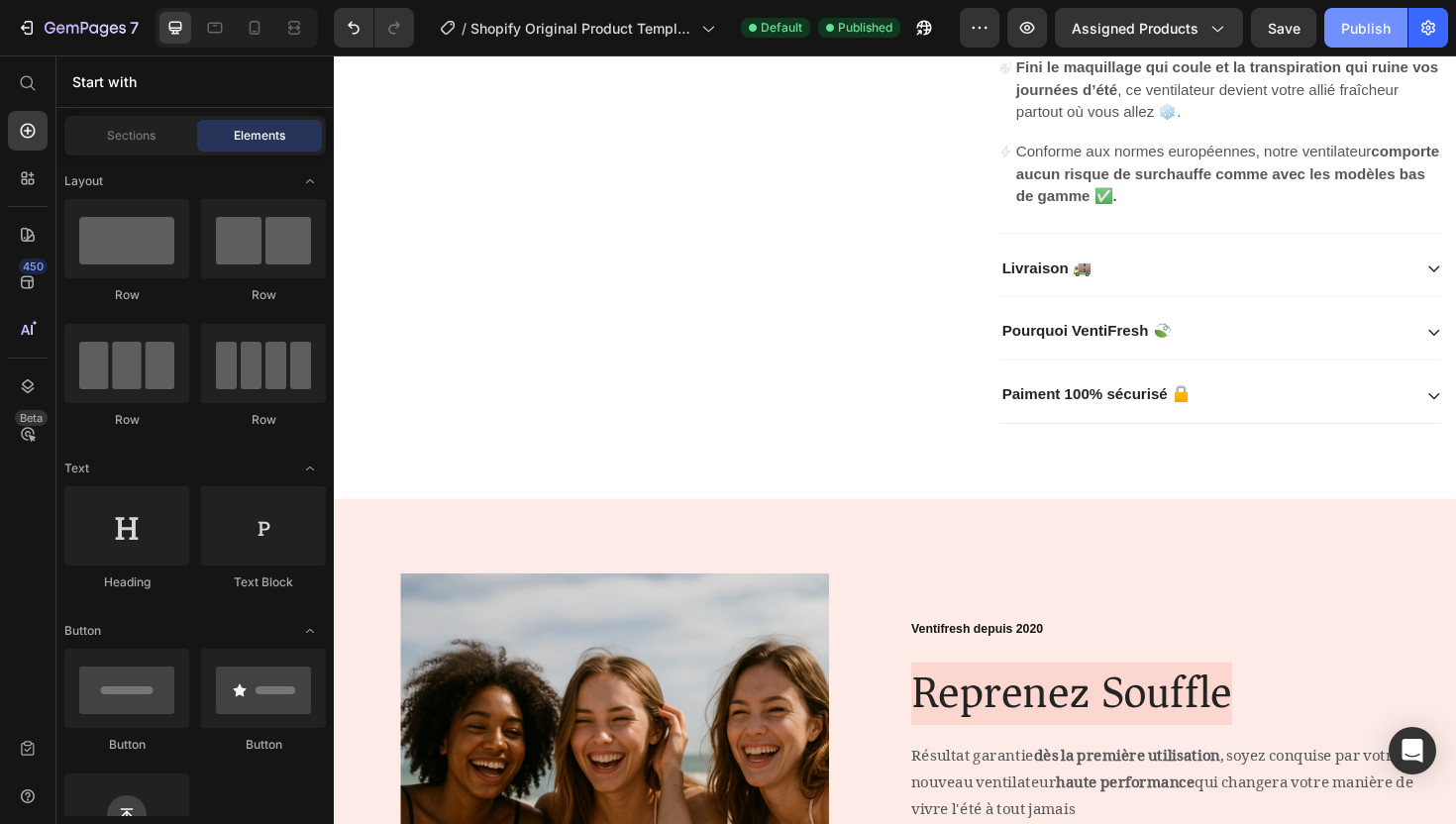 click on "Publish" 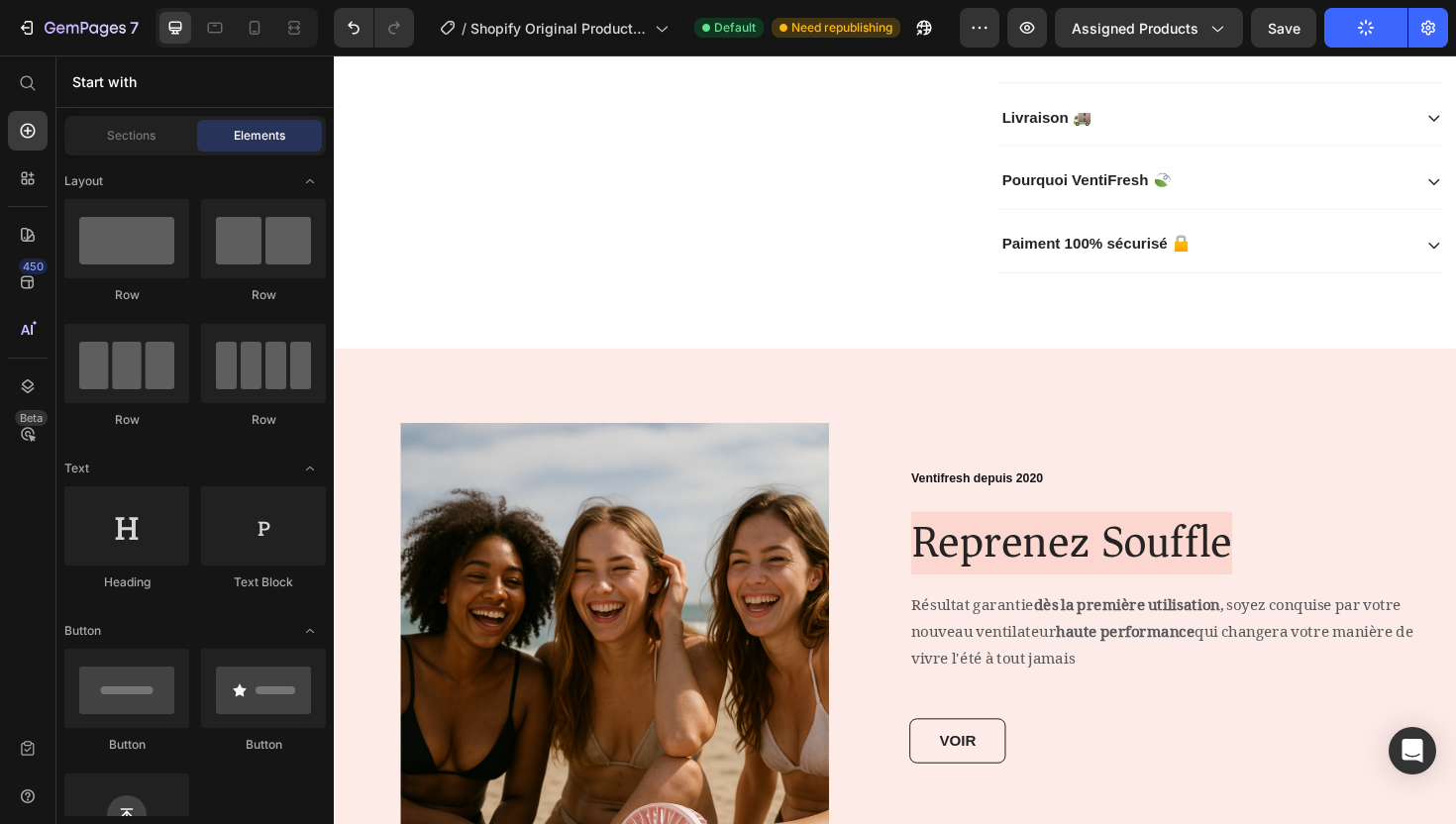 scroll, scrollTop: 1047, scrollLeft: 0, axis: vertical 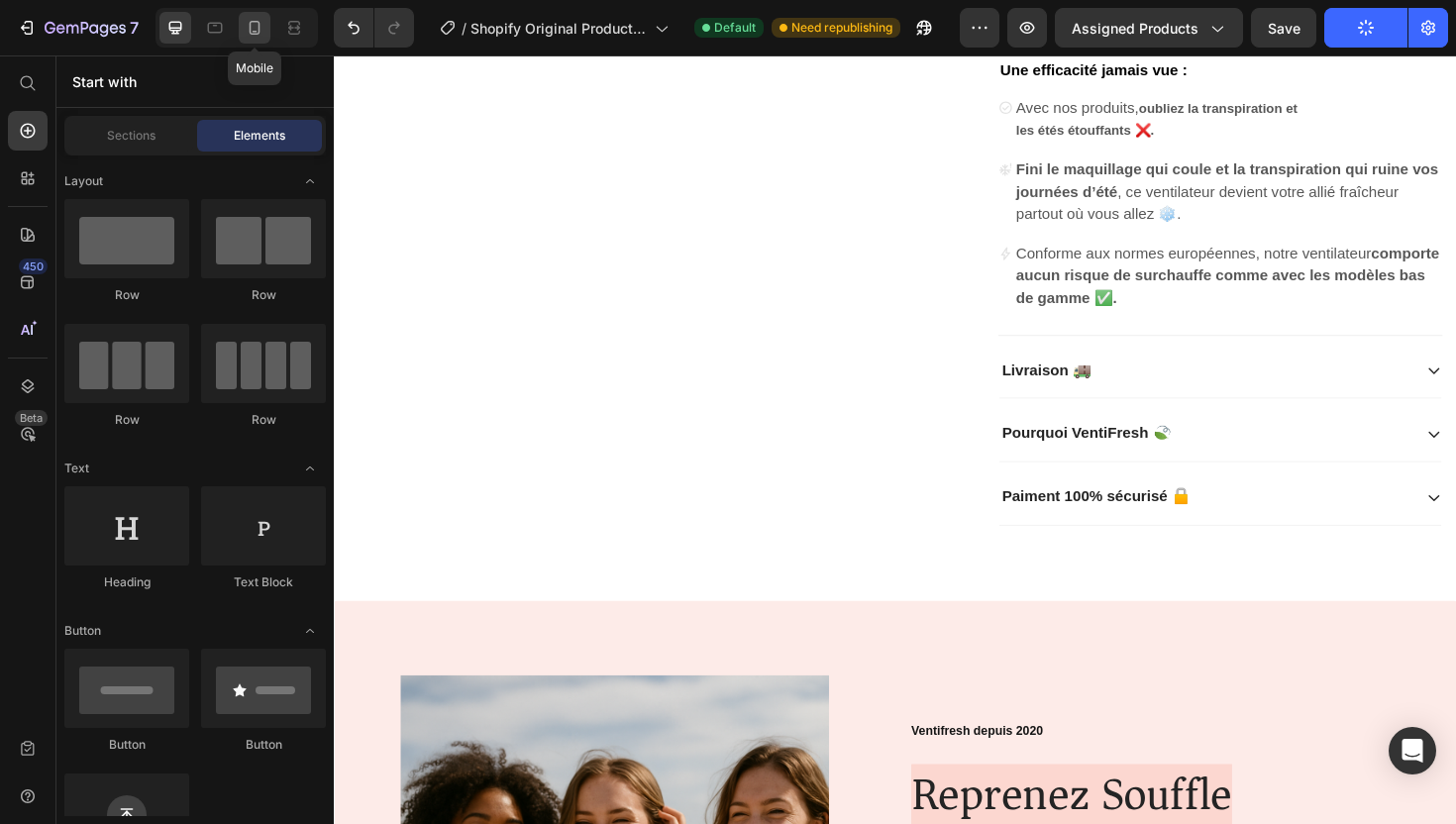 click 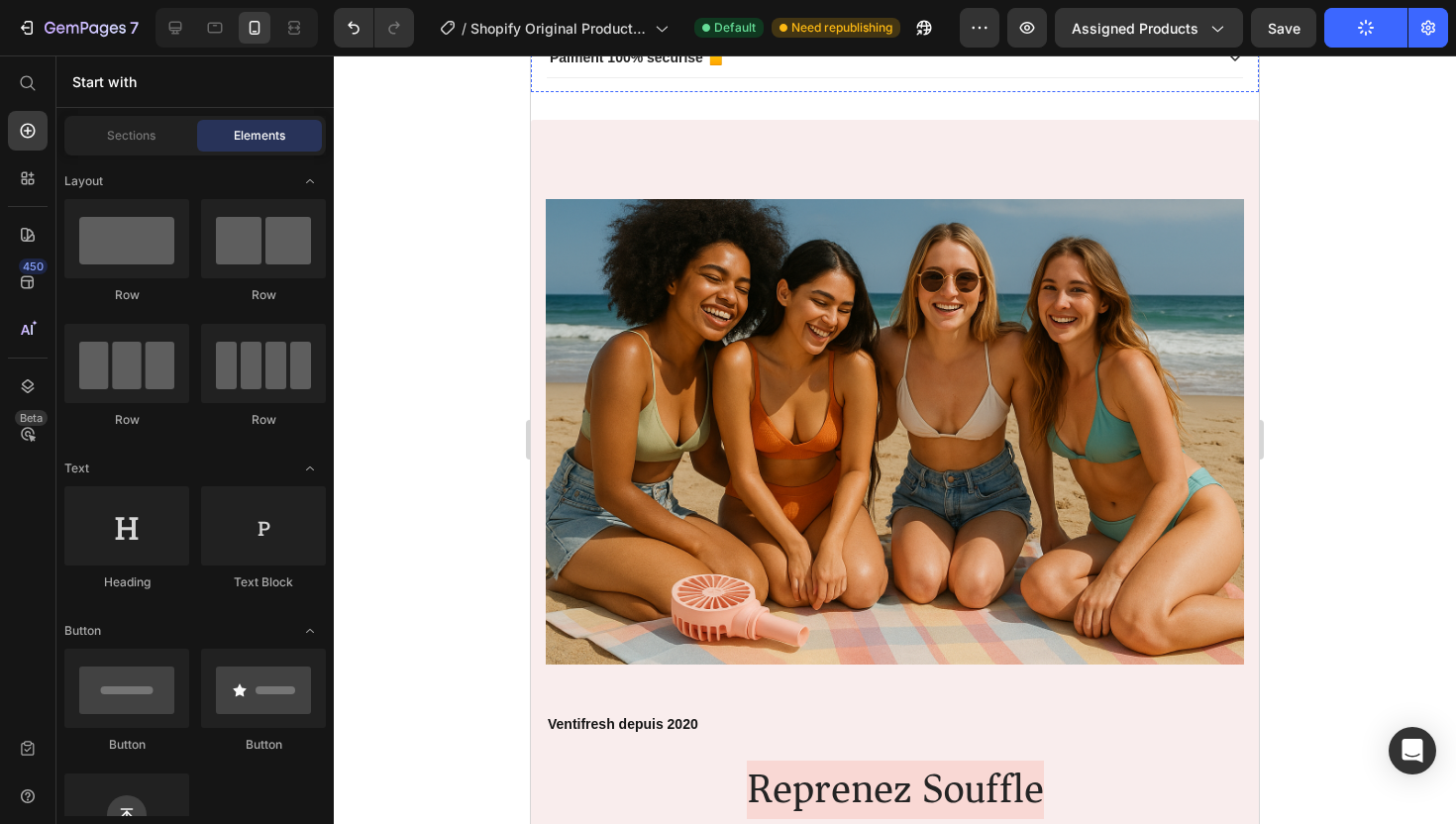 scroll, scrollTop: 1779, scrollLeft: 0, axis: vertical 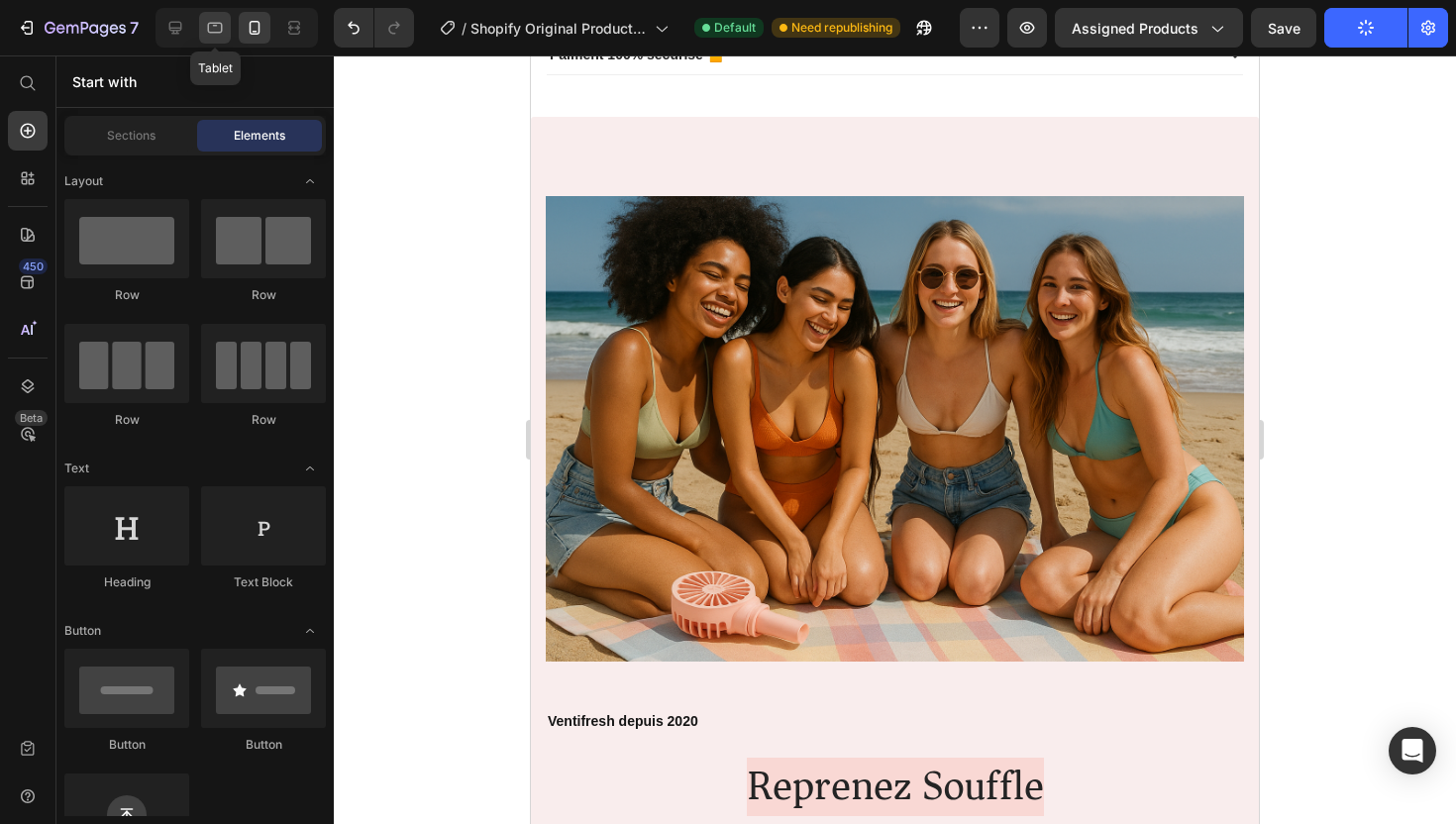 click 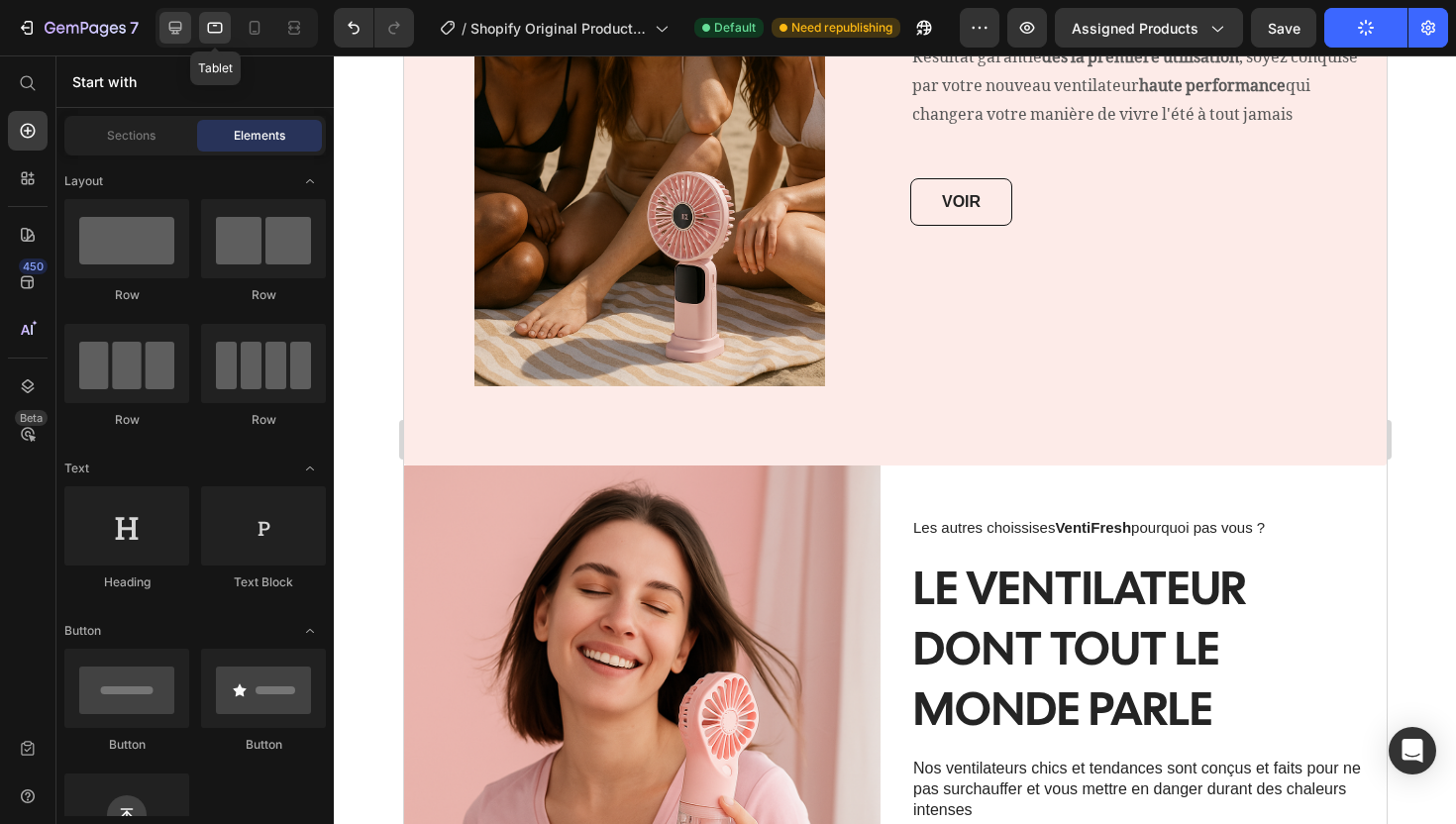 scroll, scrollTop: 1708, scrollLeft: 0, axis: vertical 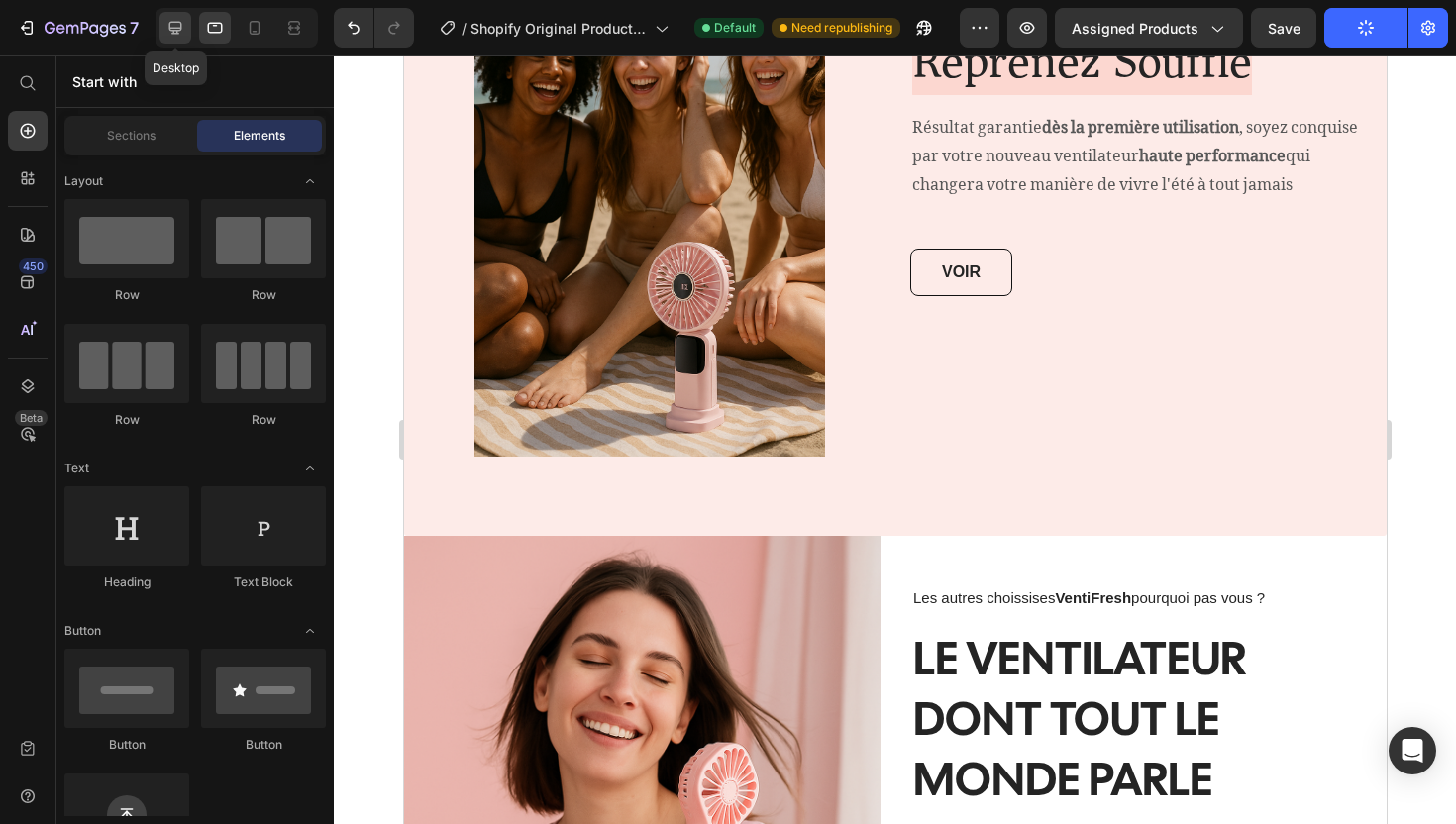click 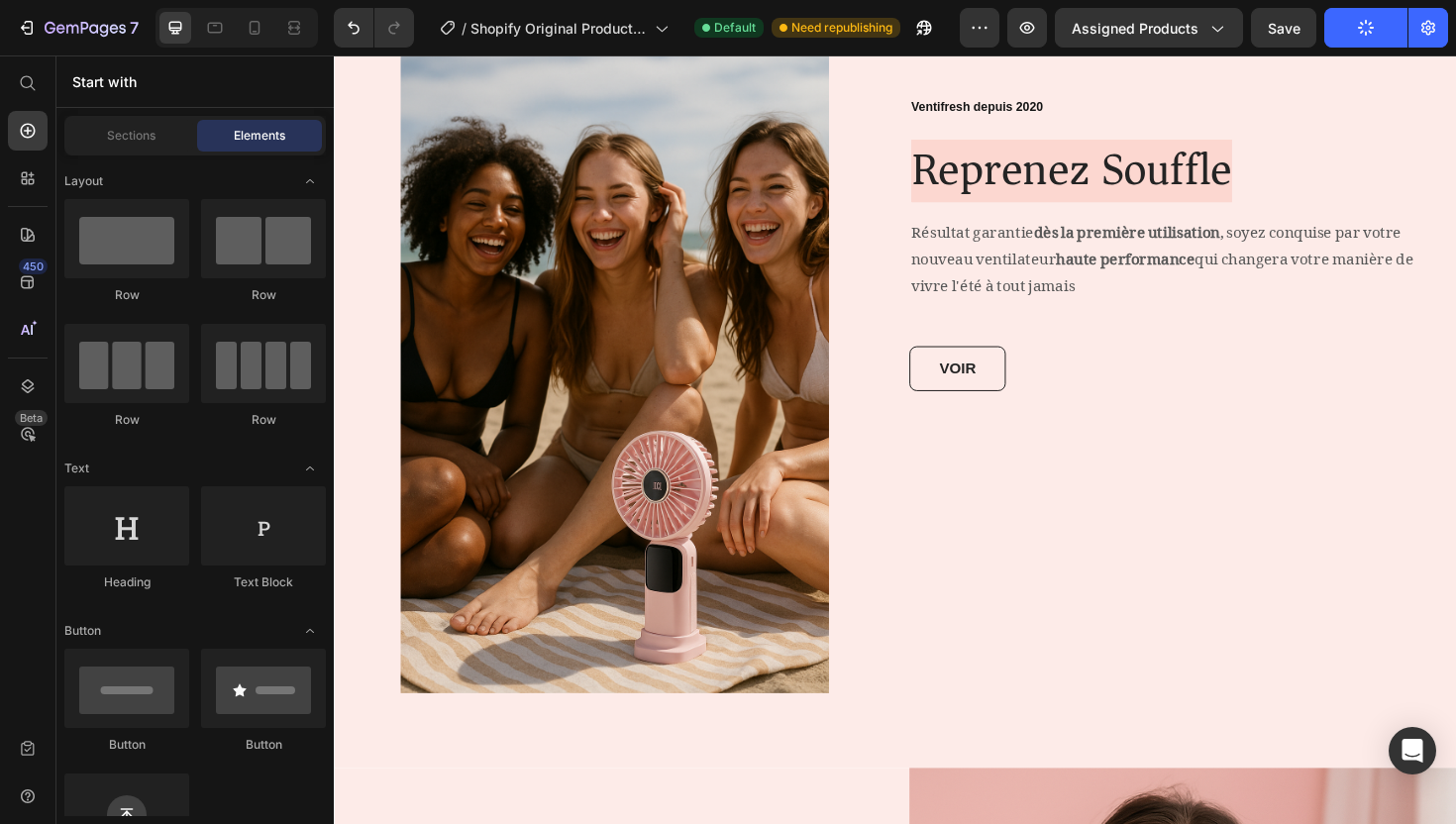 radio on "false" 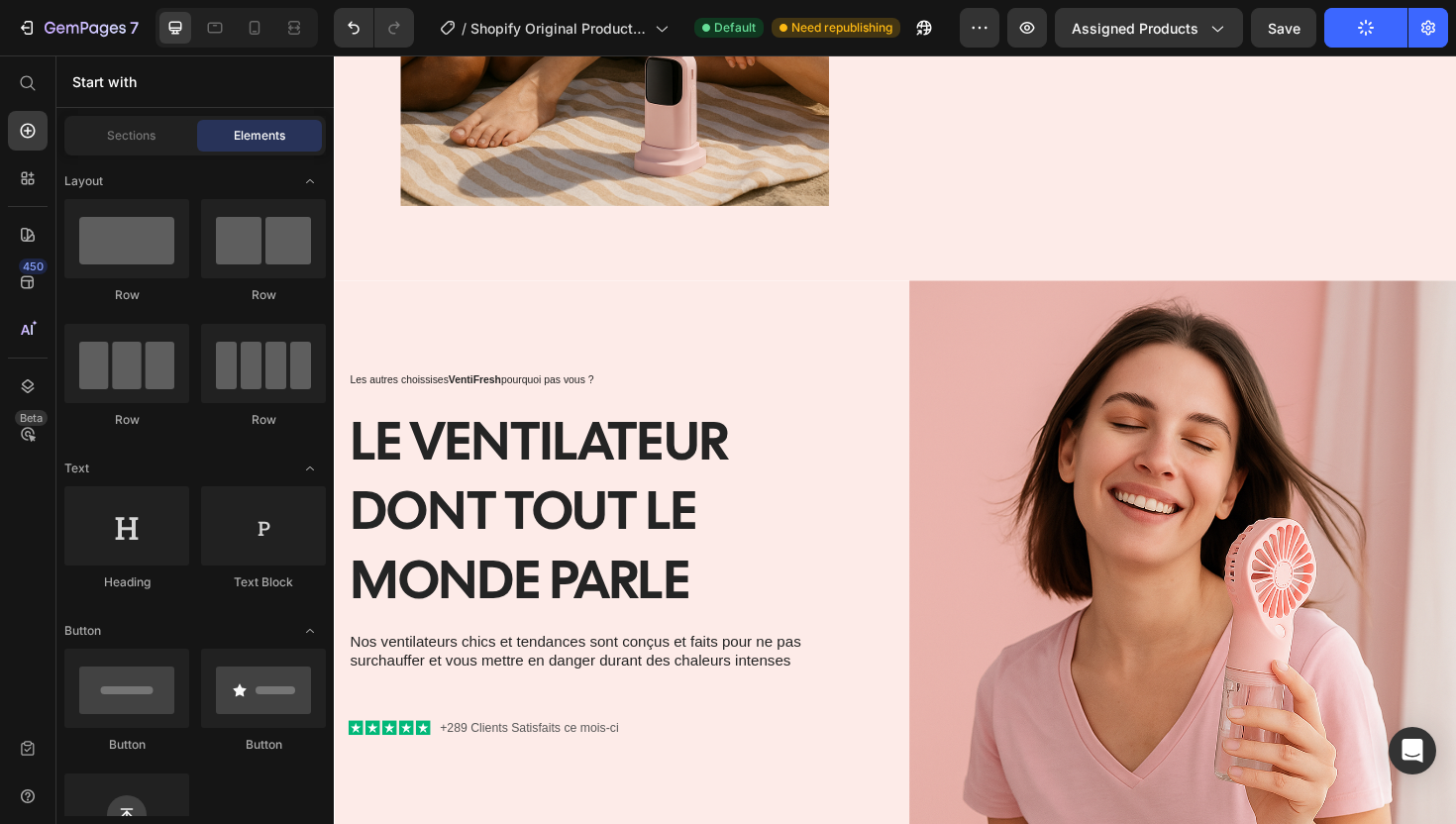 scroll, scrollTop: 2216, scrollLeft: 0, axis: vertical 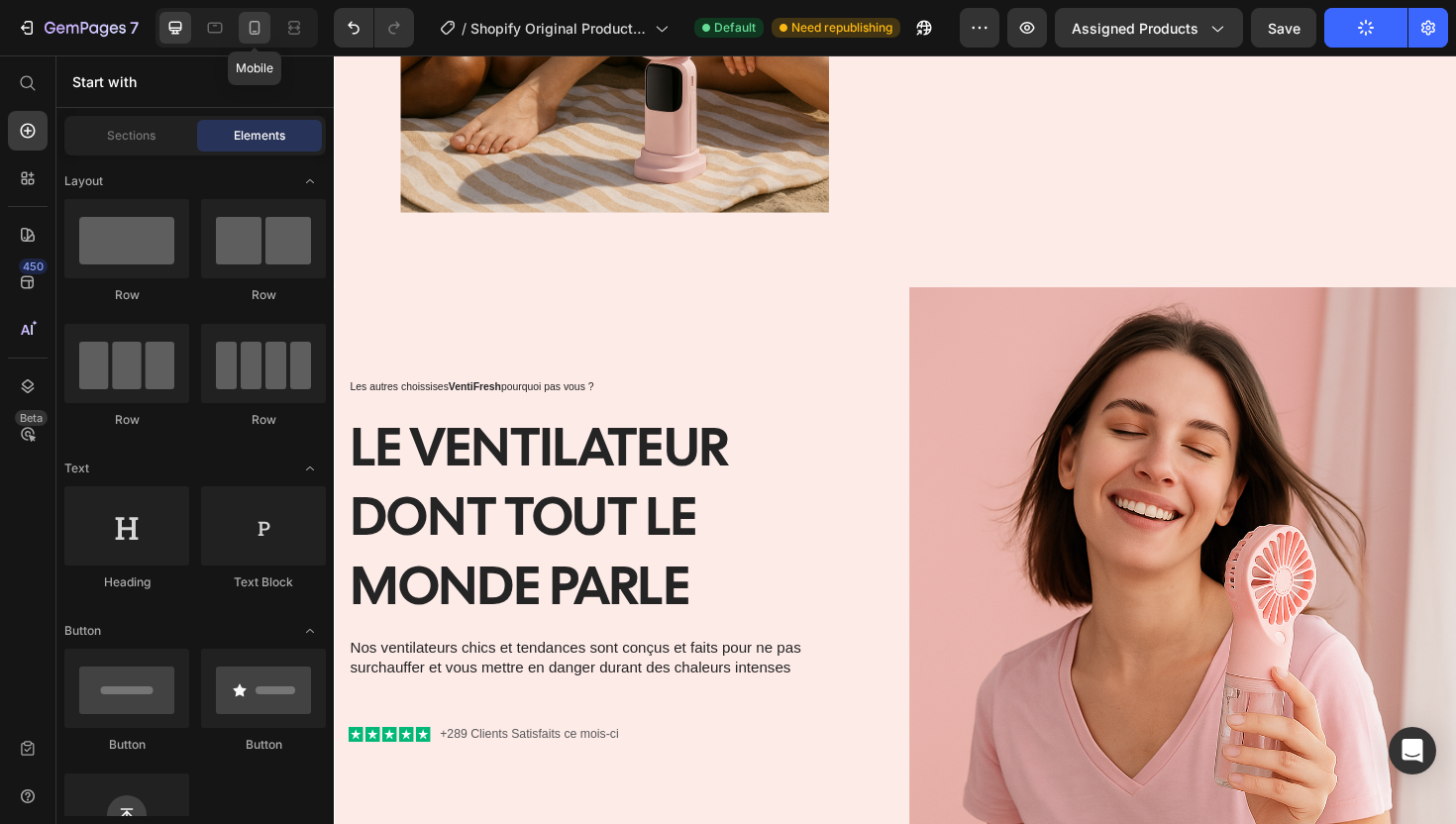 click 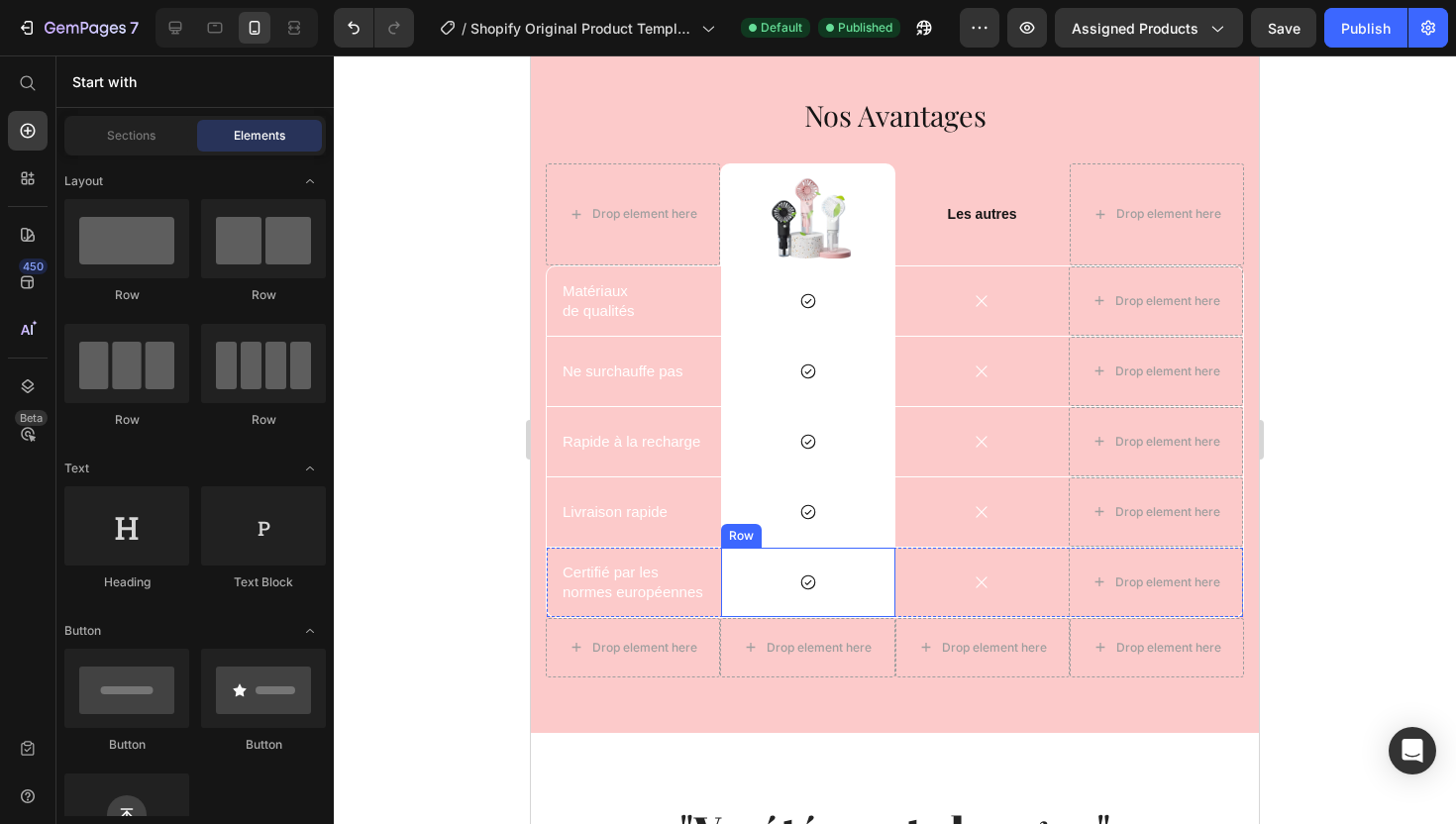 scroll, scrollTop: 3606, scrollLeft: 0, axis: vertical 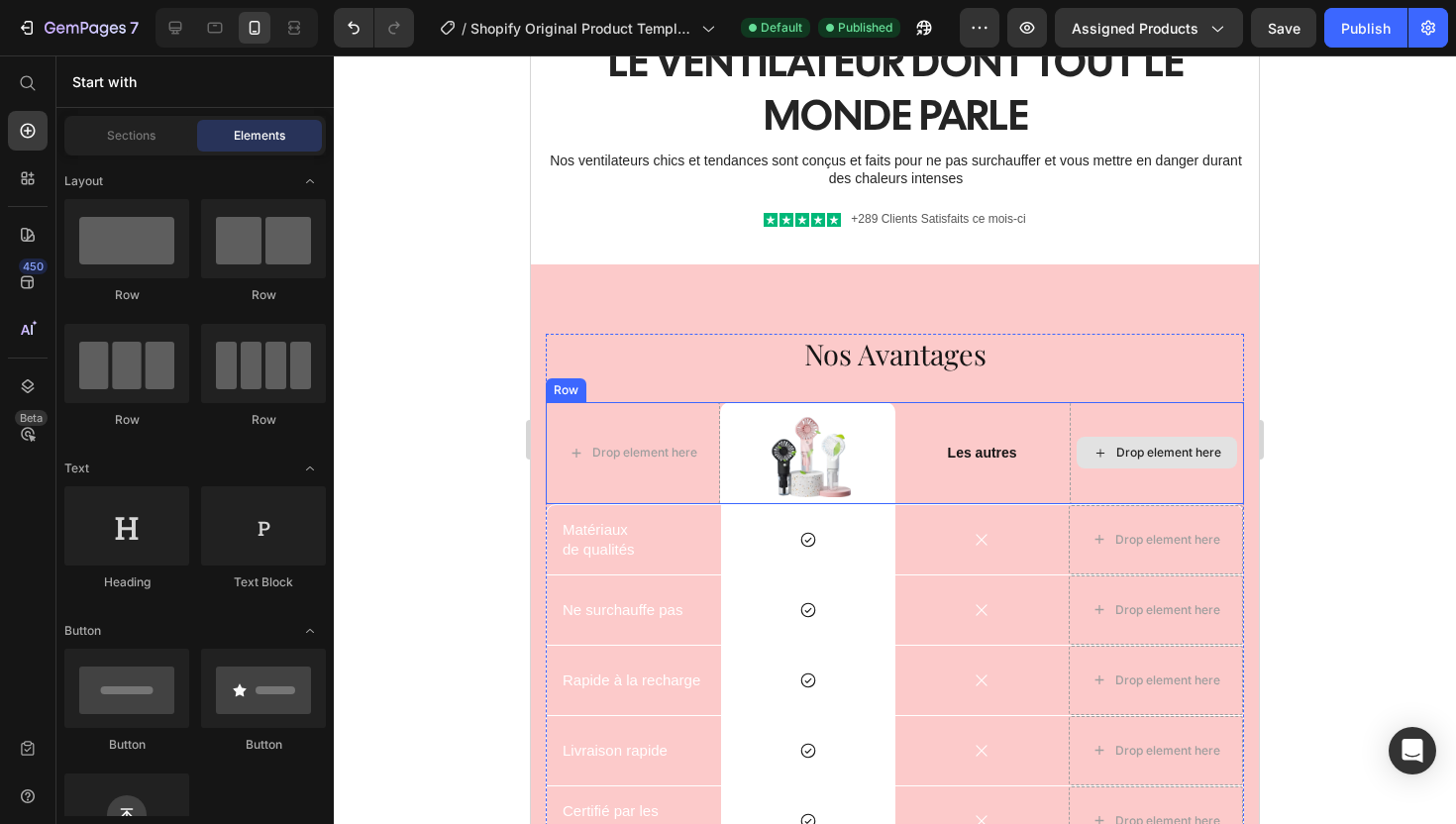click on "Drop element here" at bounding box center (1169, 453) 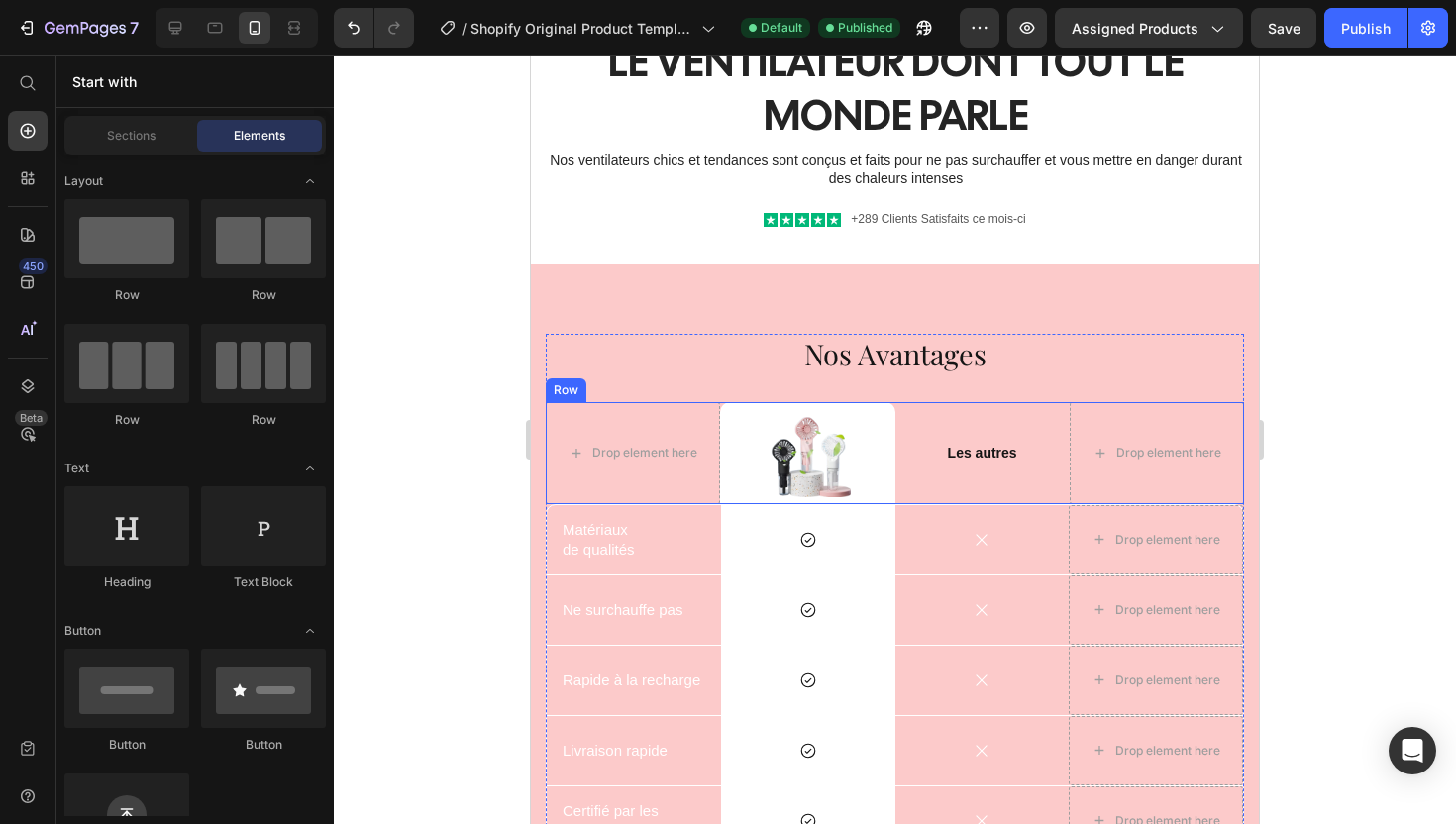 click on "Les autres  Text Block" at bounding box center (983, 453) 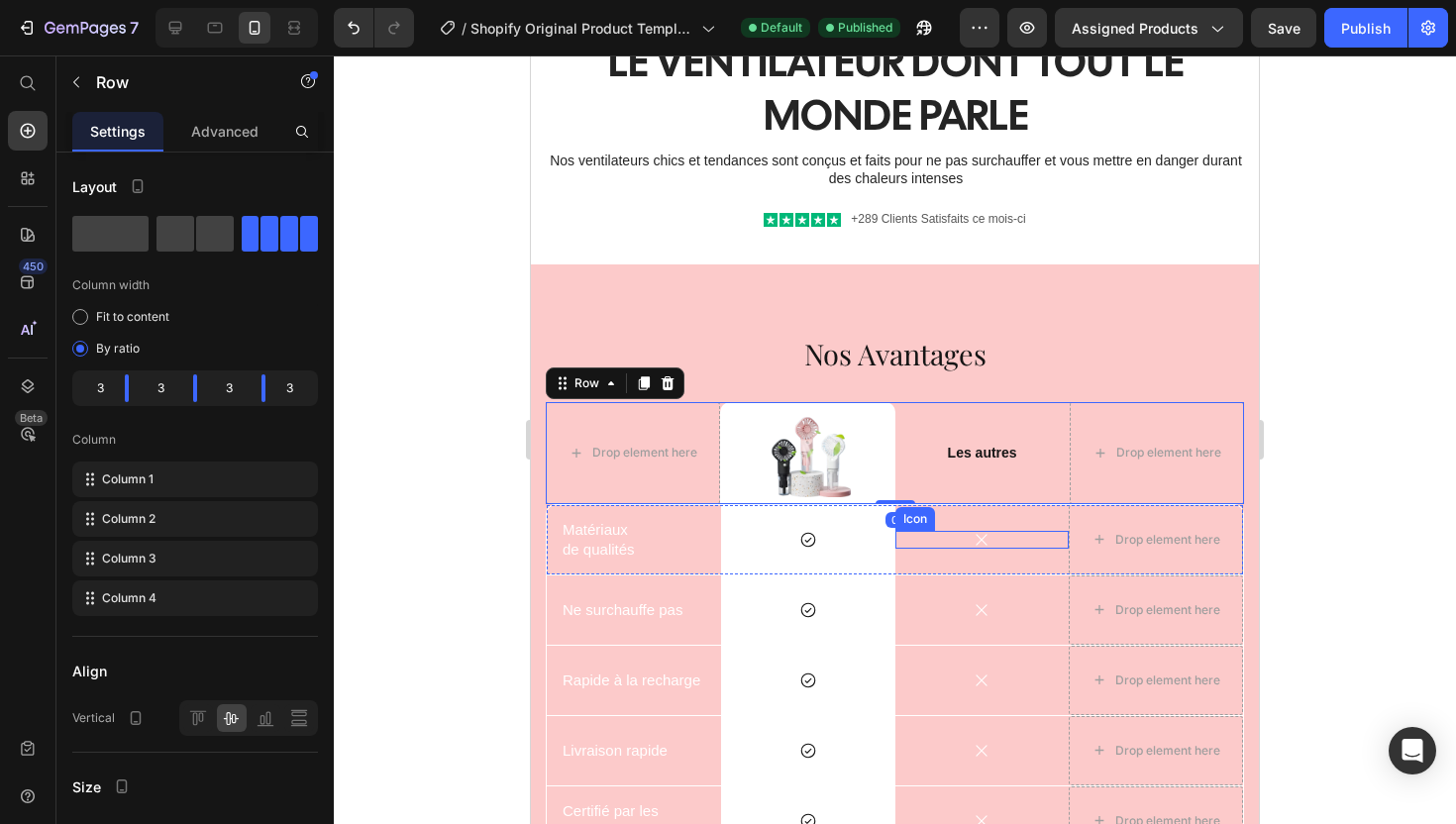 click 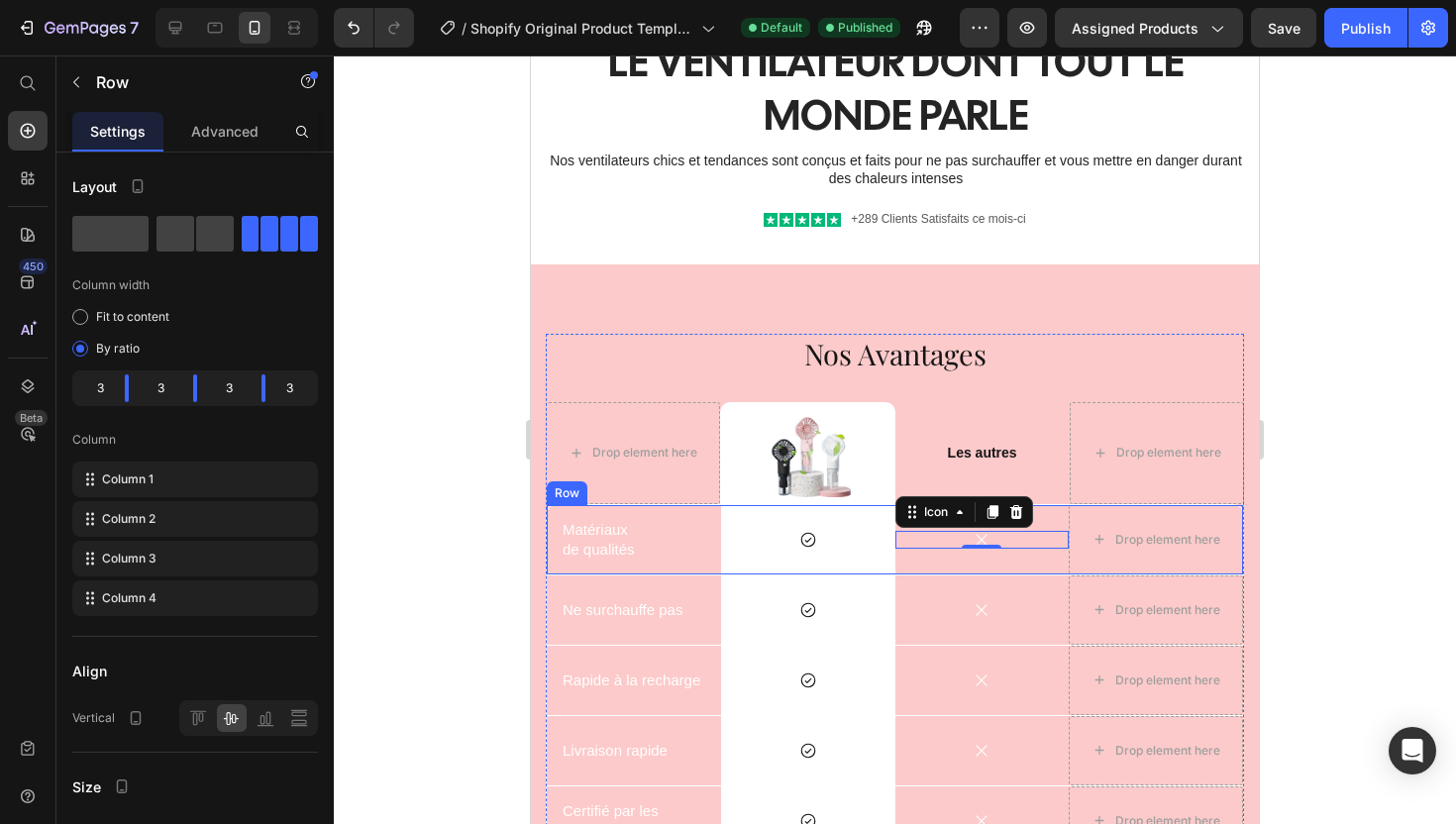 click on "Icon   0" at bounding box center (983, 540) 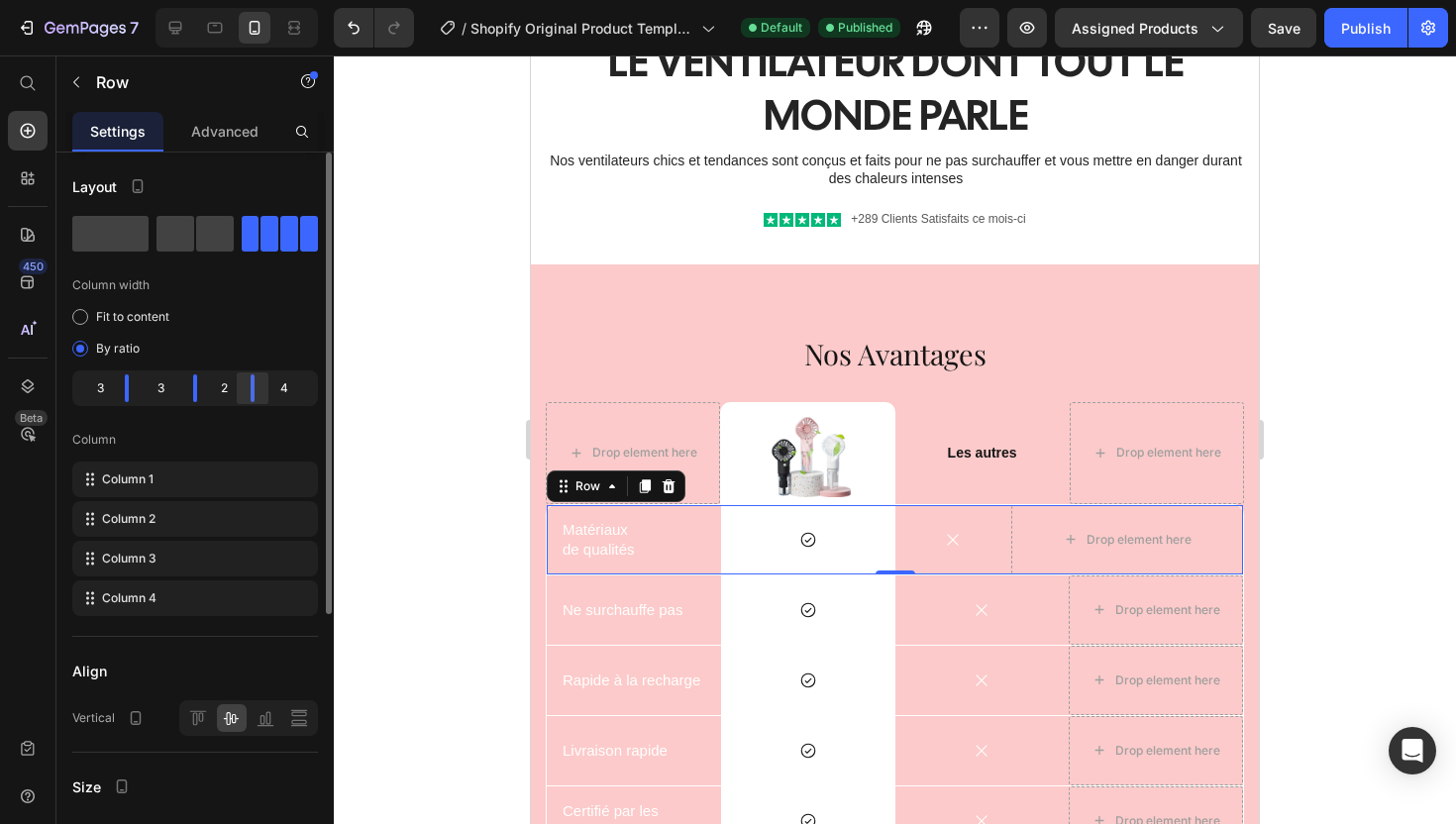 drag, startPoint x: 270, startPoint y: 388, endPoint x: 249, endPoint y: 386, distance: 21.095023 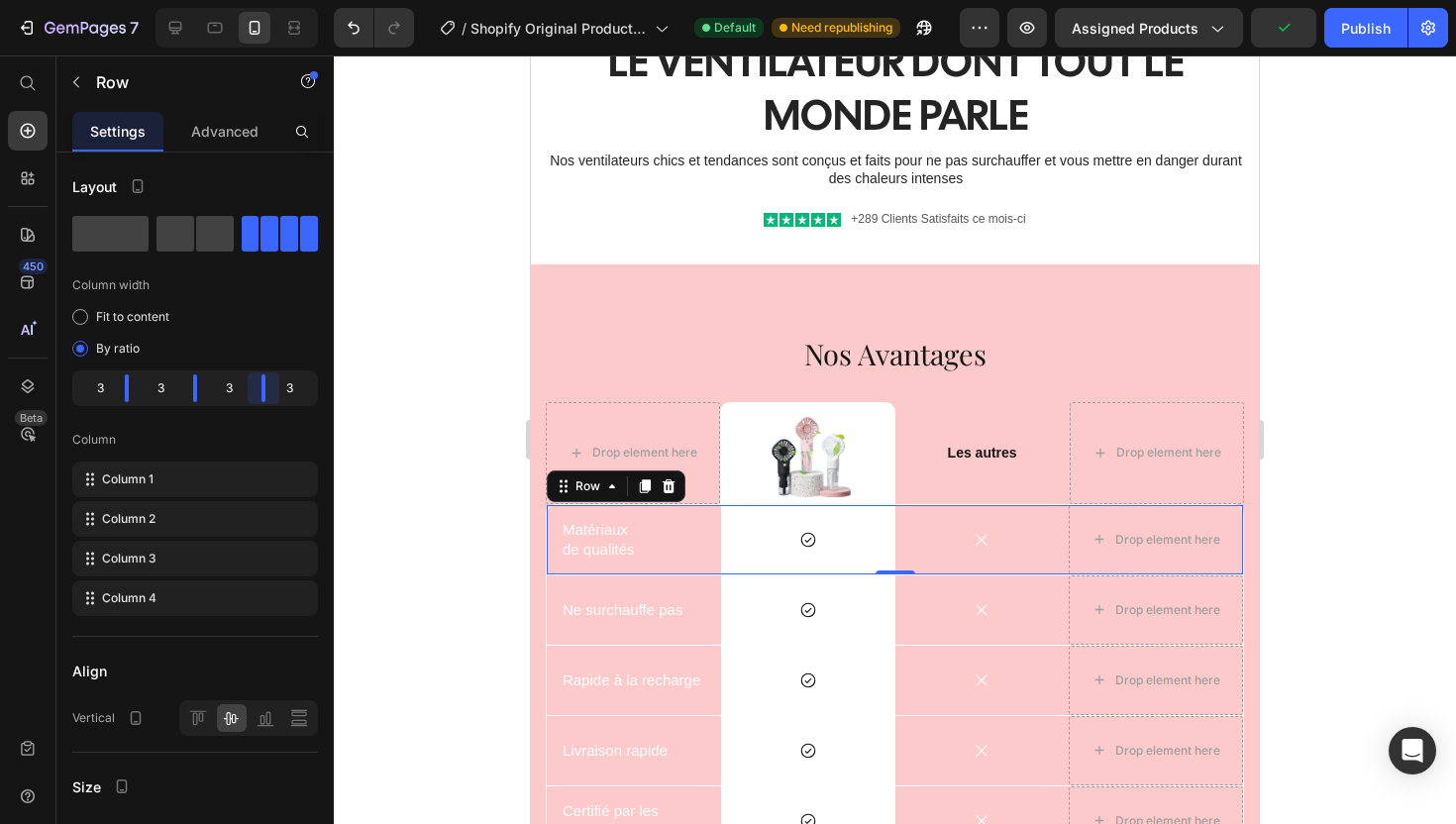 click on "7   /  Shopify Original Product Template Default Need republishing Preview Assigned Products  Publish  450 Beta Start with Sections Elements Hero Section Product Detail Brands Trusted Badges Guarantee Product Breakdown How to use Testimonials Compare Bundle FAQs Social Proof Brand Story Product List Collection Blog List Contact Sticky Add to Cart Custom Footer Browse Library 450 Layout
Row
Row
Row
Row Text
Heading
Text Block Button
Button
Button
Sticky Back to top Media
Image" at bounding box center [728, 0] 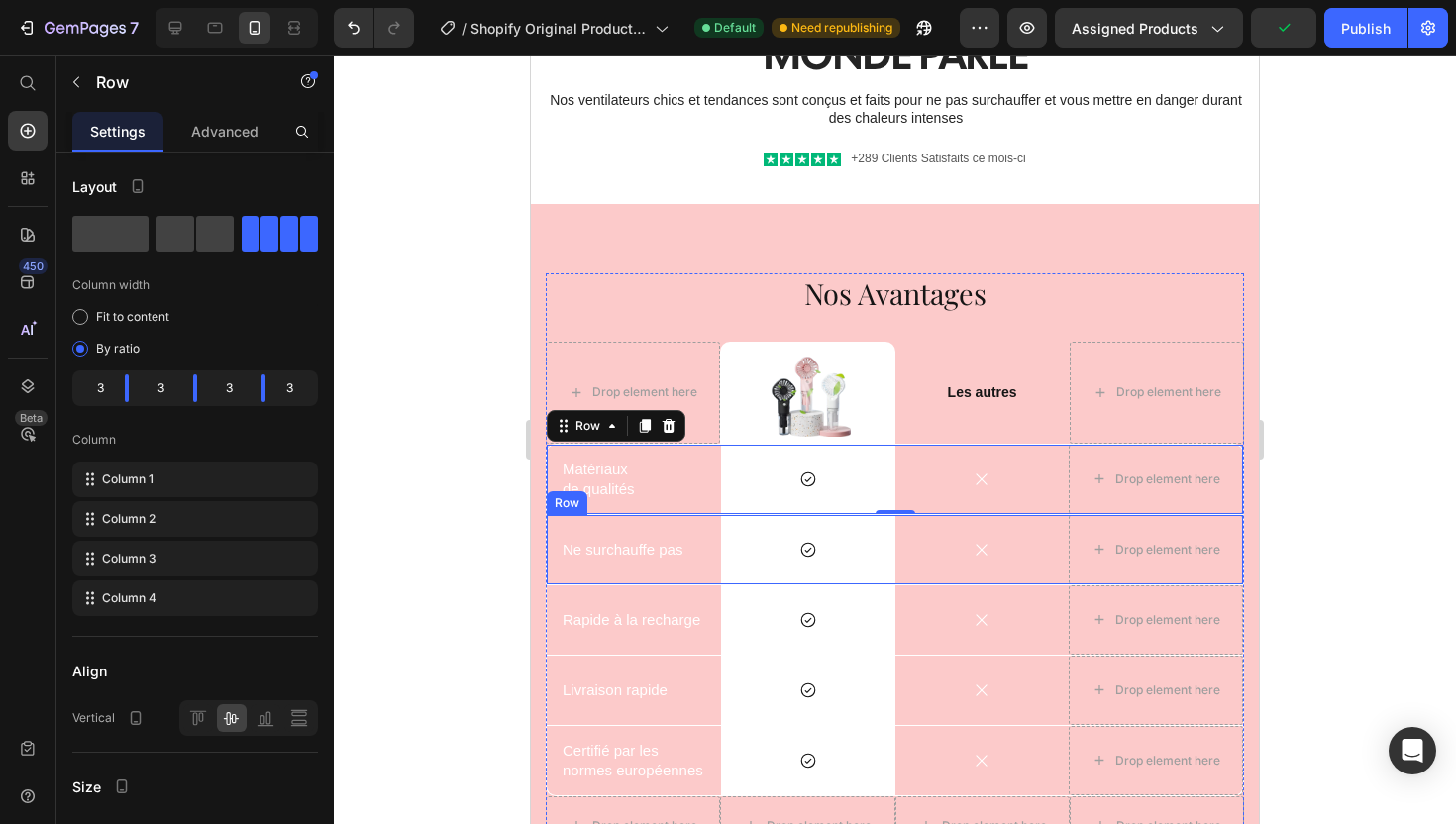 scroll, scrollTop: 3674, scrollLeft: 0, axis: vertical 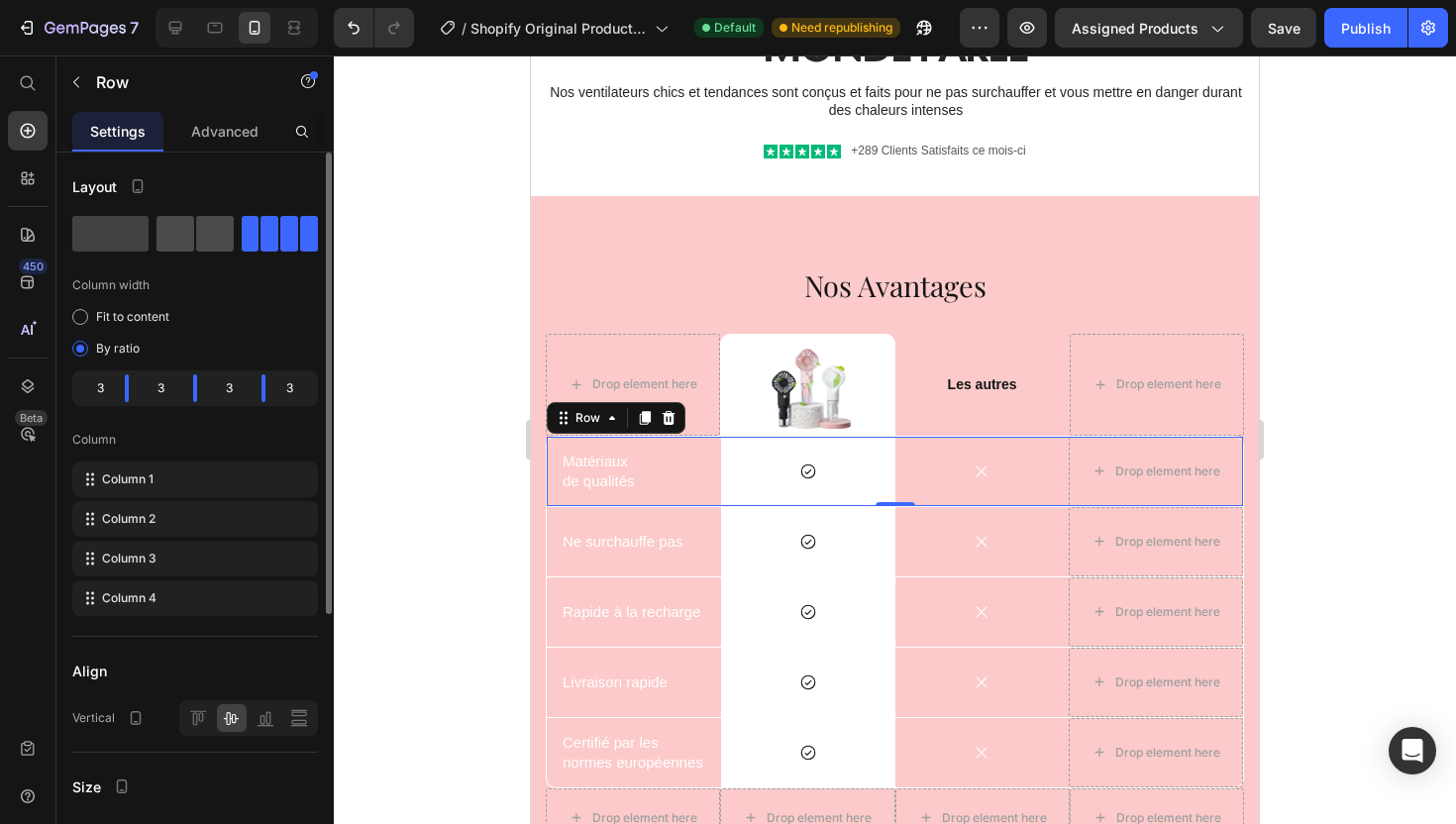 click 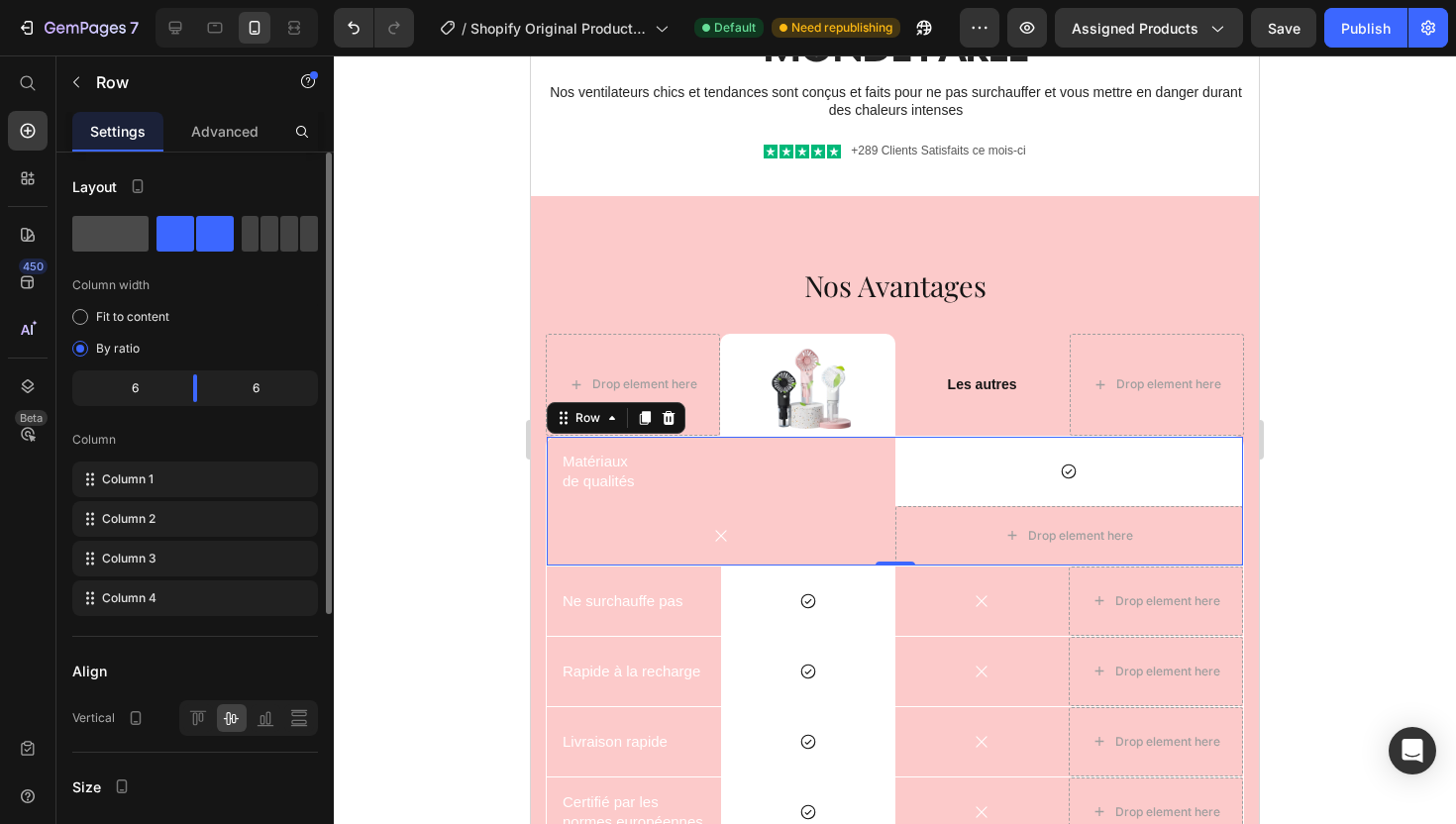 click 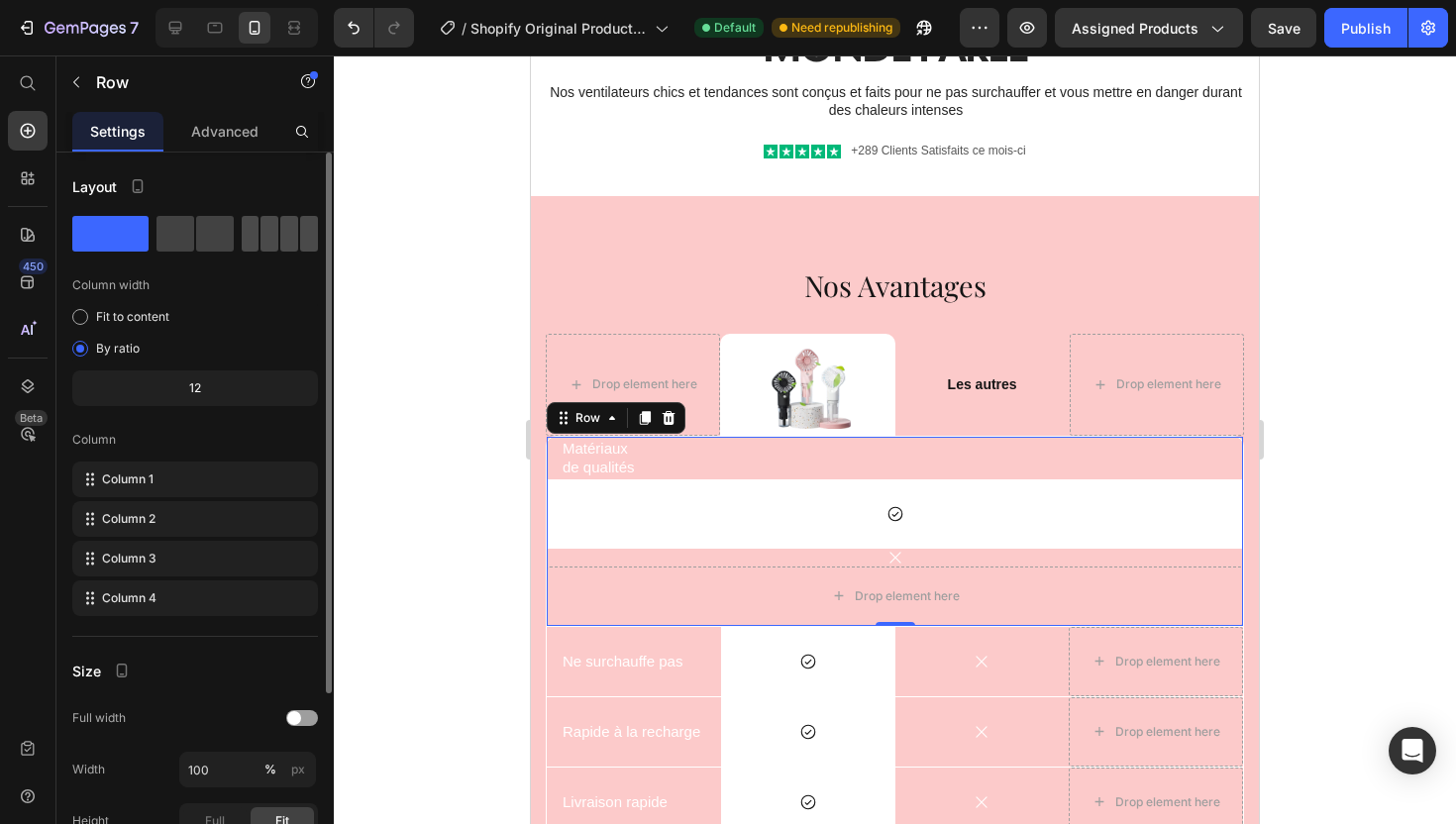 click 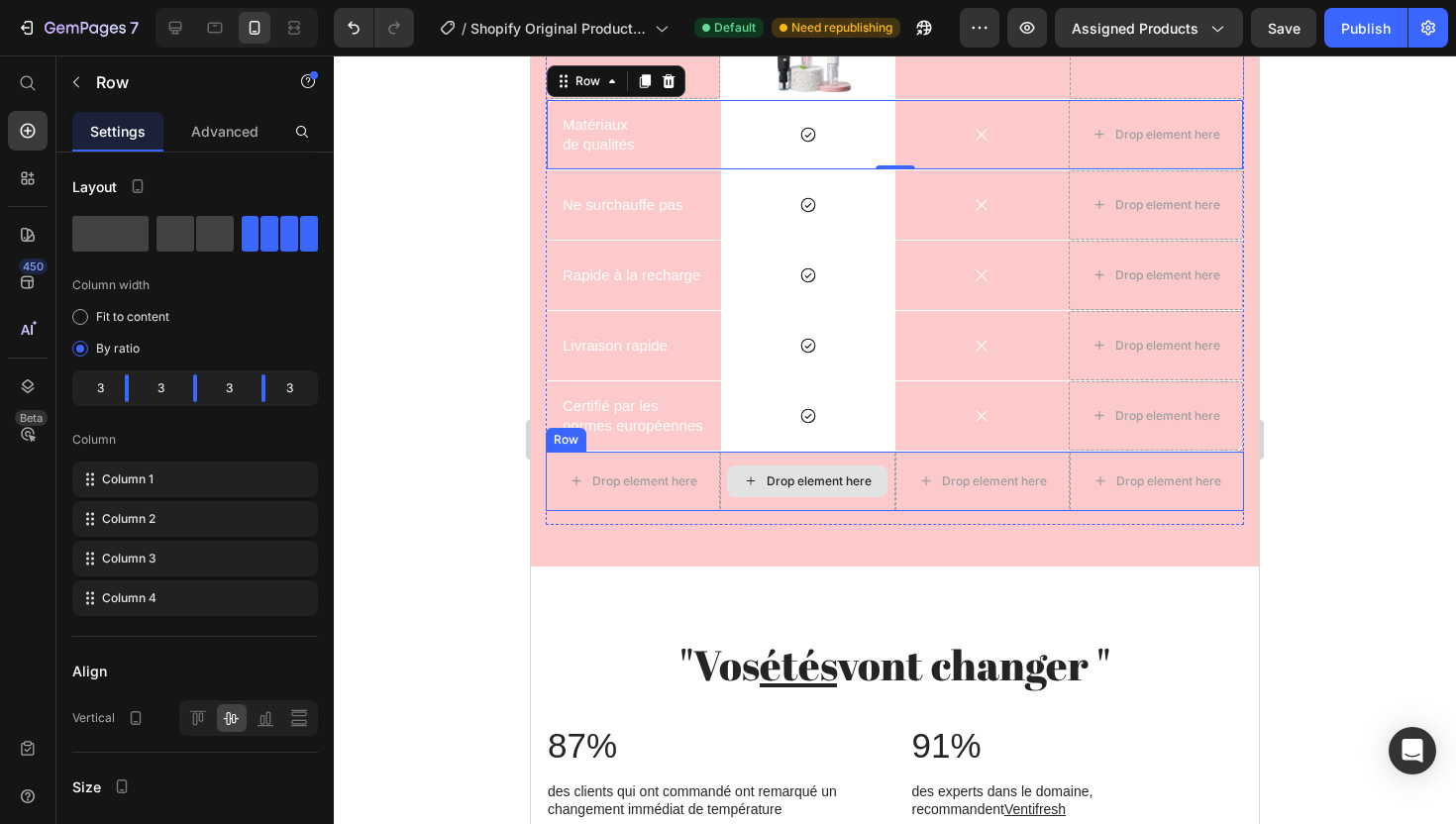 scroll, scrollTop: 4000, scrollLeft: 0, axis: vertical 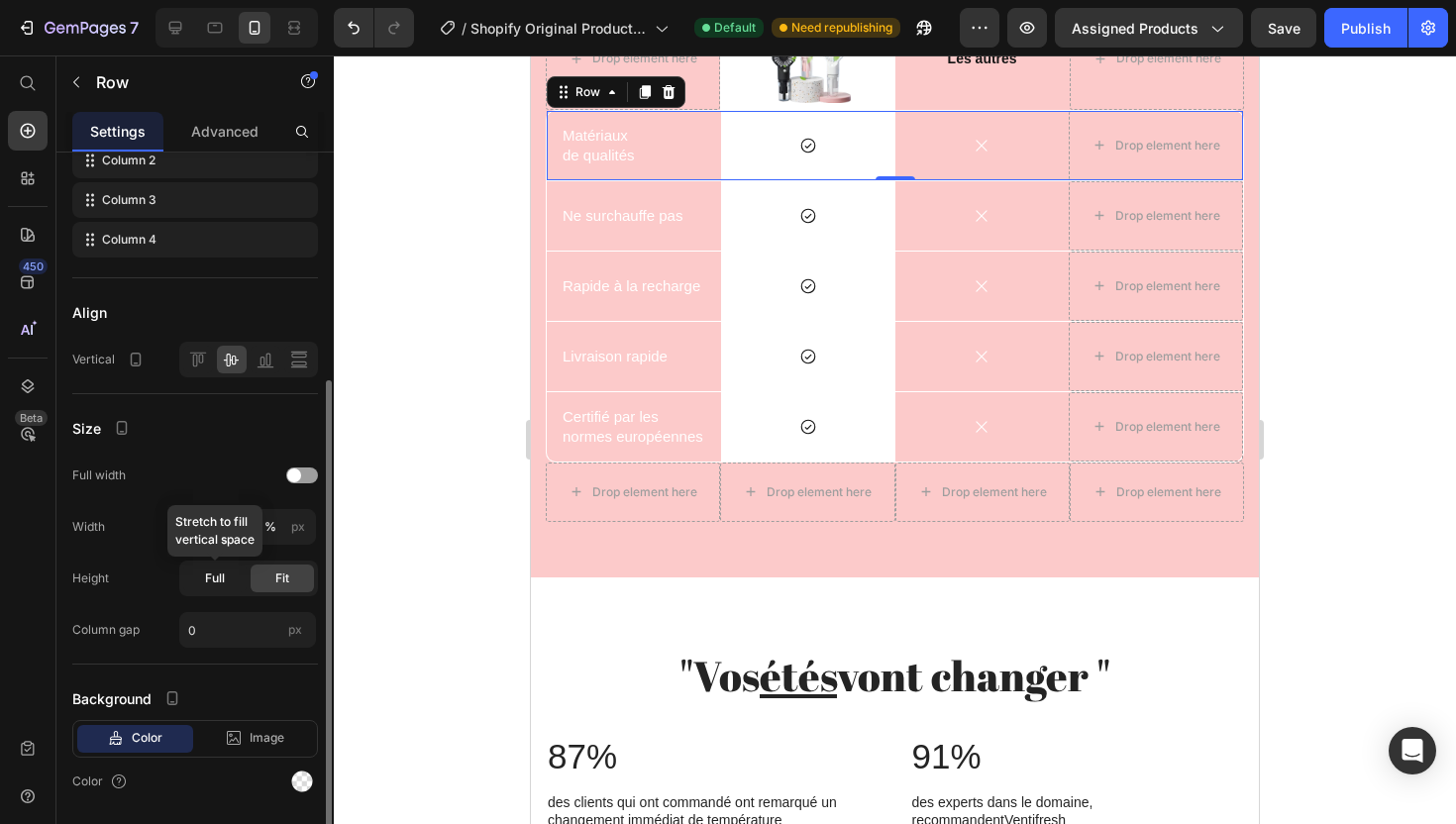 click on "Full" 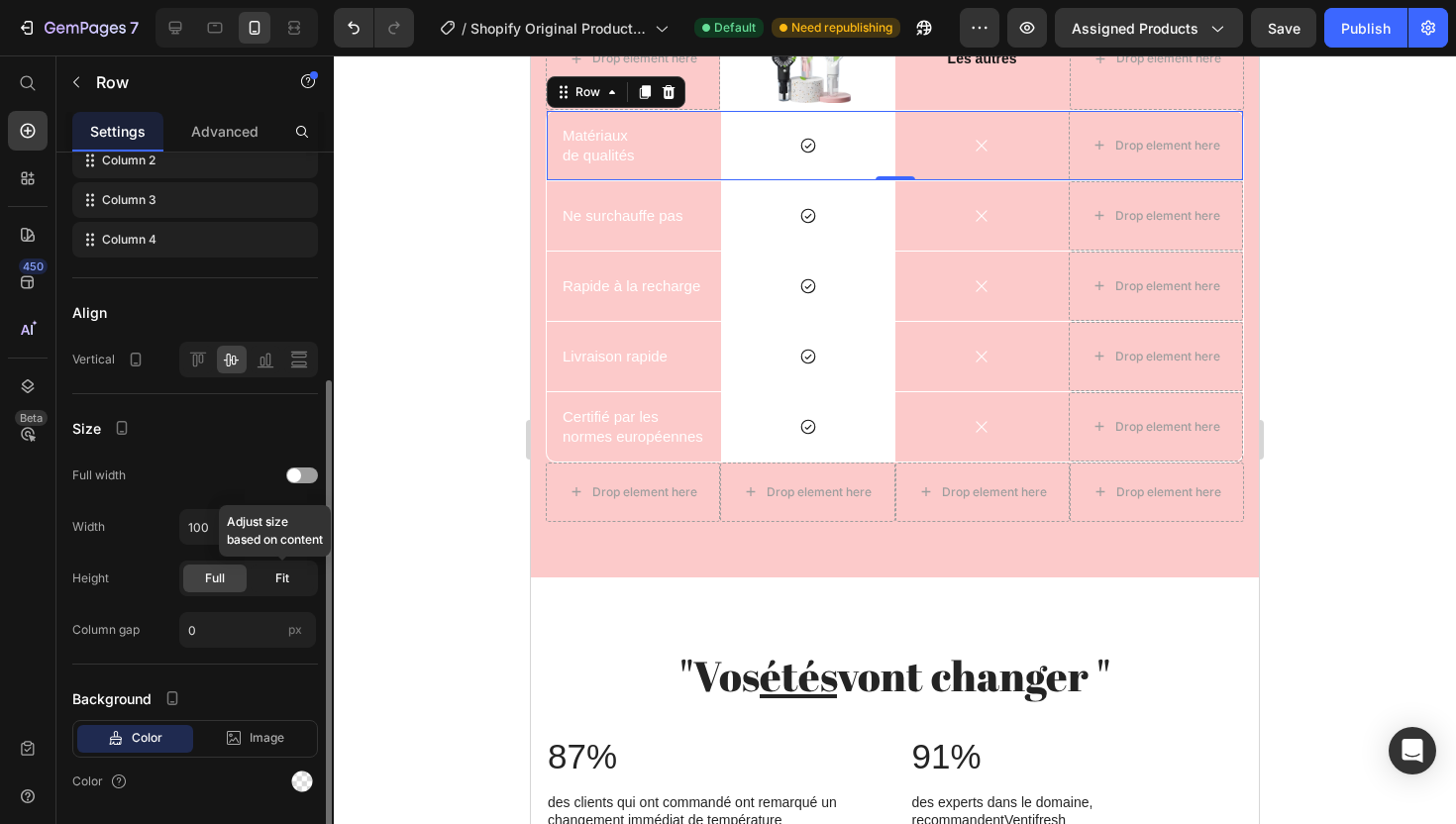 click on "Fit" 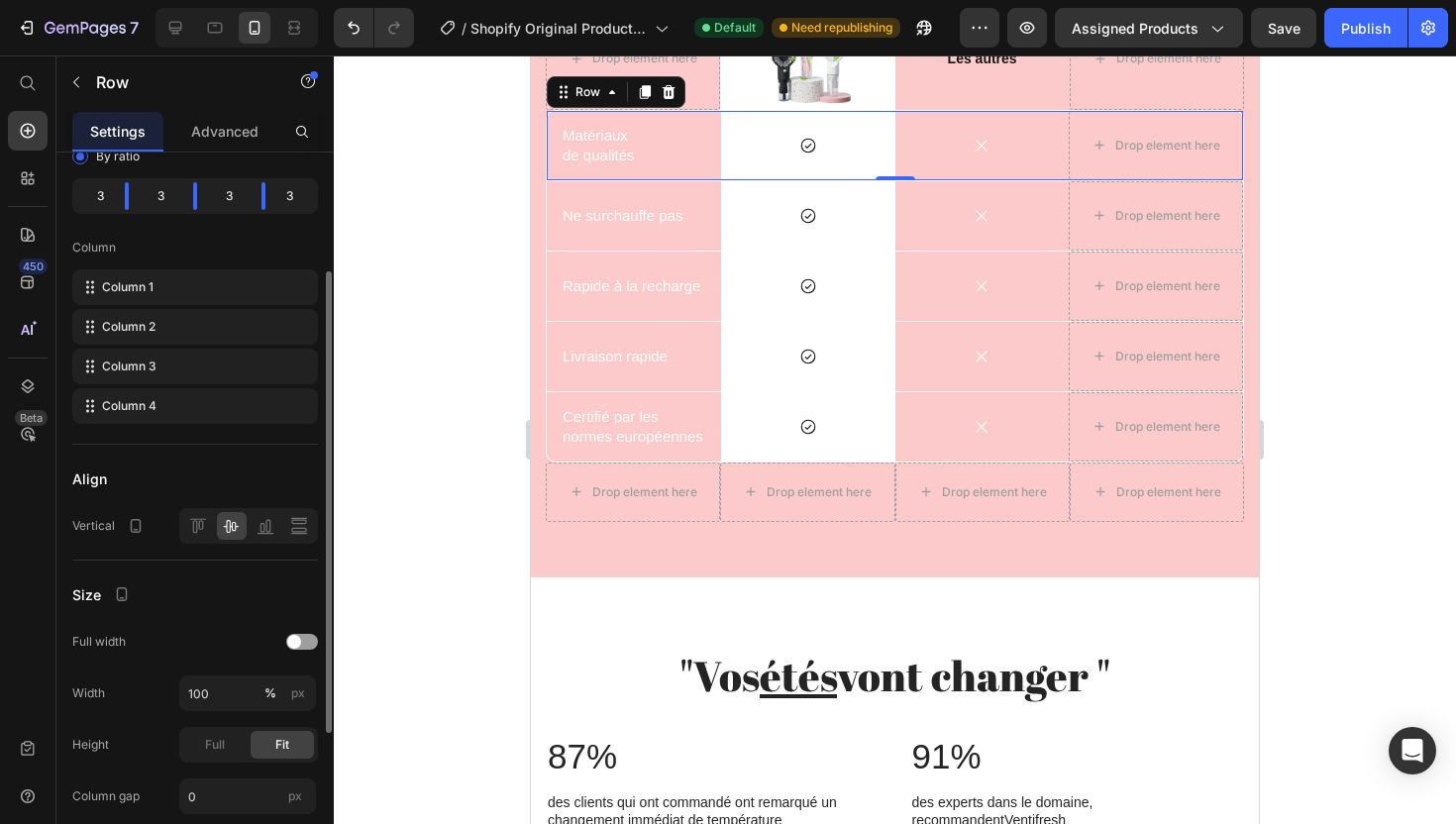 scroll, scrollTop: 187, scrollLeft: 0, axis: vertical 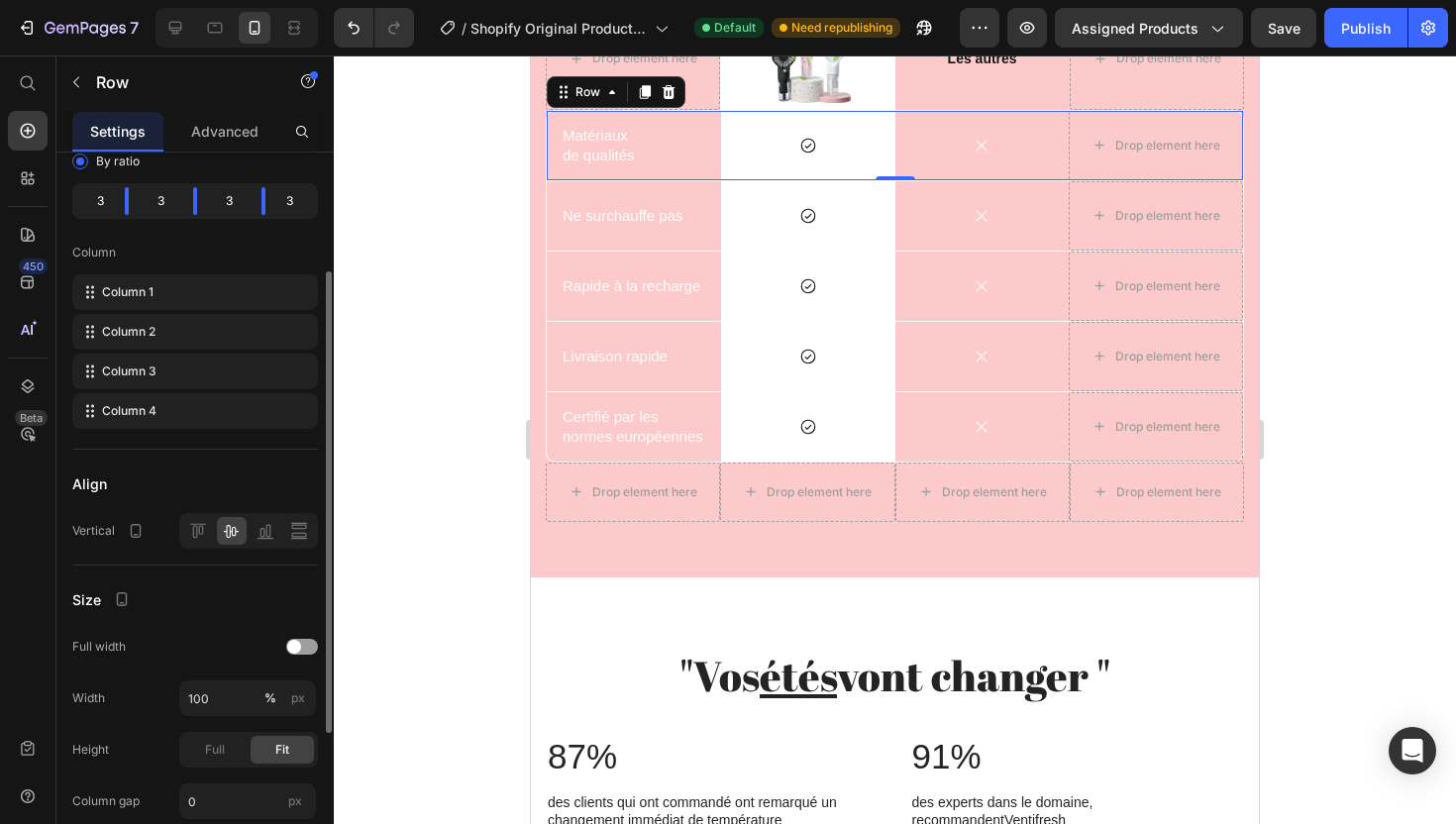 click 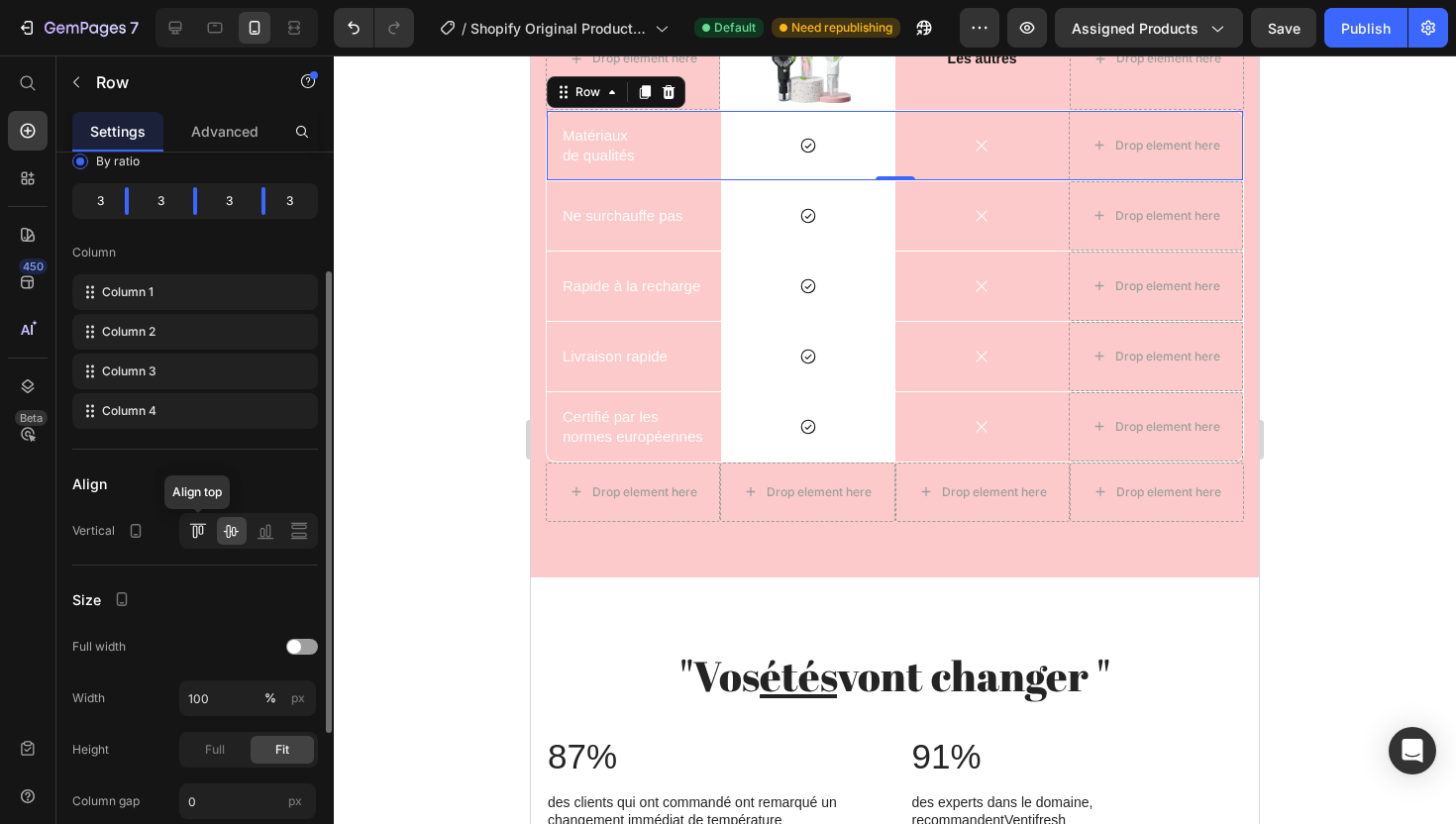 click 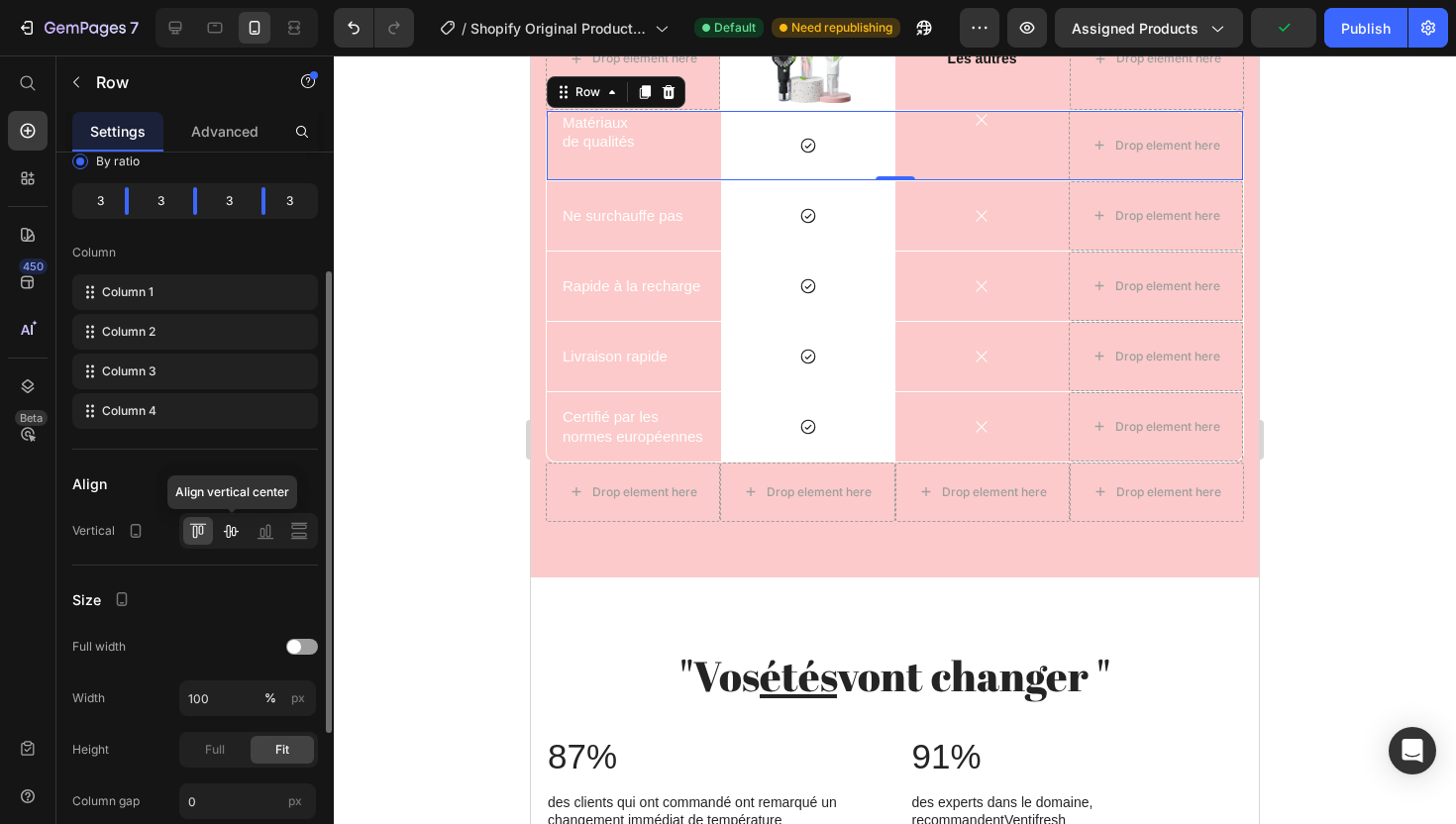 click 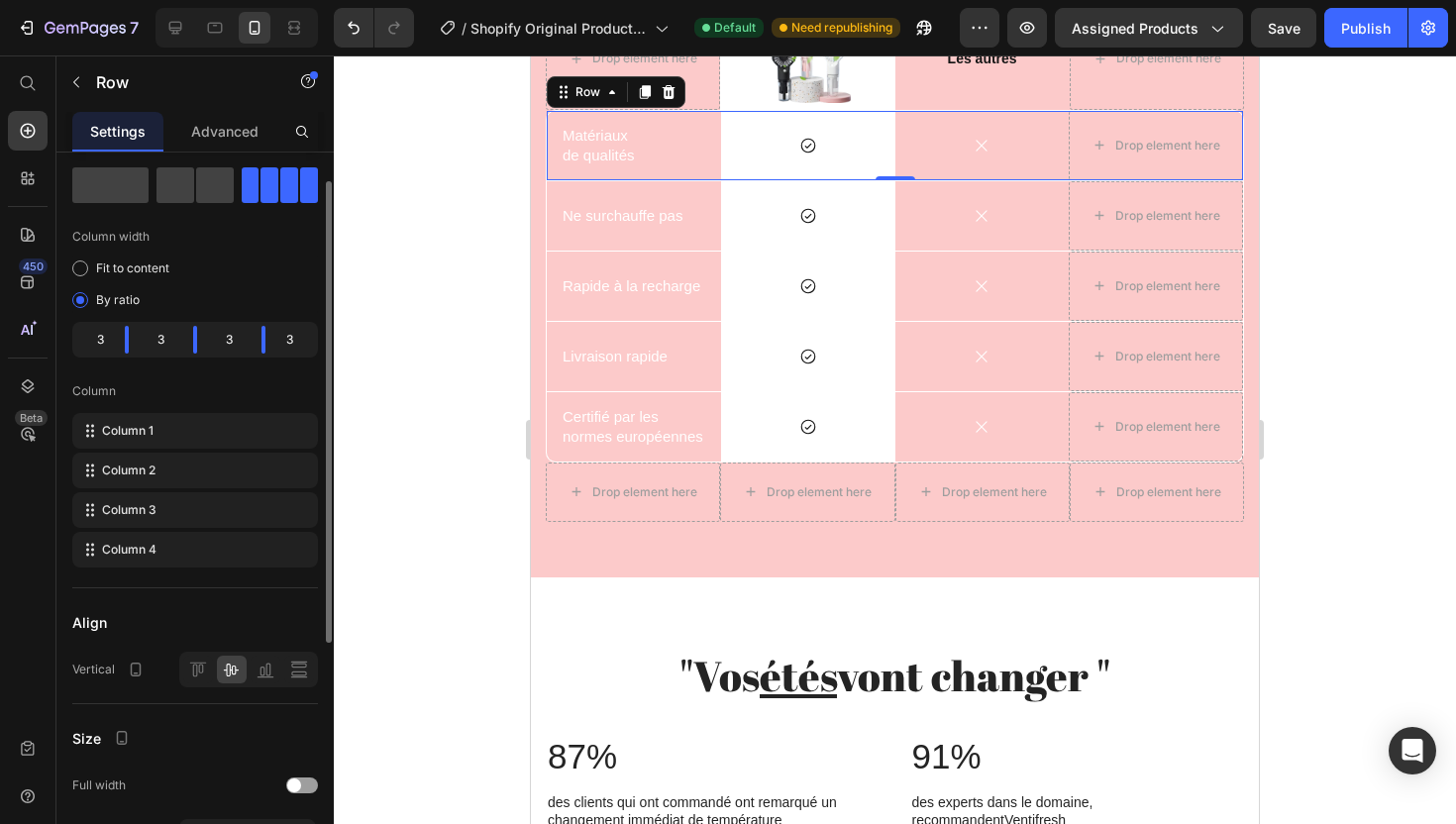 scroll, scrollTop: 45, scrollLeft: 0, axis: vertical 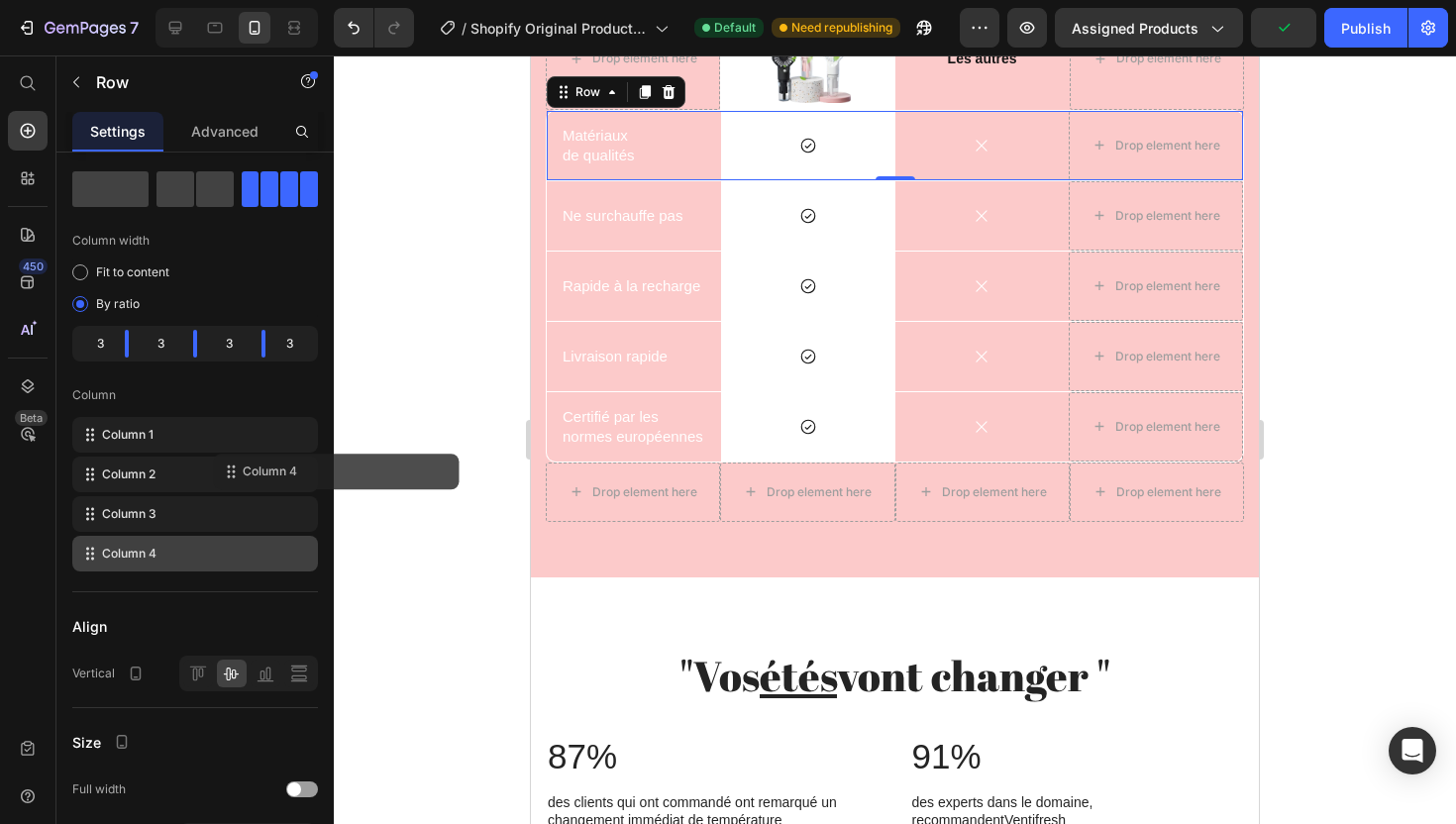click 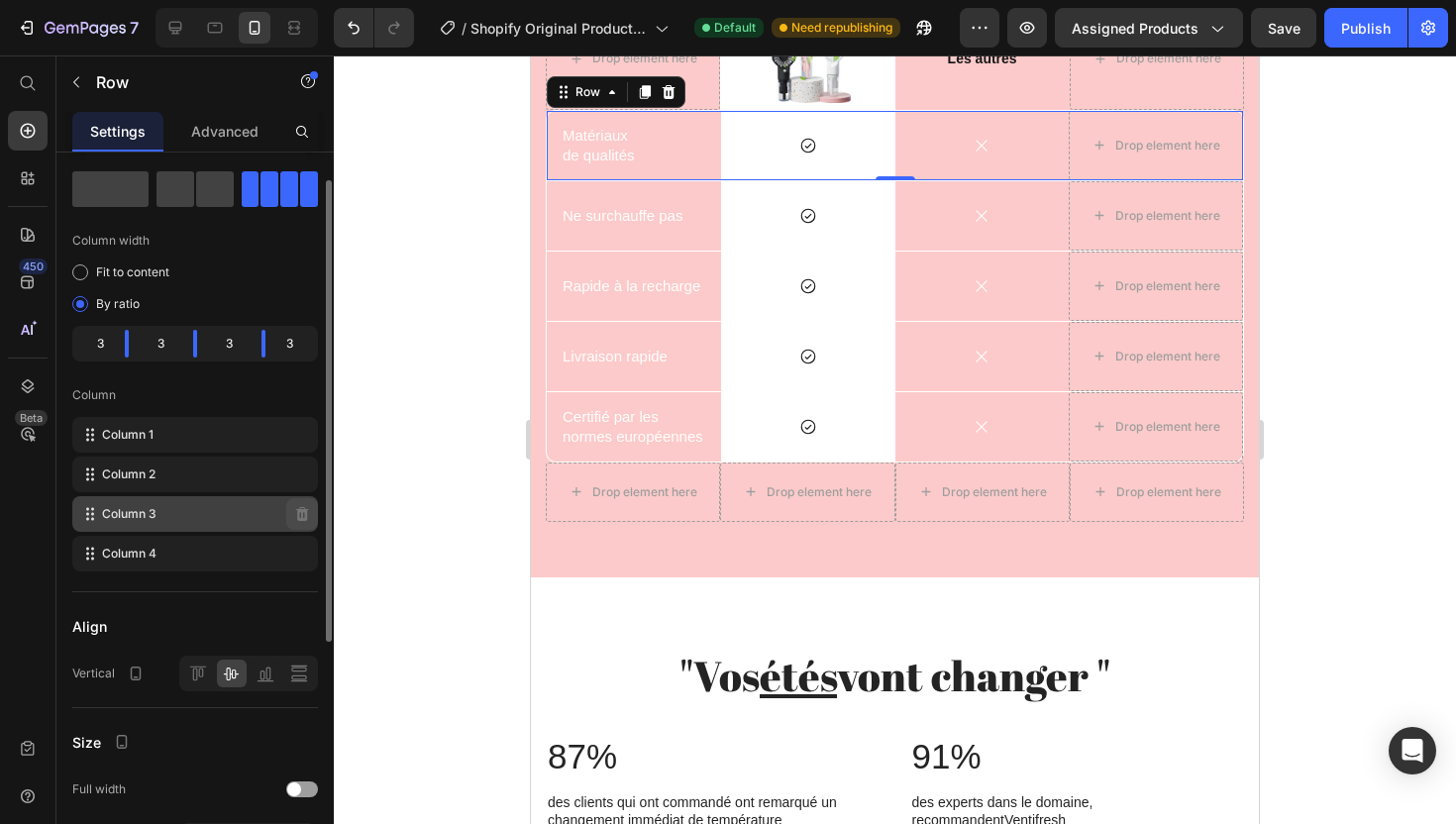 type 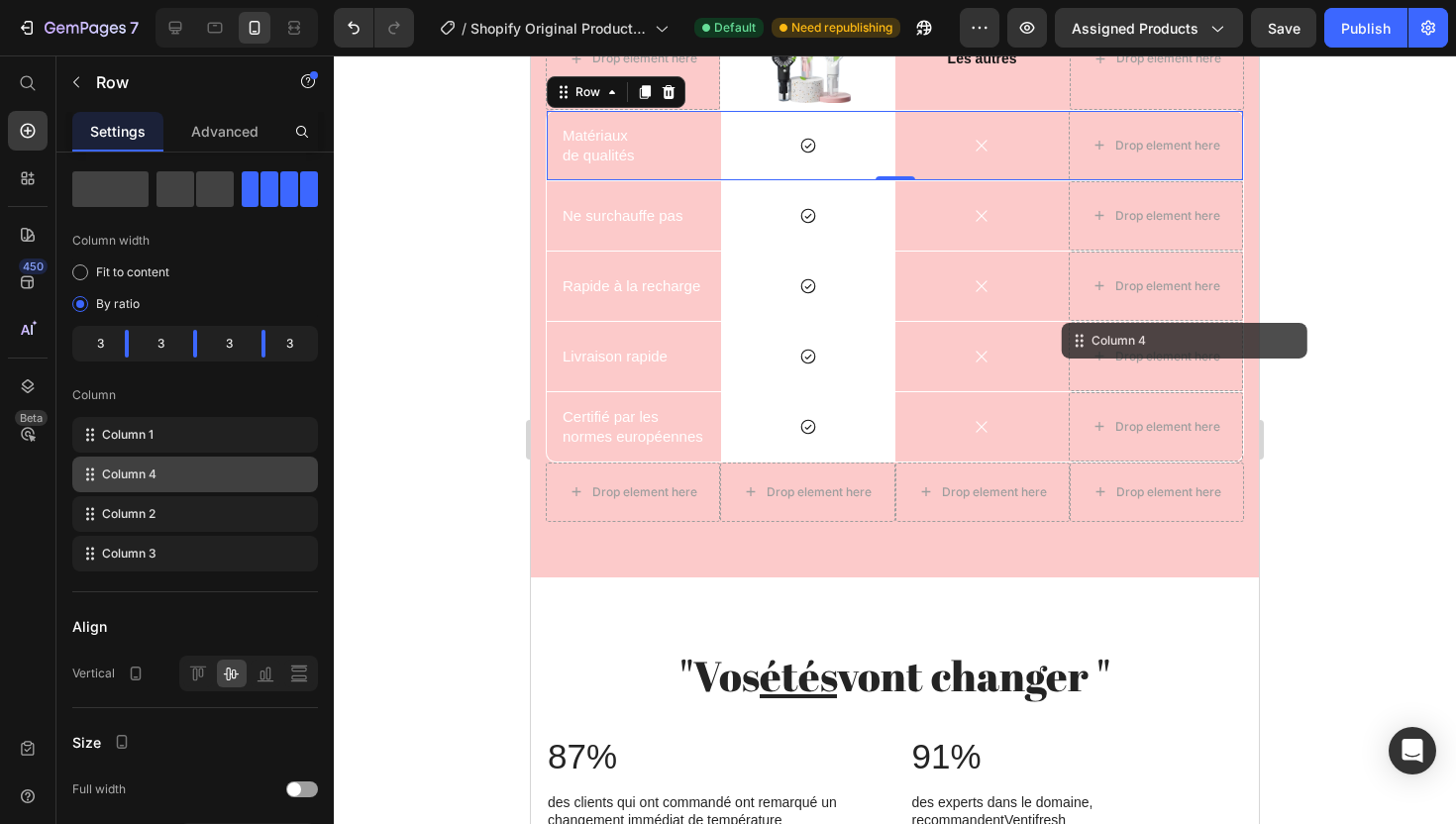 click 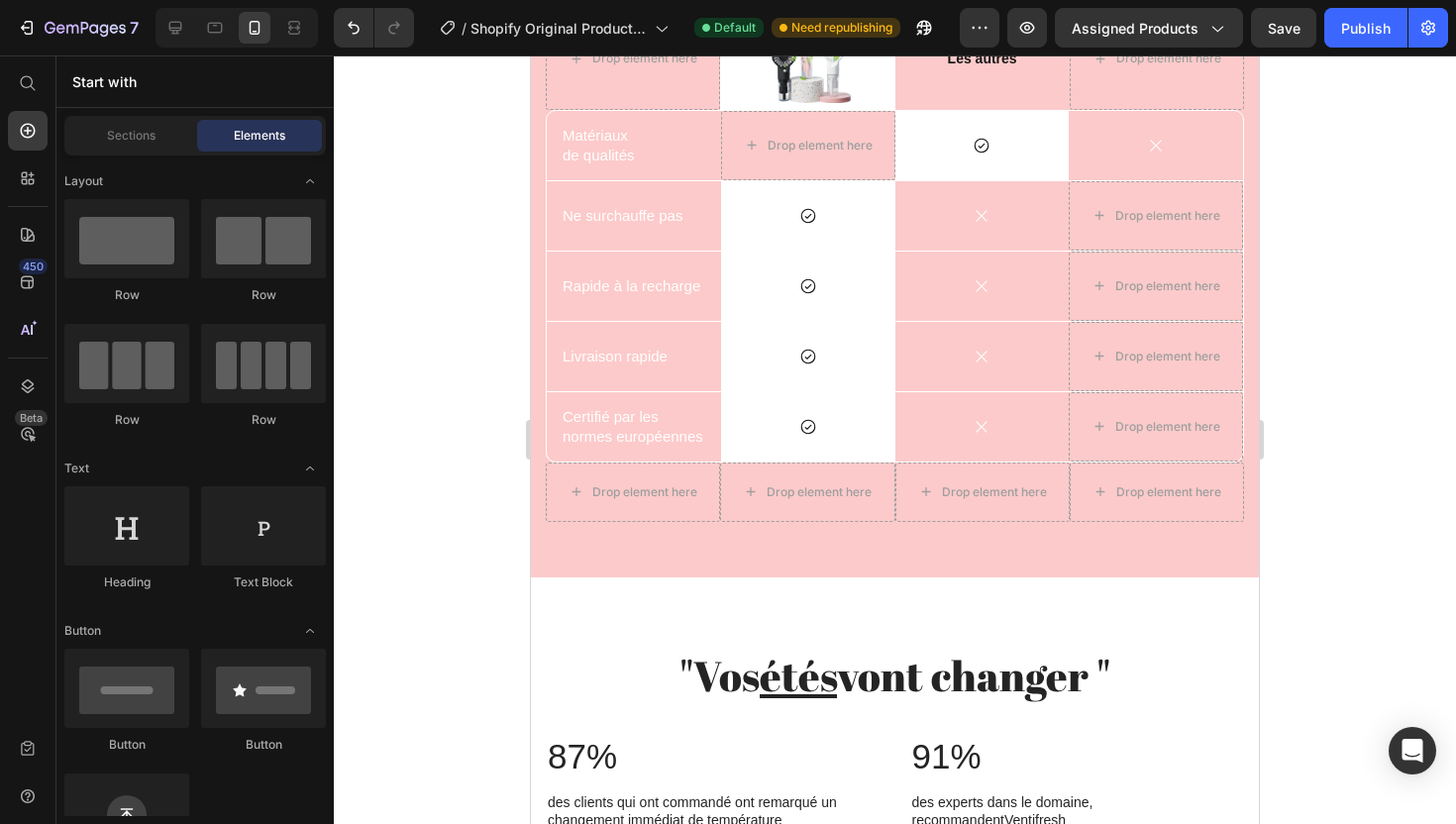 click 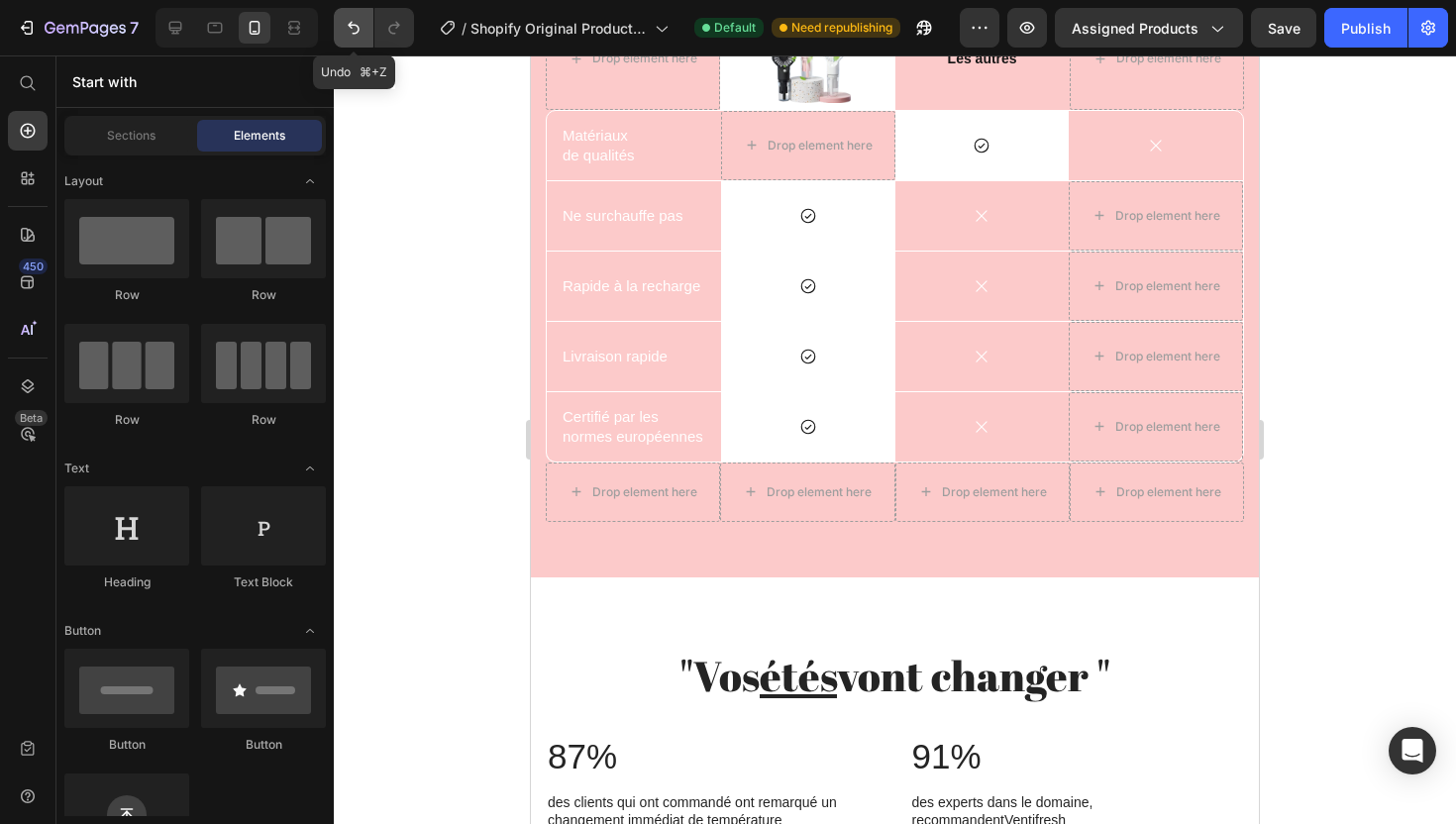 click 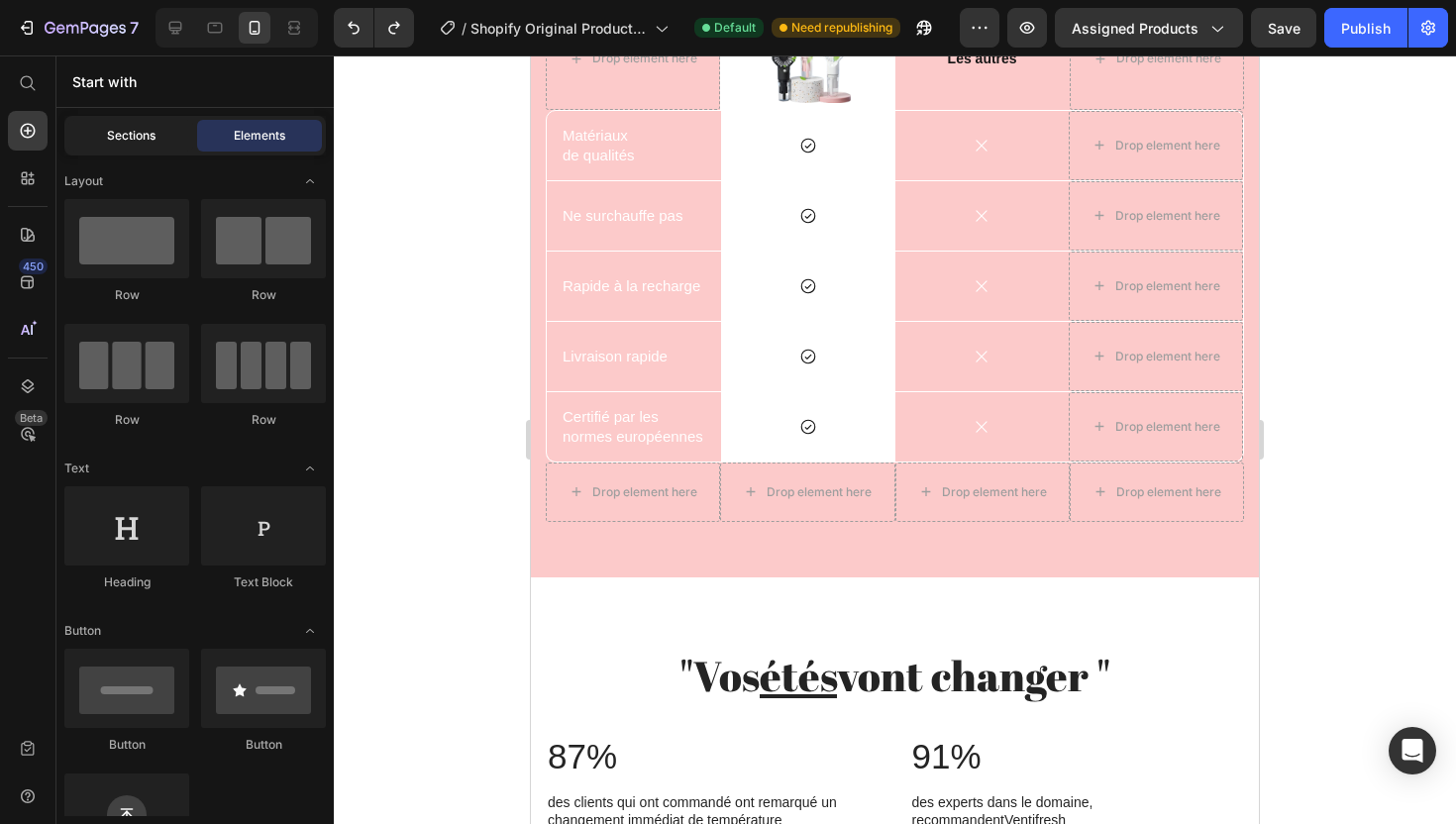 click on "Sections" at bounding box center [131, 136] 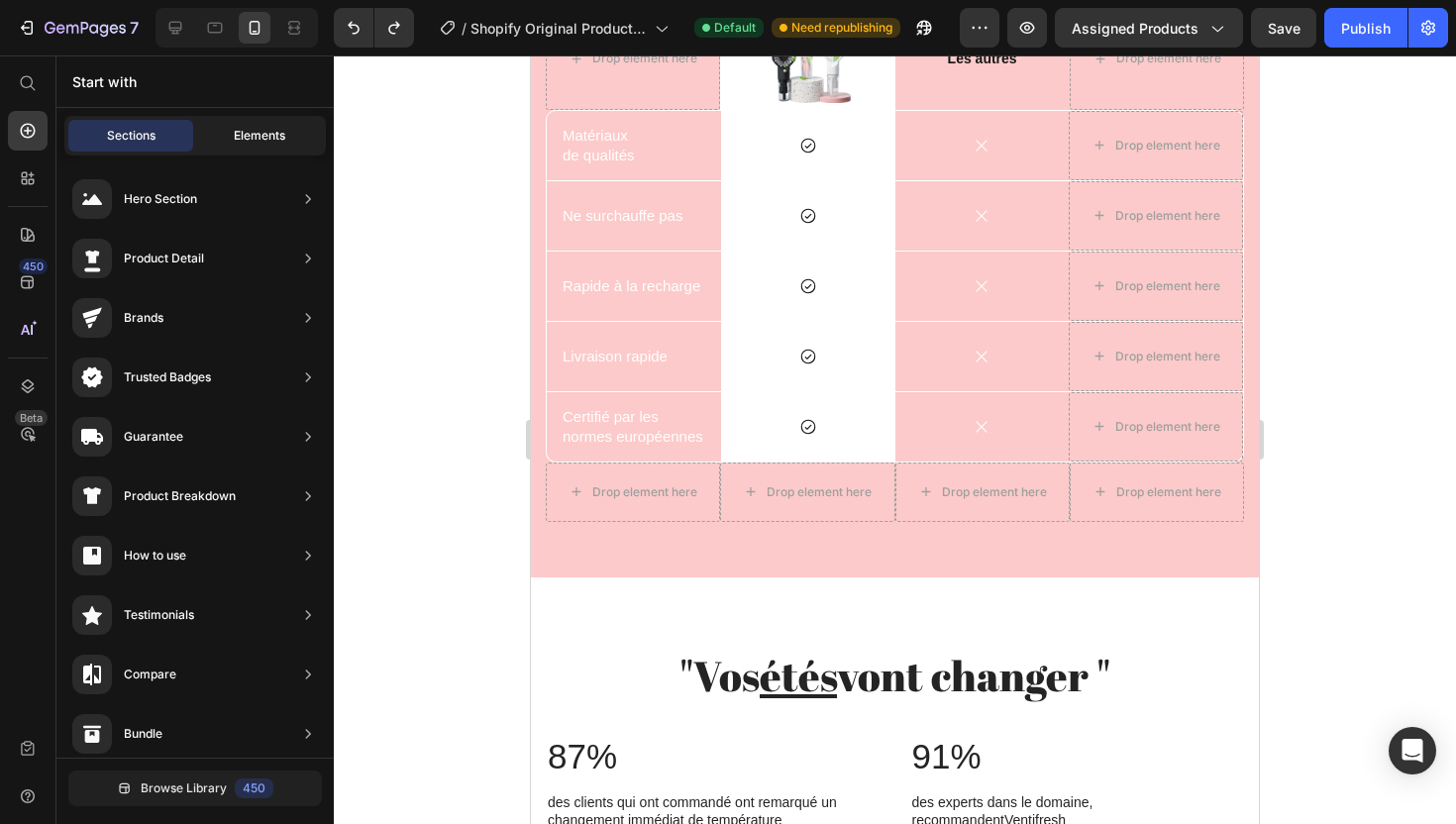 click on "Elements" at bounding box center (260, 136) 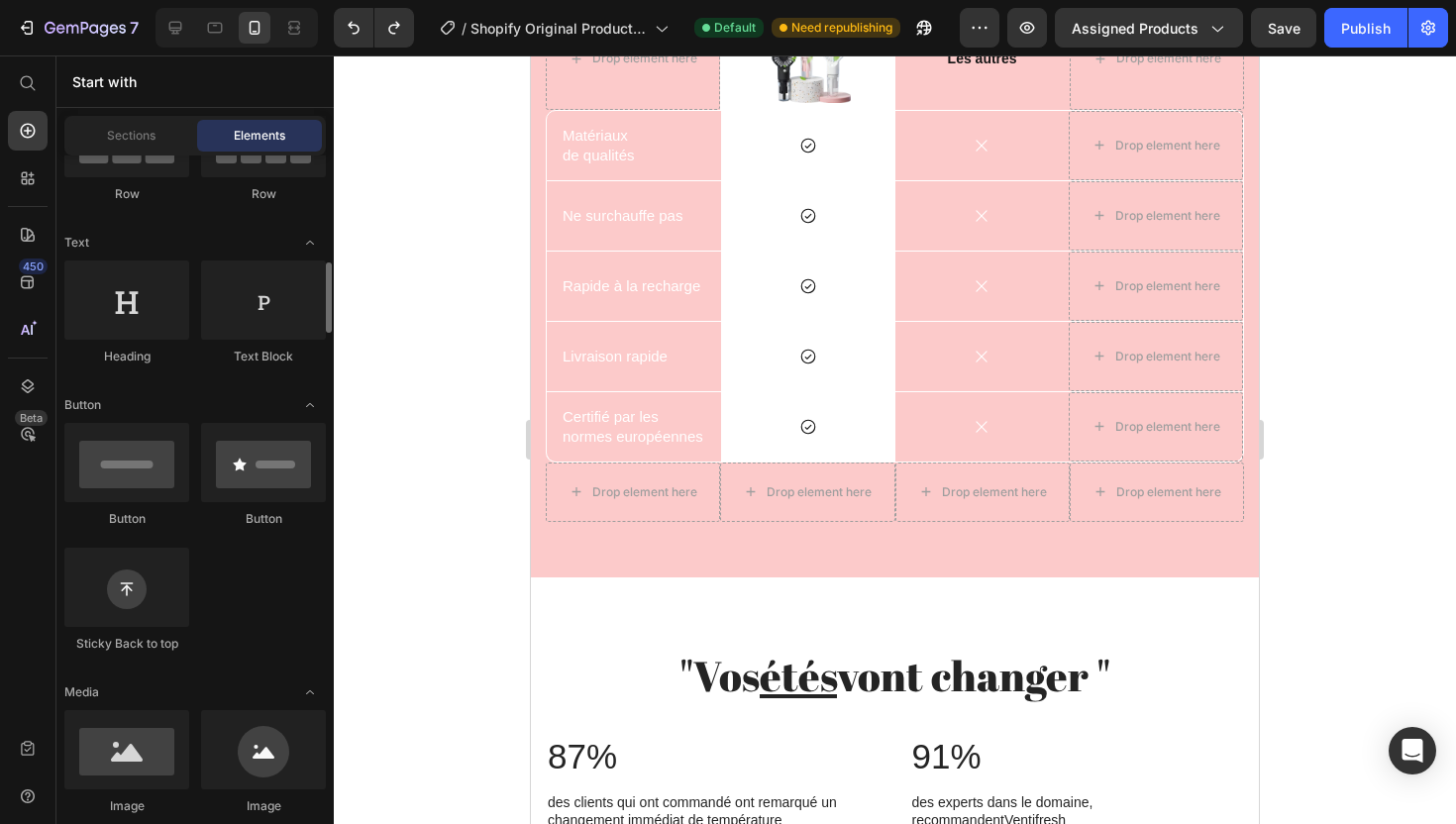 scroll, scrollTop: 666, scrollLeft: 0, axis: vertical 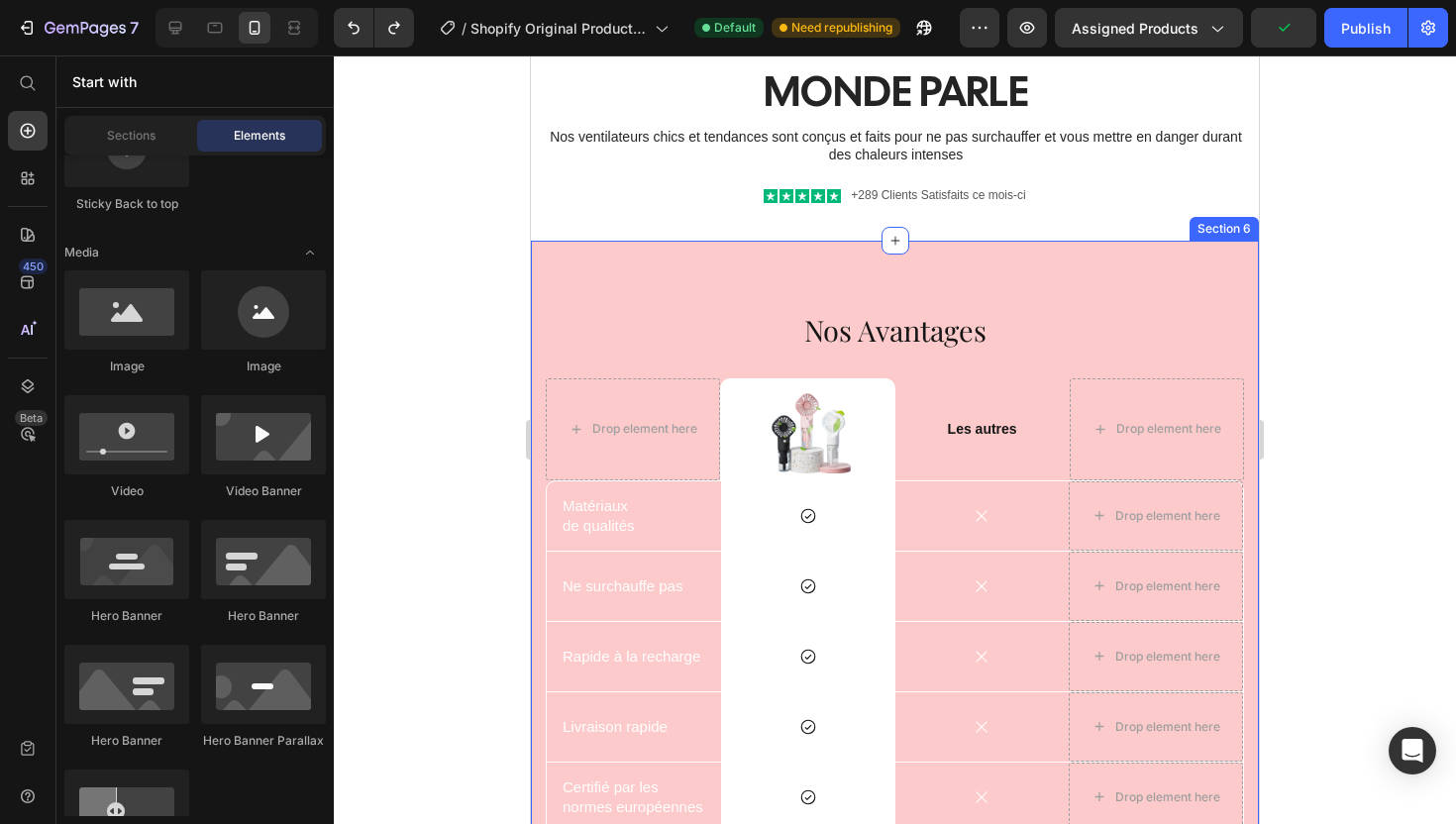 click on "Nos Avantages  Heading
Drop element here Image Row Les autres  Text Block
Drop element here Row Matériaux  de qualités  Text Block
Icon Row
Icon
Drop element here Row Ne surchauffe pas  Text Block
Icon Row
Icon
Drop element here Row Rapide à la recharge   Text Block
Icon Row
Icon
Drop element here Row Livraison rapide  Text Block
Icon Row
Icon
Drop element here Row Certifié par les normes européennes   Text Block
Icon Row
Icon
Drop element here Row
Drop element here
Drop element here
Drop element here
Drop element here Row Row Section 6" at bounding box center (894, 594) 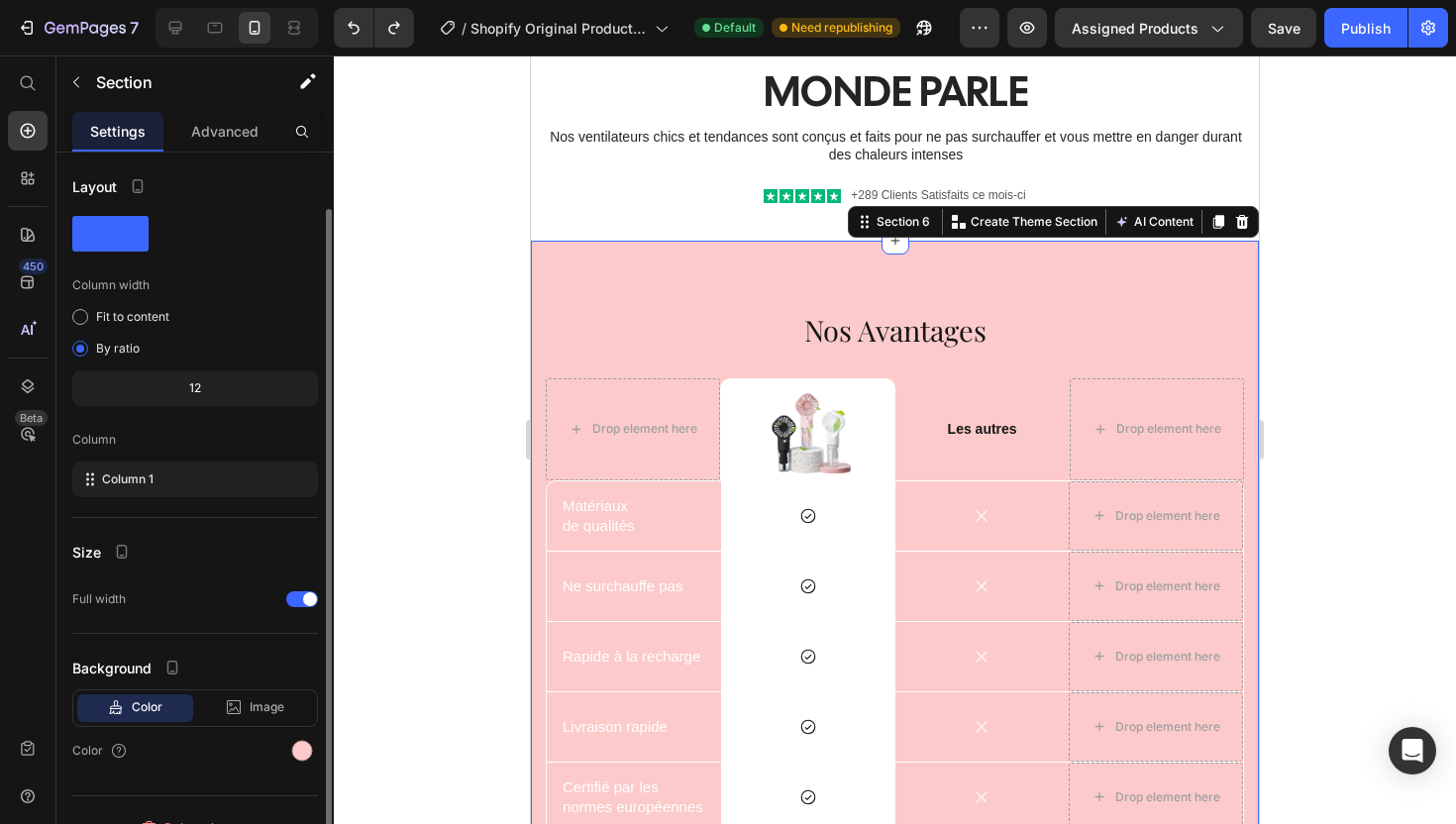 scroll, scrollTop: 29, scrollLeft: 0, axis: vertical 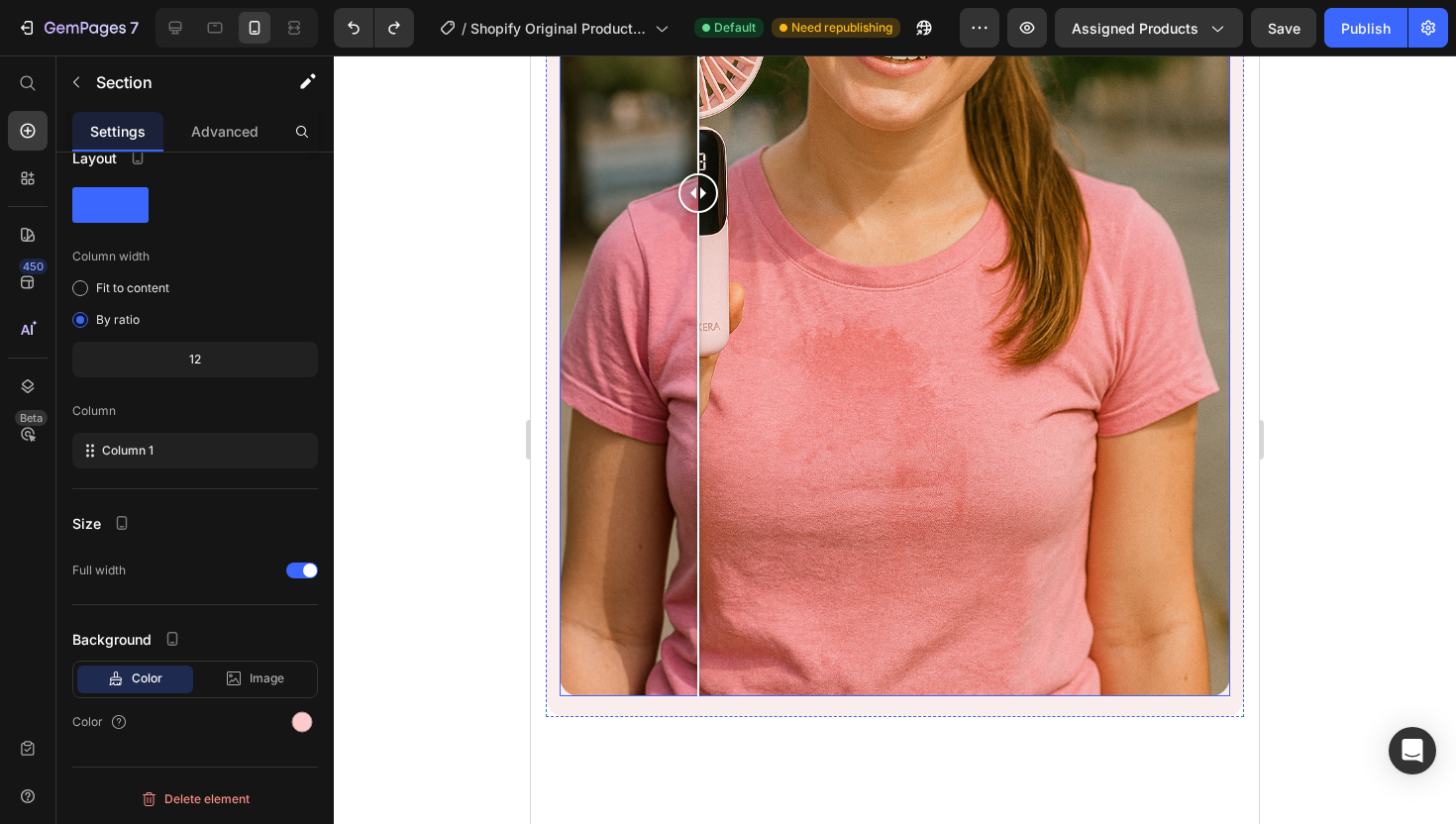 drag, startPoint x: 946, startPoint y: 198, endPoint x: 770, endPoint y: 190, distance: 176.18172 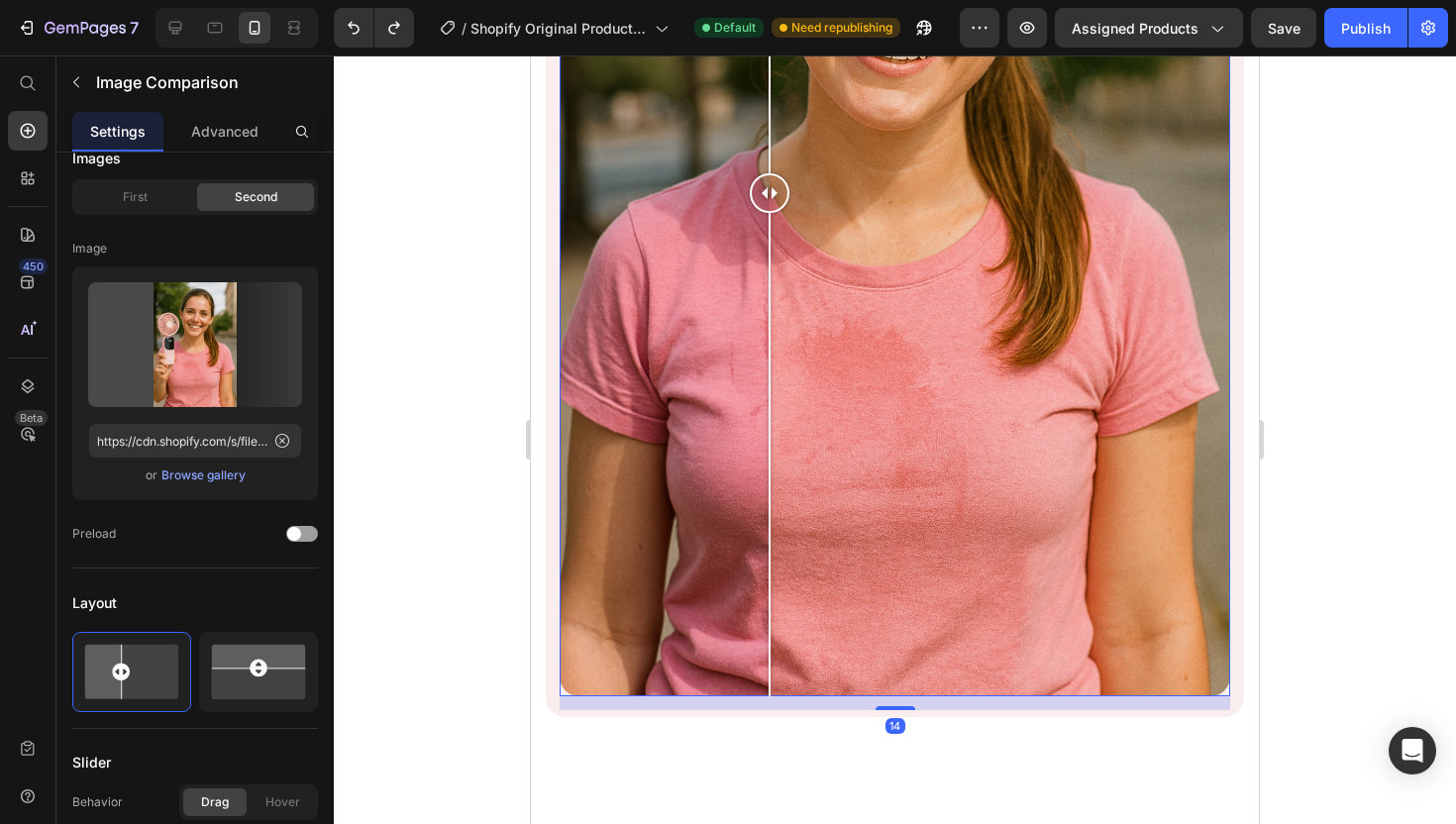 scroll, scrollTop: 0, scrollLeft: 0, axis: both 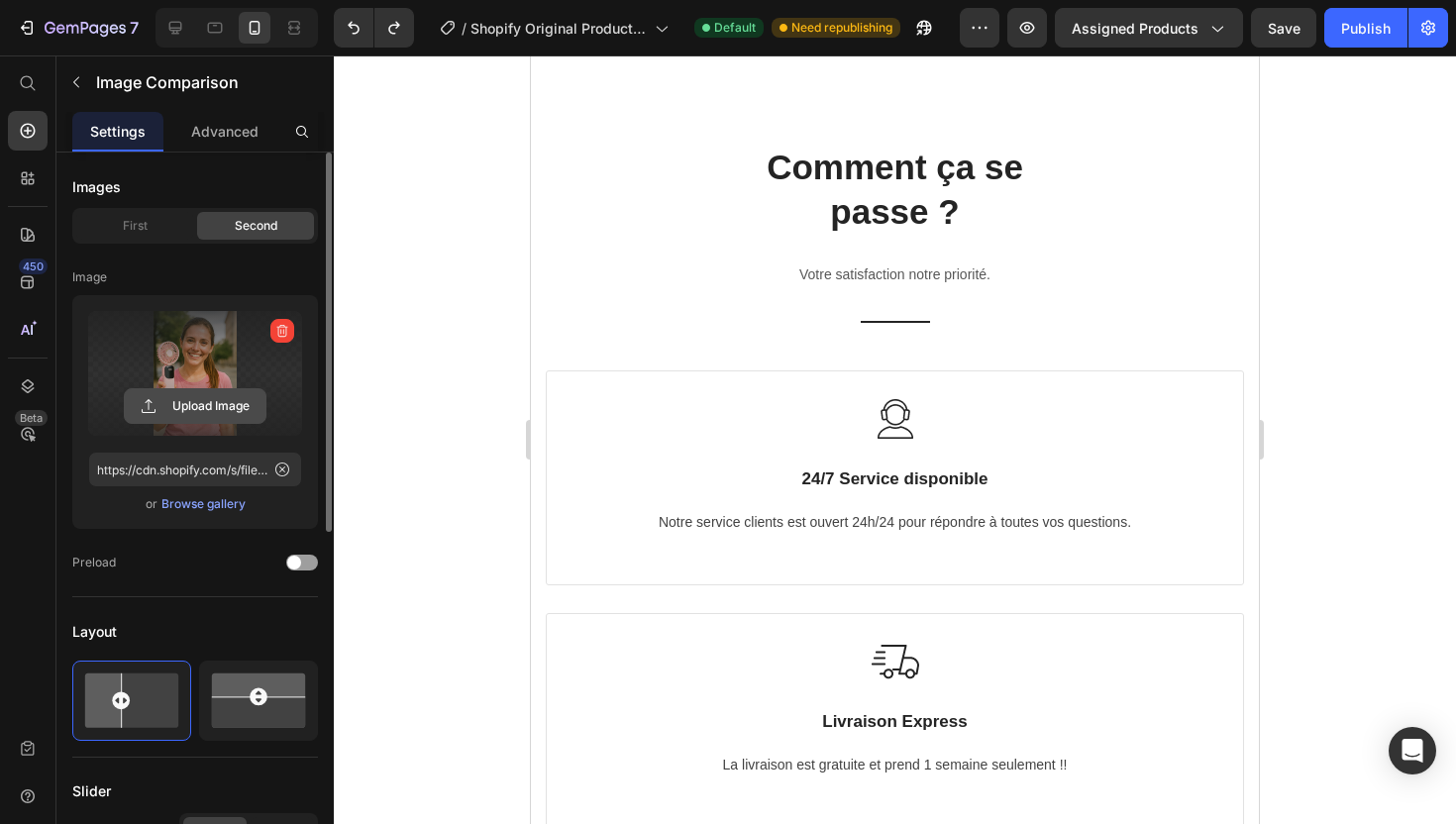 click 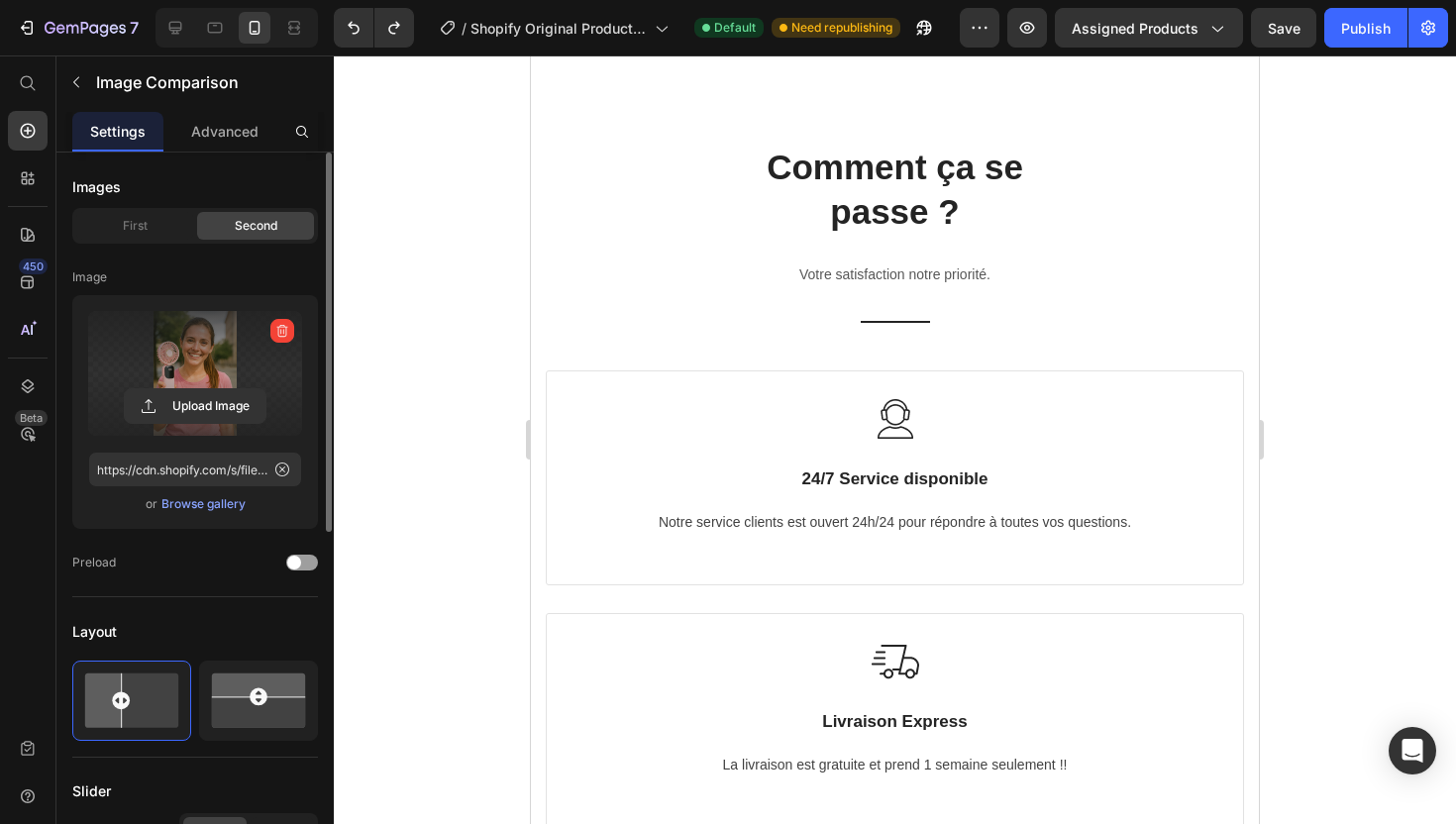 click at bounding box center (195, 373) 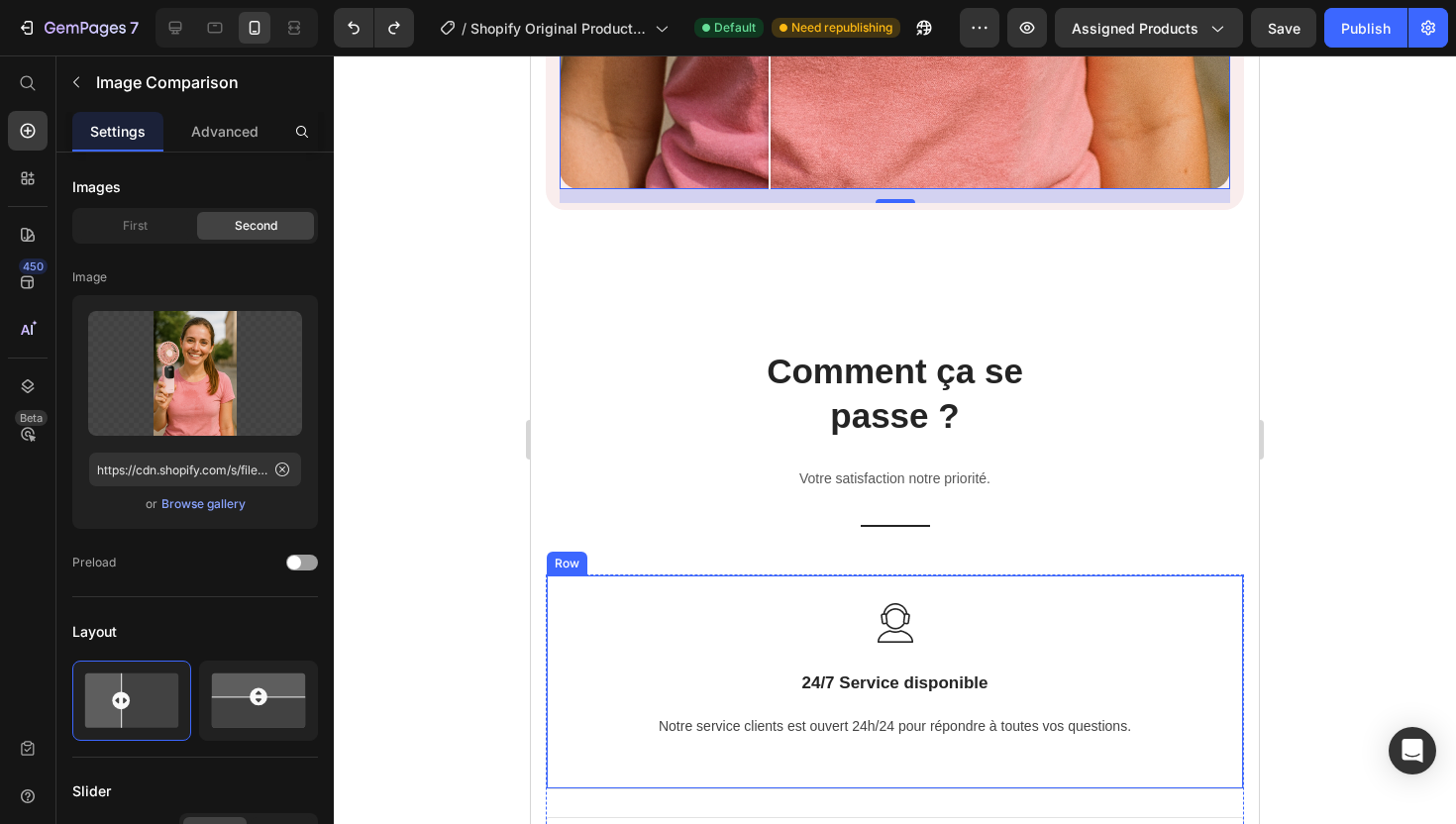 scroll, scrollTop: 5786, scrollLeft: 0, axis: vertical 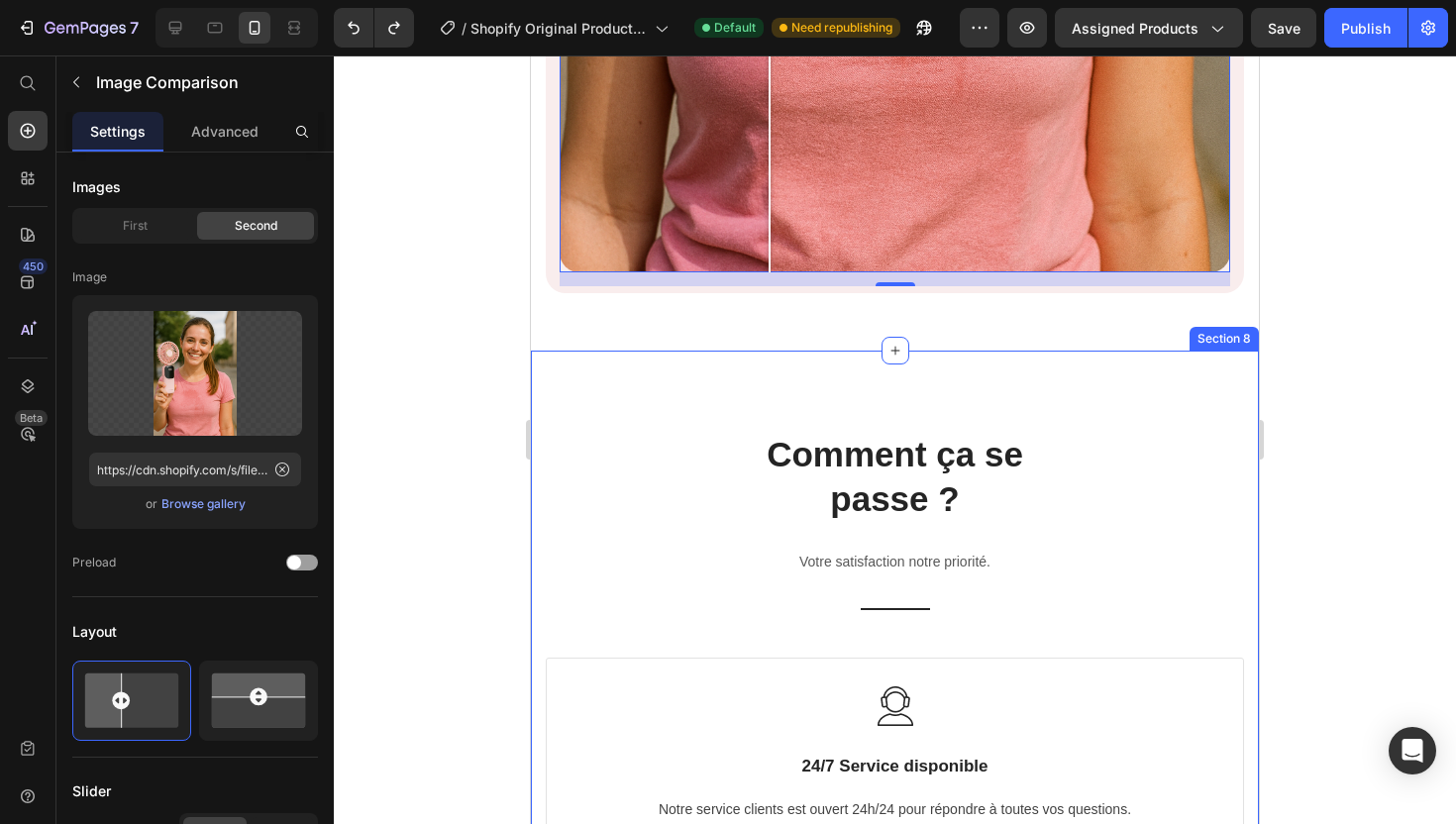 click on "Comment ça se  passe ?  Heading Votre satisfaction notre priorité. Text block                Title Line Row Image 24/7 Service disponible  Heading Notre service clients est ouvert 24h/24 pour répondre à toutes vos questions. Text block Row Image Livraison Express  Heading La livraison est gratuite et prend 1 semaine seulement !!  Text block Row Image Payment sécurisé  Heading Nous n'utilisons pas vos données personnelles, et nous vous garantissons 100% de sécurité. Text block Row Image Retour  Heading Si votre produit comporte des problème de production, nous vous en renverrons un  ( gratuitement ). Text block Row Row Section 8" at bounding box center (894, 992) 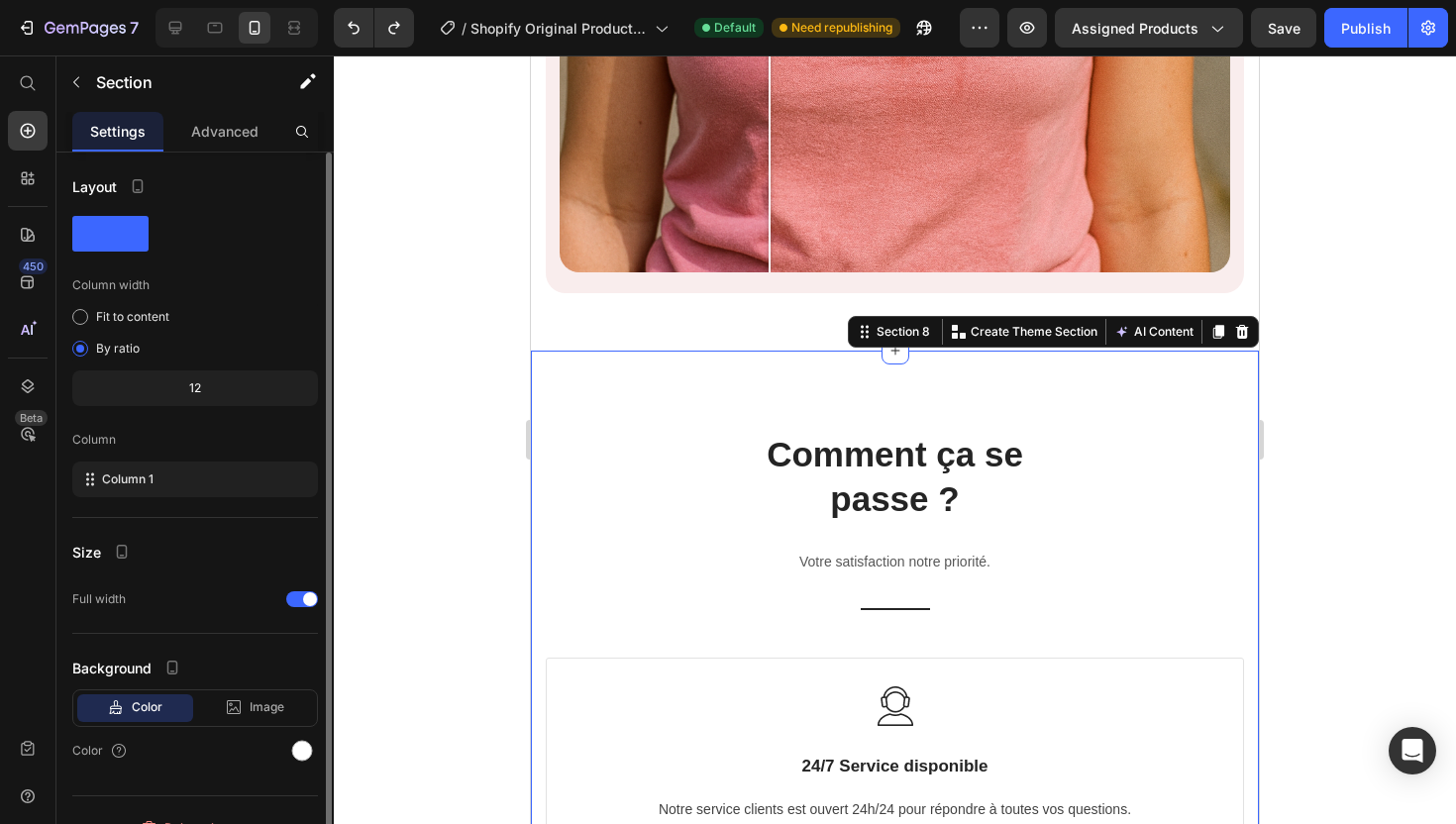 click on "12" 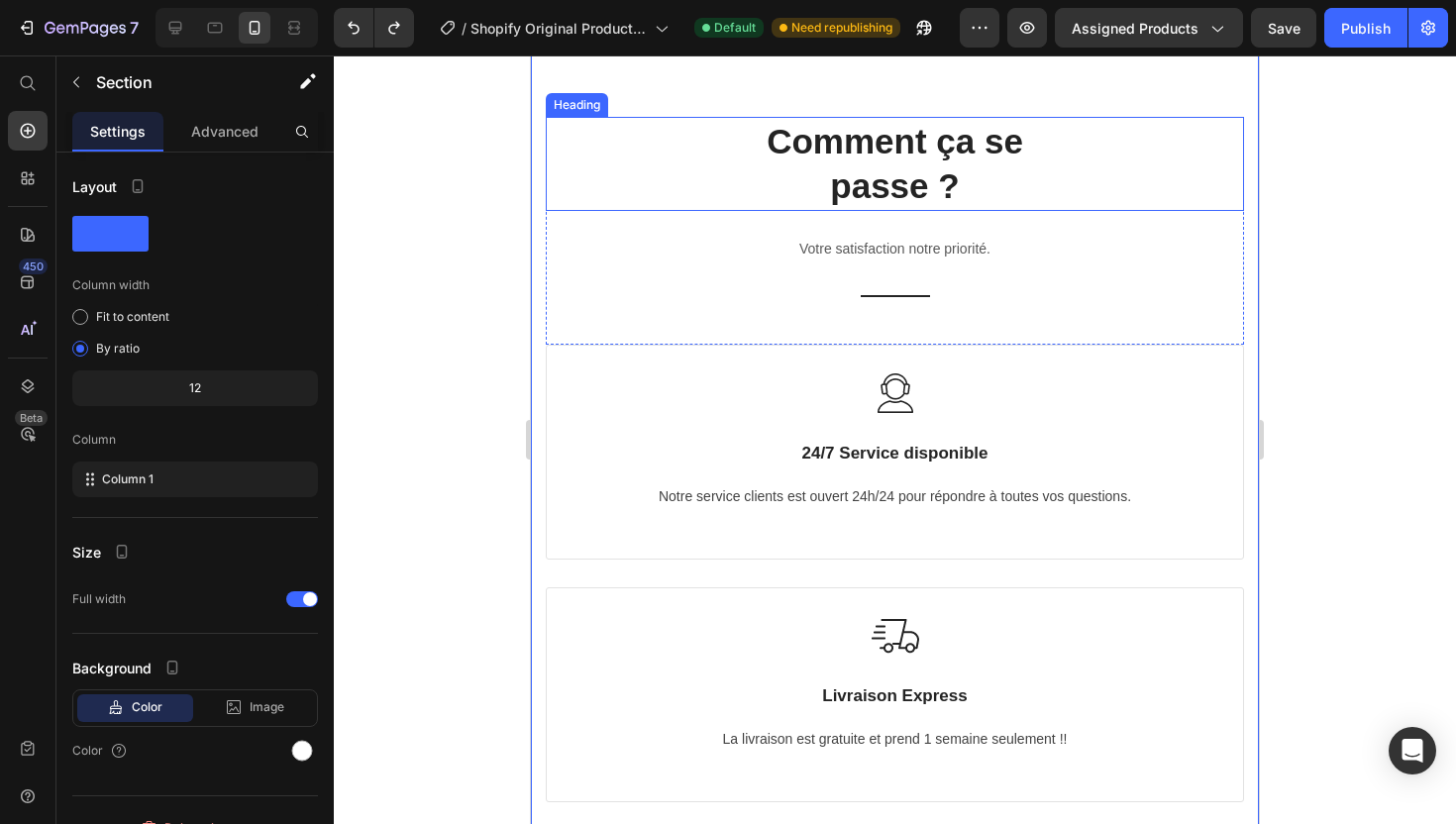 scroll, scrollTop: 5992, scrollLeft: 0, axis: vertical 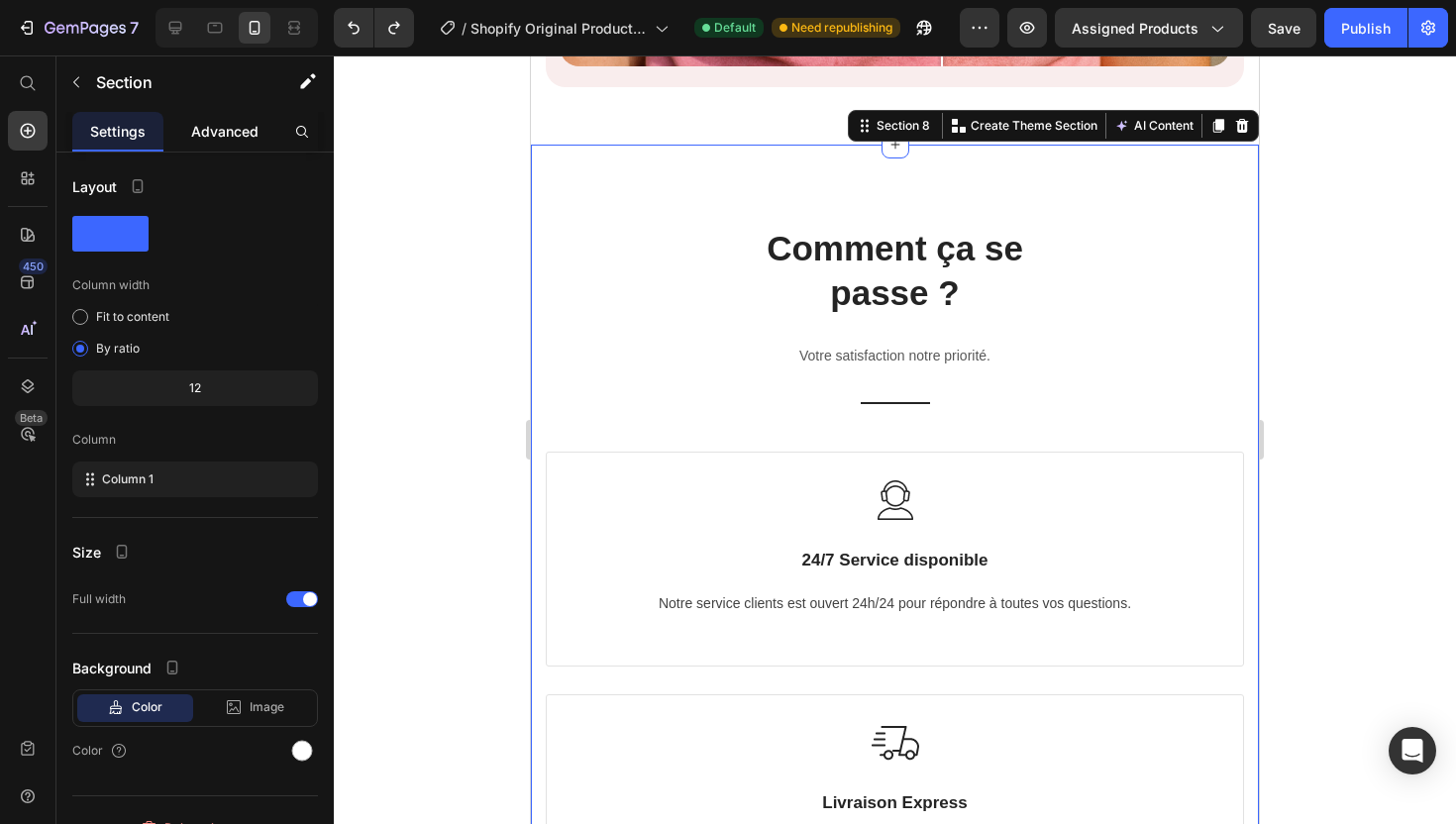 click on "Advanced" at bounding box center (225, 131) 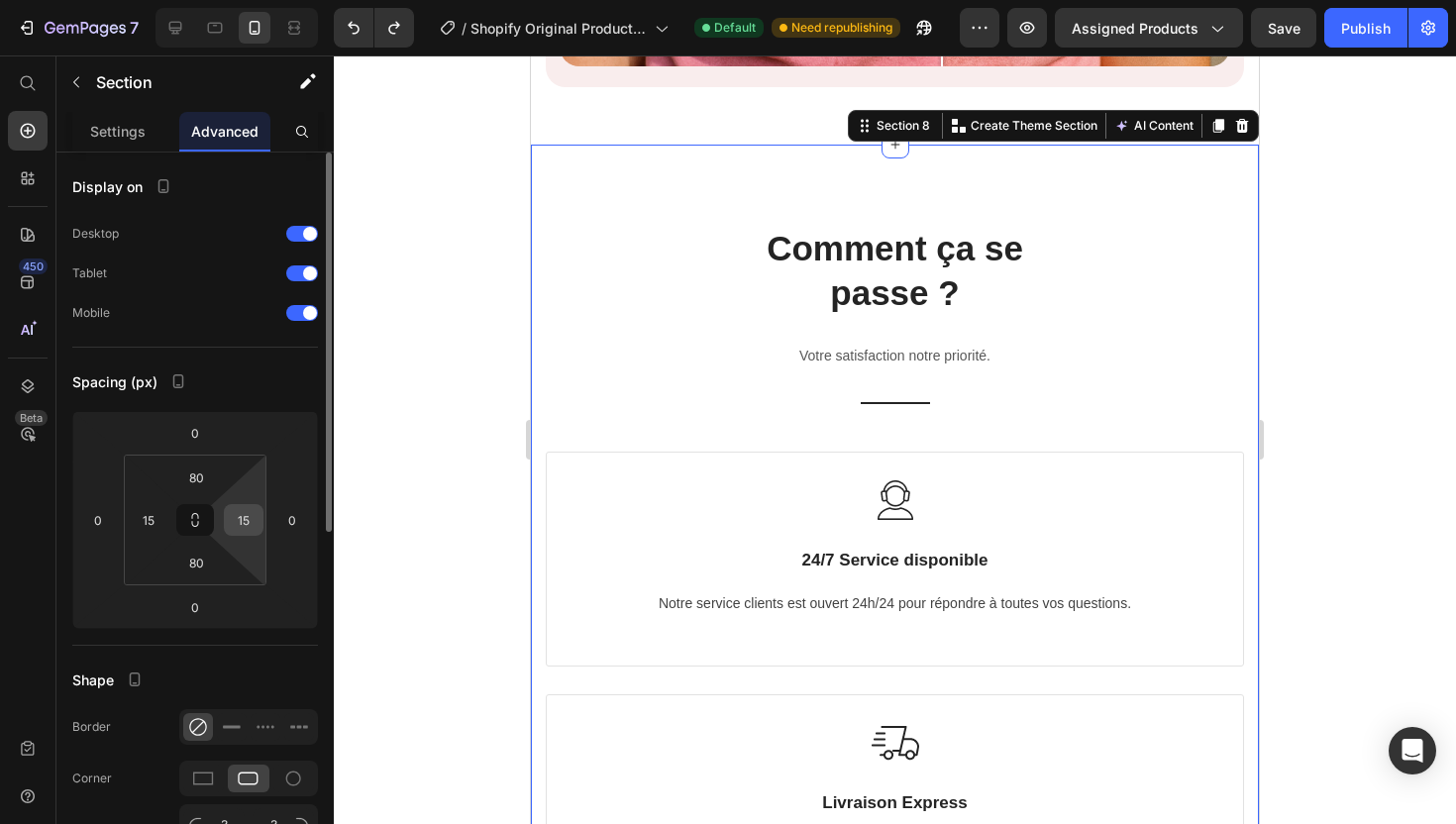 drag, startPoint x: 211, startPoint y: 521, endPoint x: 246, endPoint y: 518, distance: 35.128336 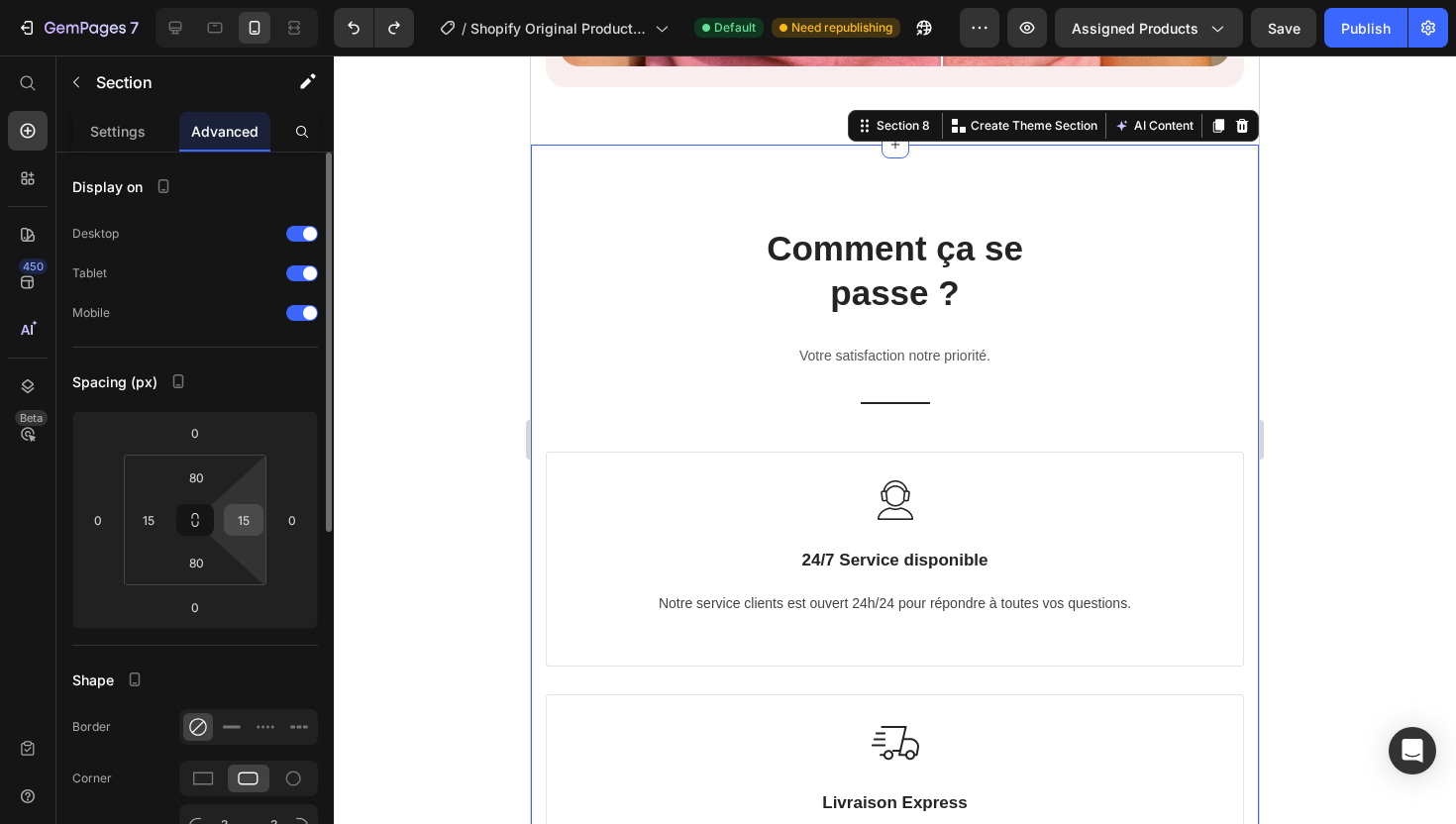 click on "80 15 80 15" at bounding box center (195, 520) 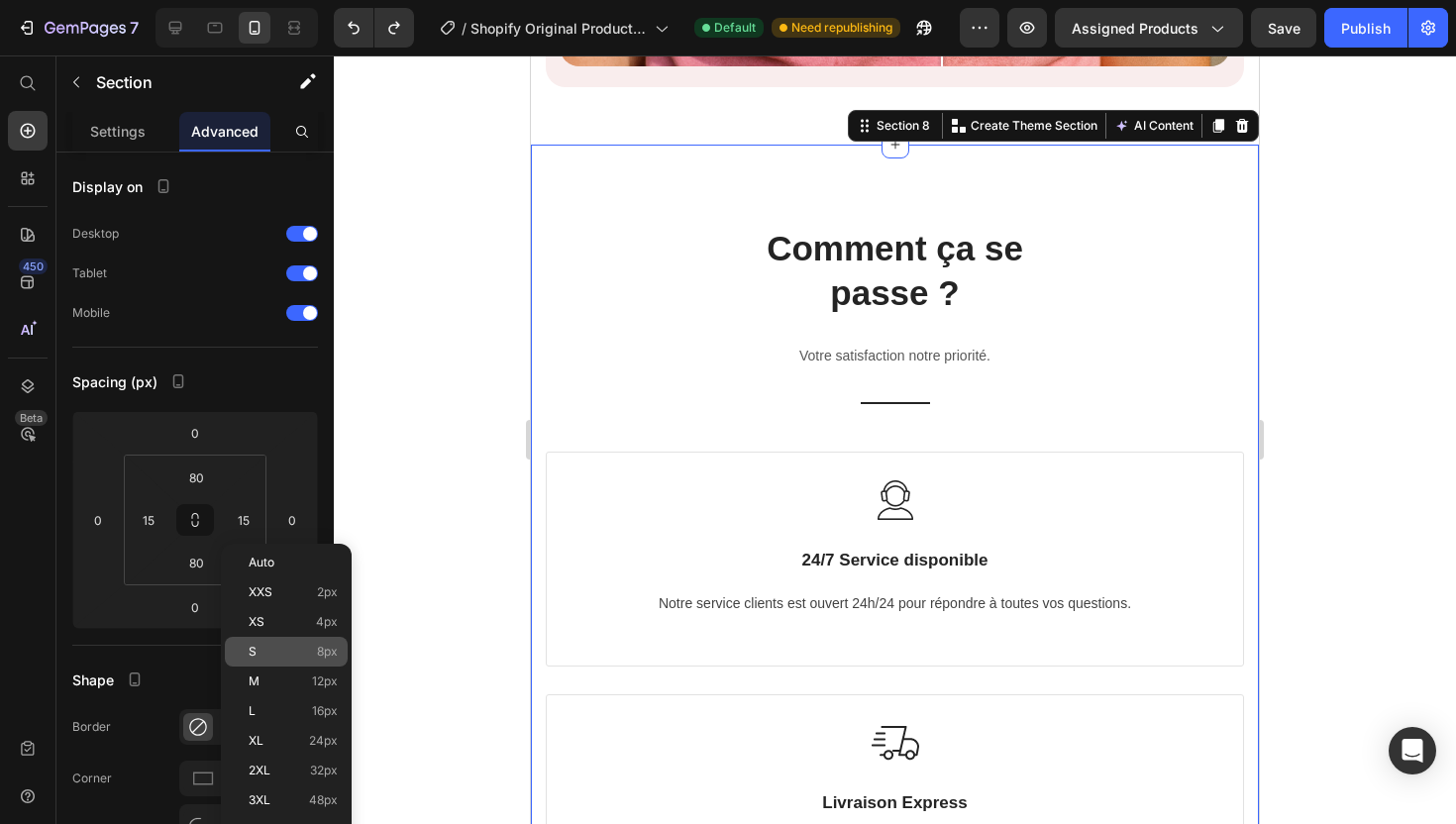 click on "S 8px" 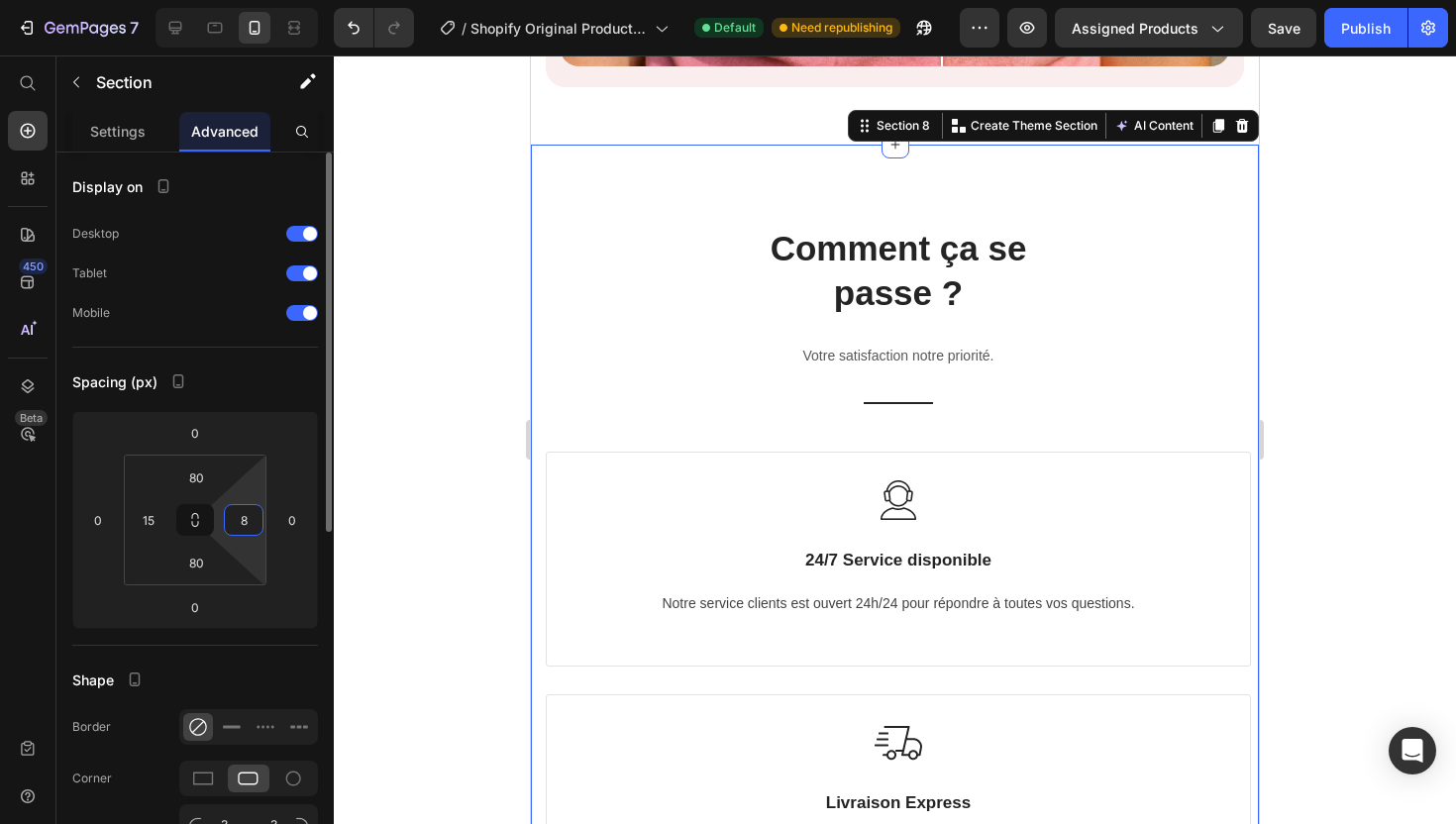 click on "8" at bounding box center (244, 520) 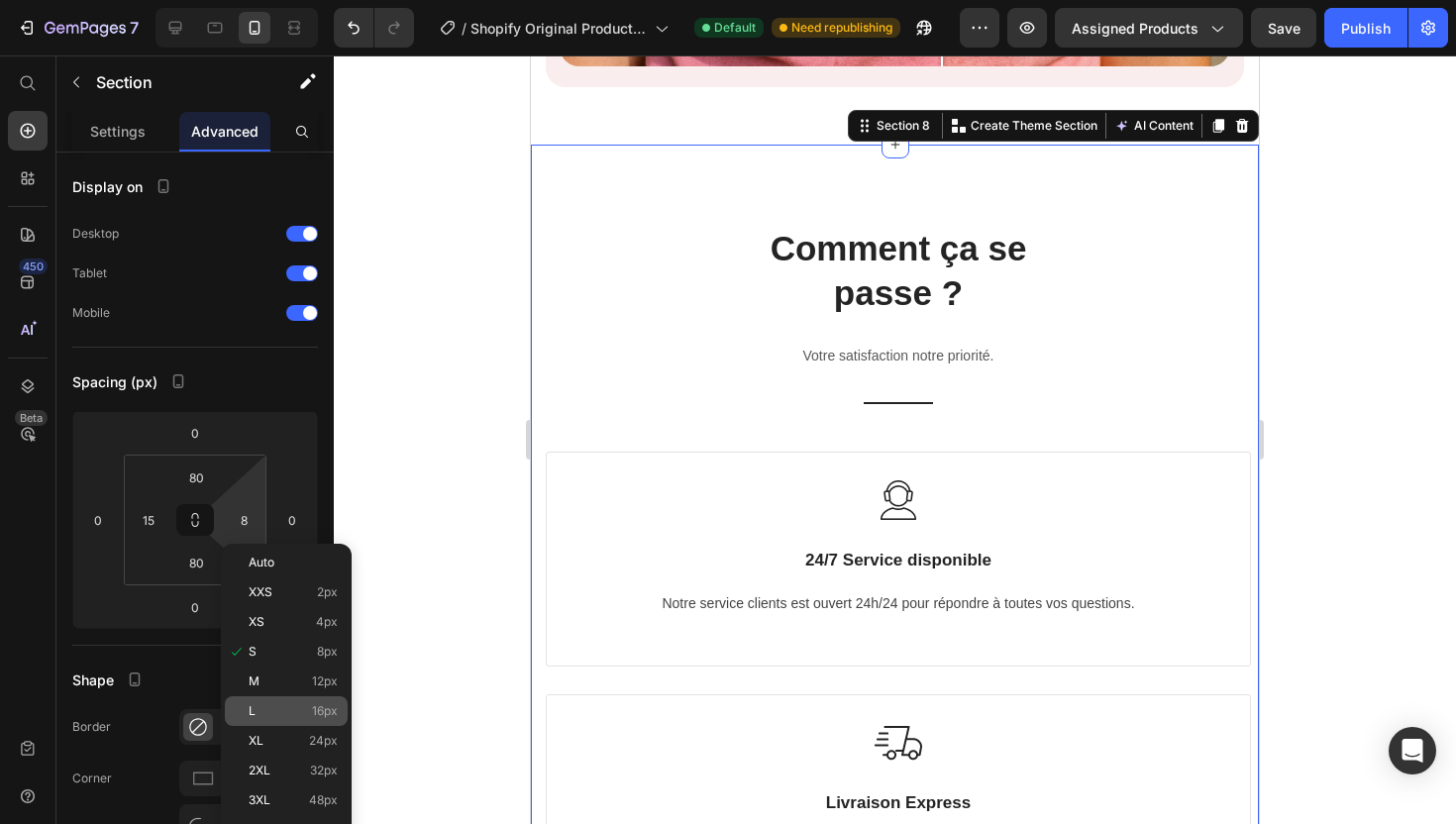 click on "L 16px" at bounding box center (293, 711) 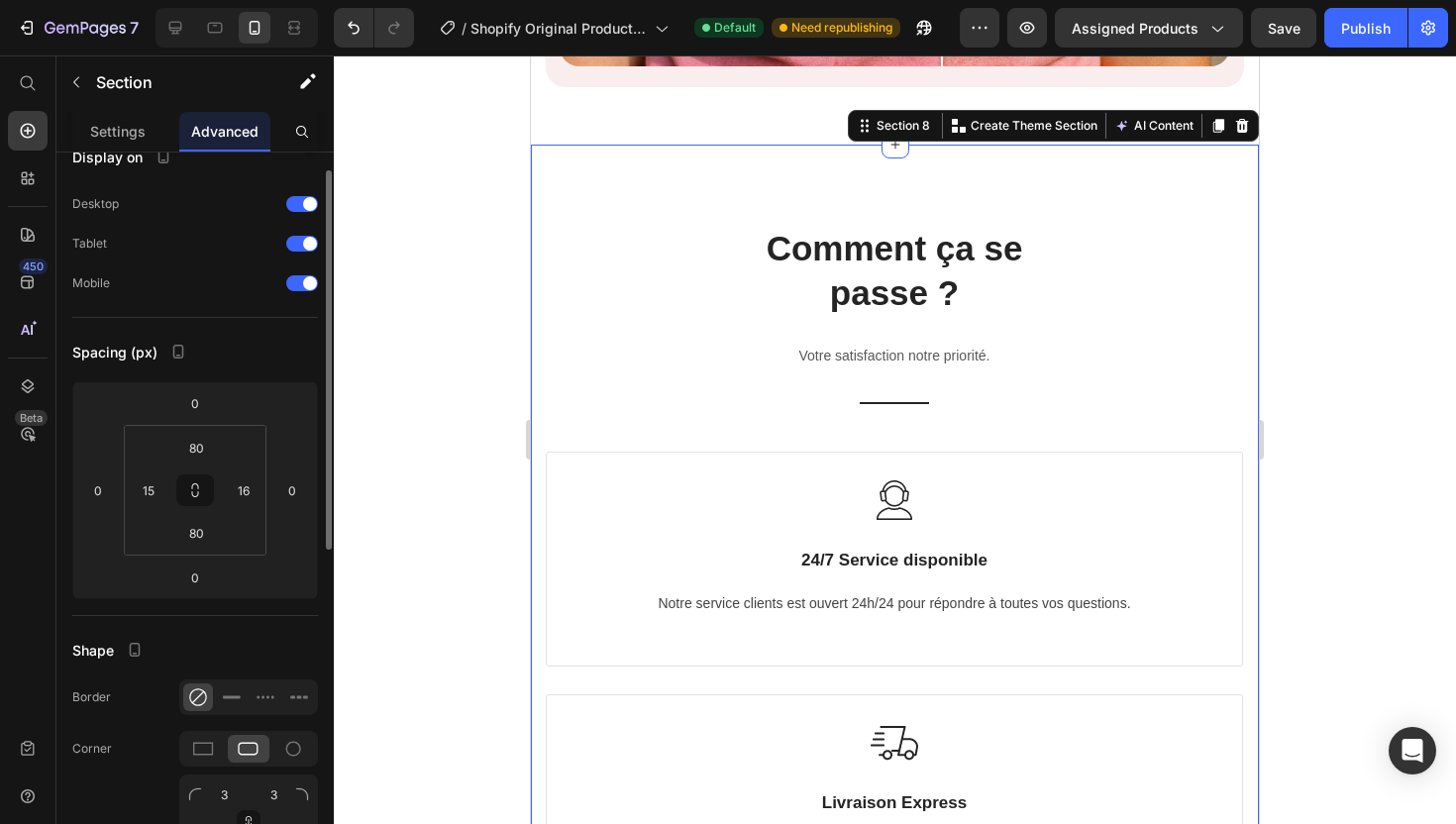 scroll, scrollTop: 29, scrollLeft: 0, axis: vertical 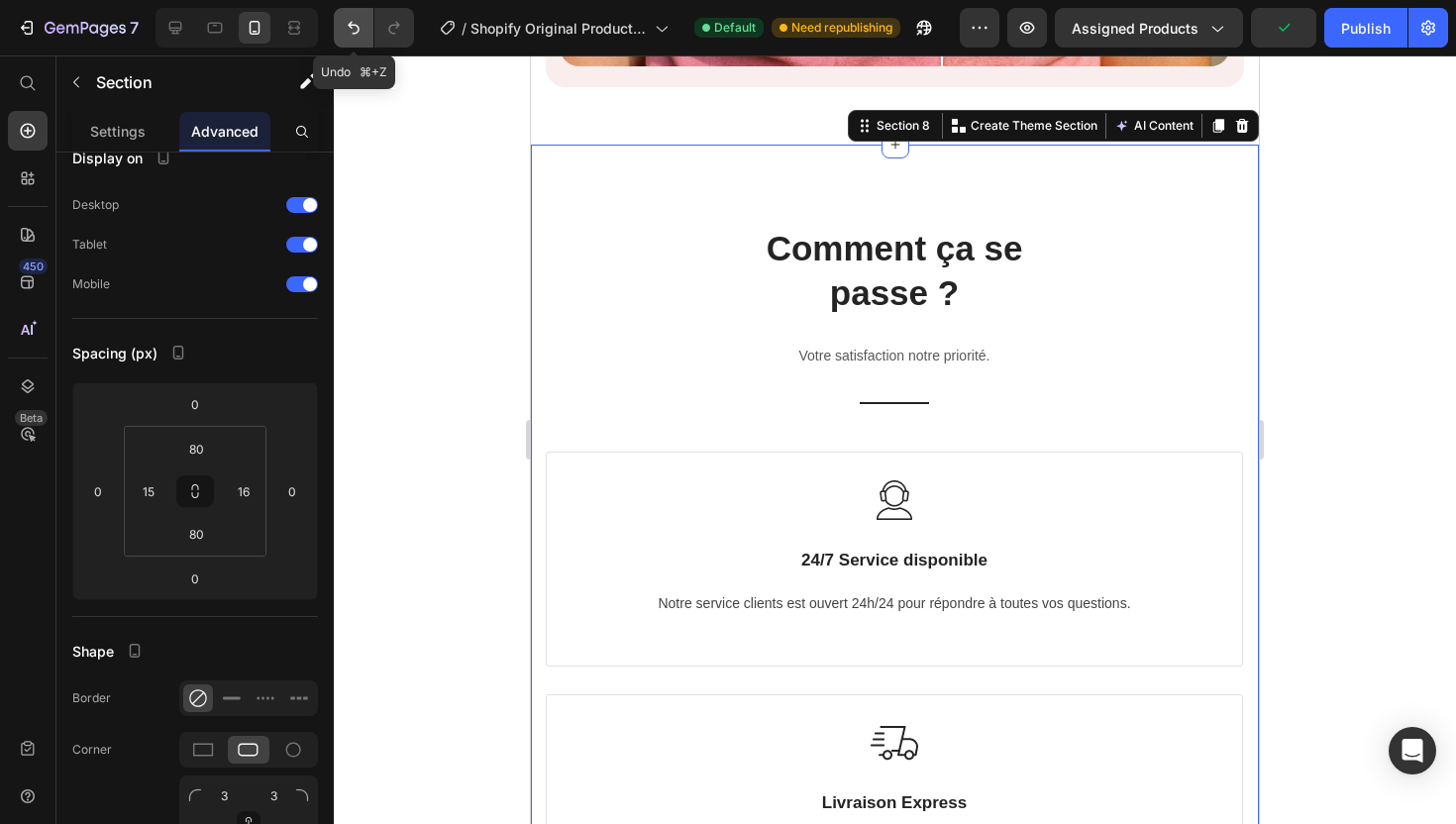 click 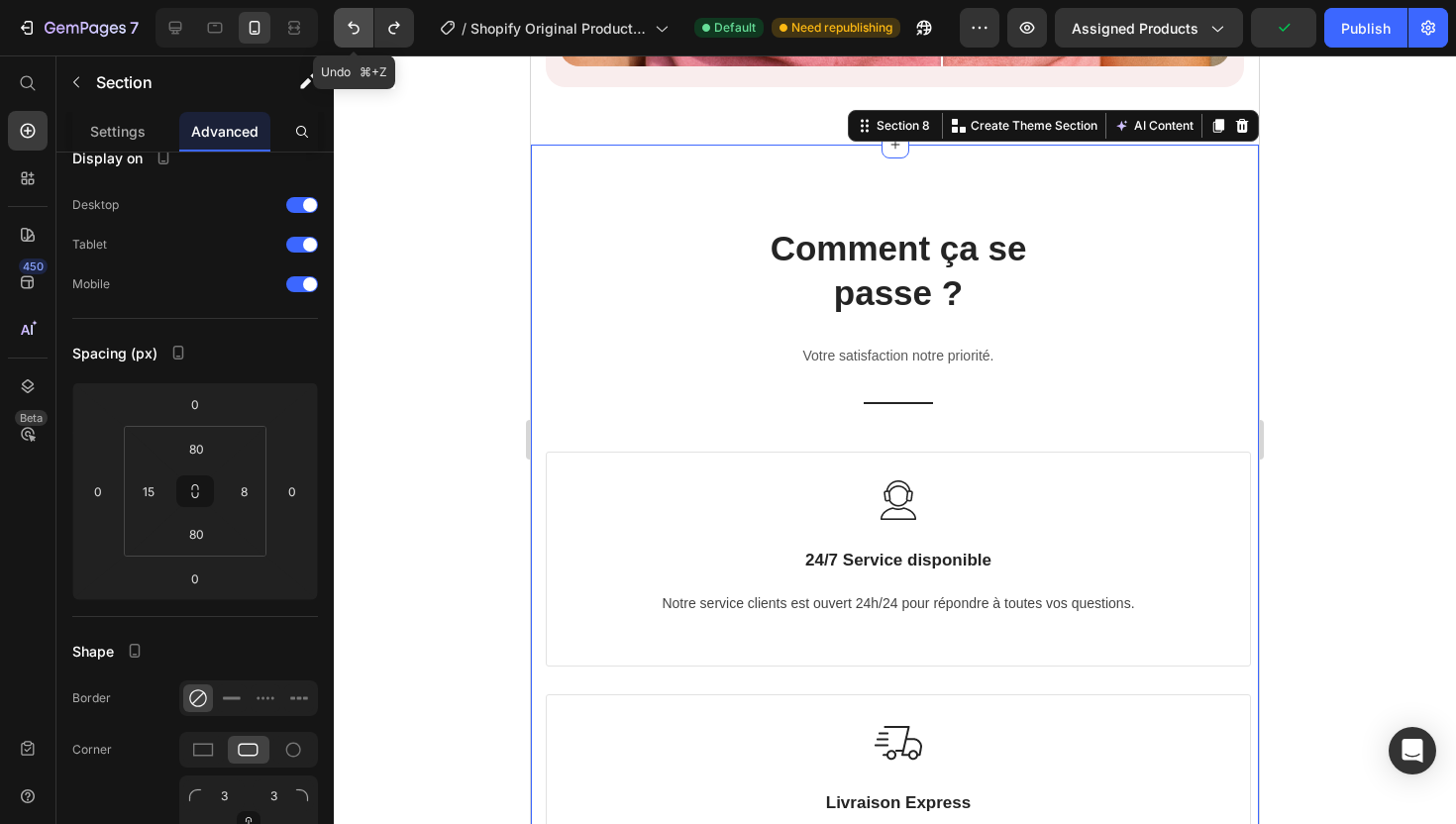 click 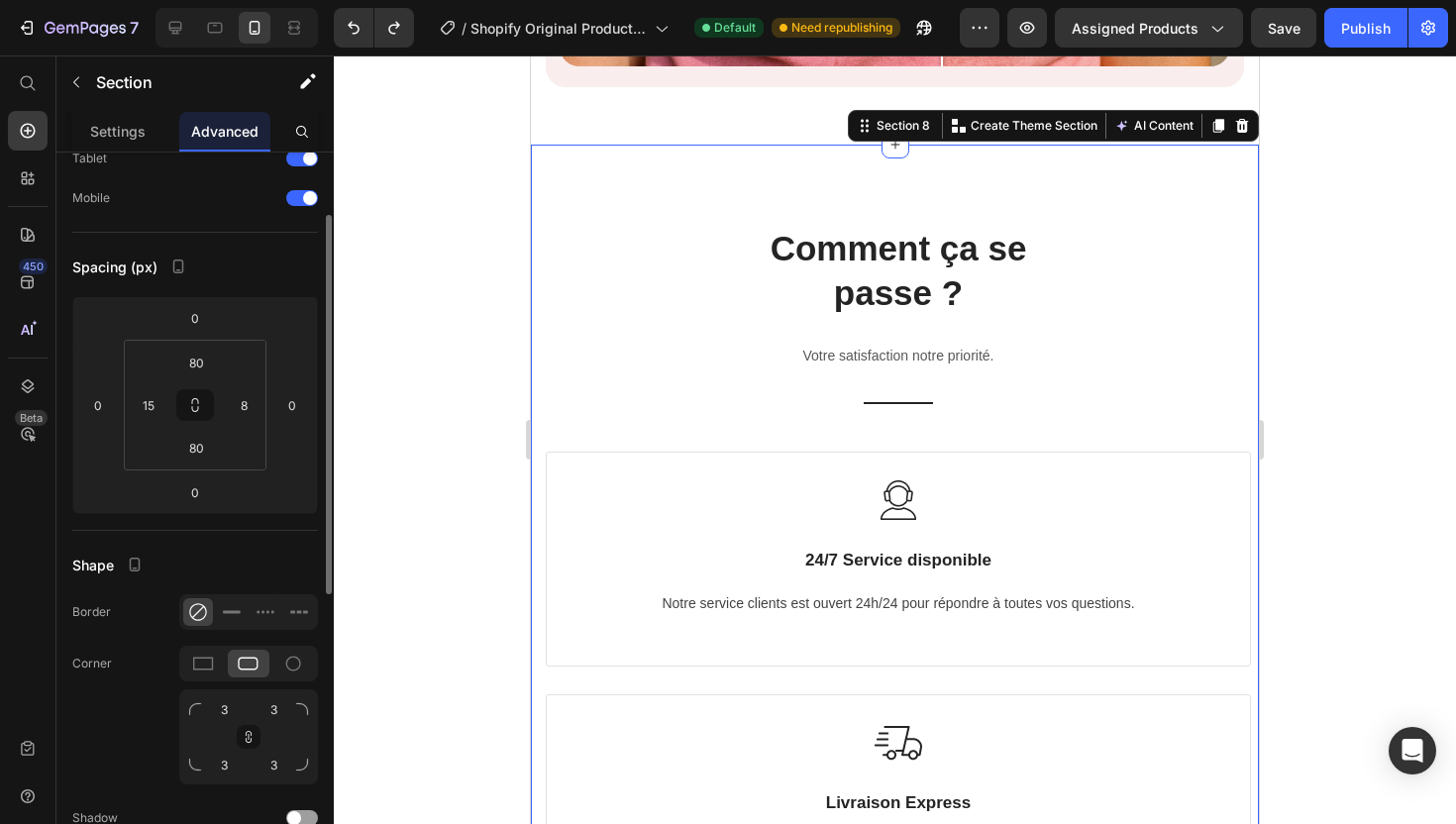 scroll, scrollTop: 119, scrollLeft: 0, axis: vertical 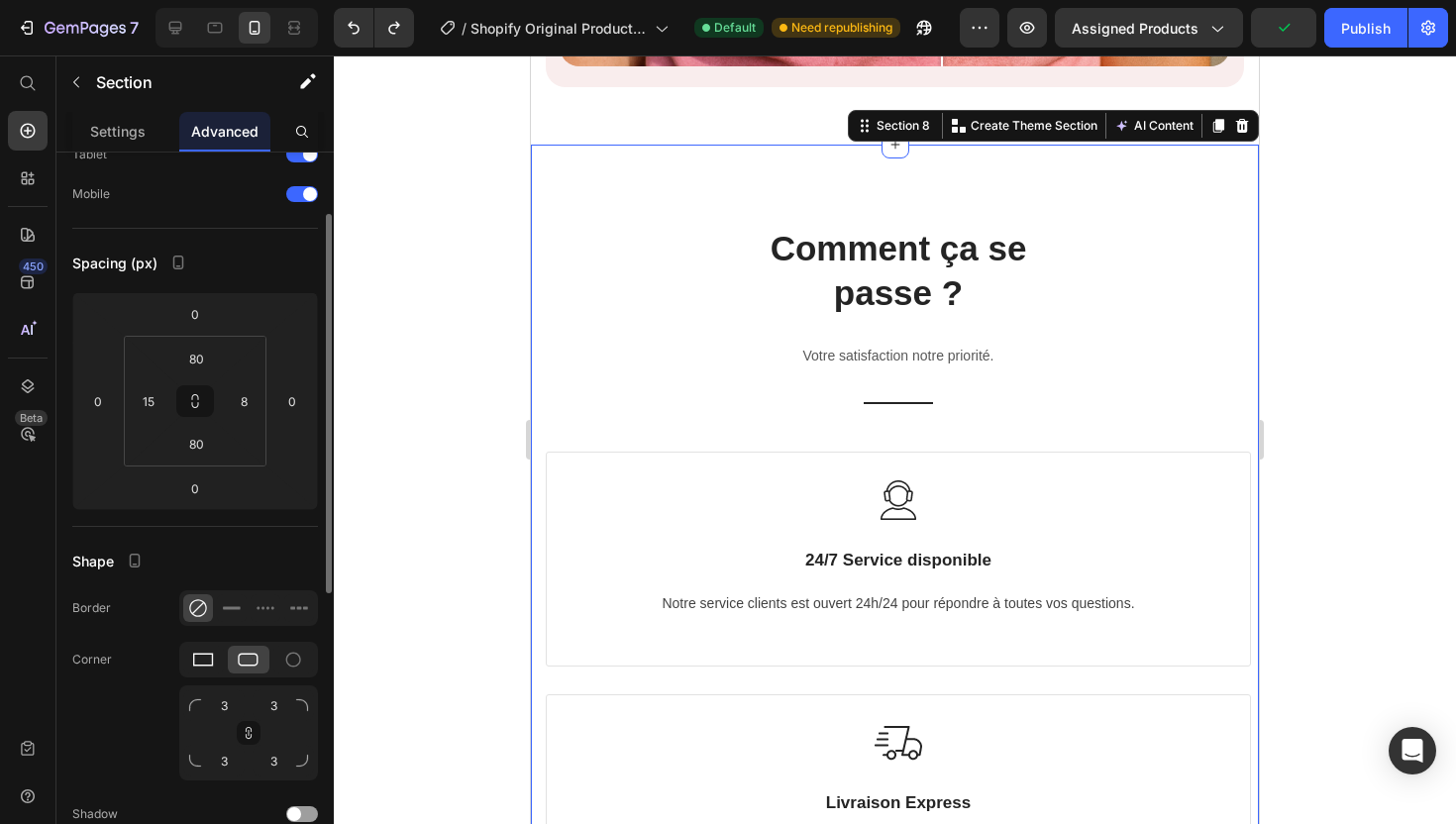 click 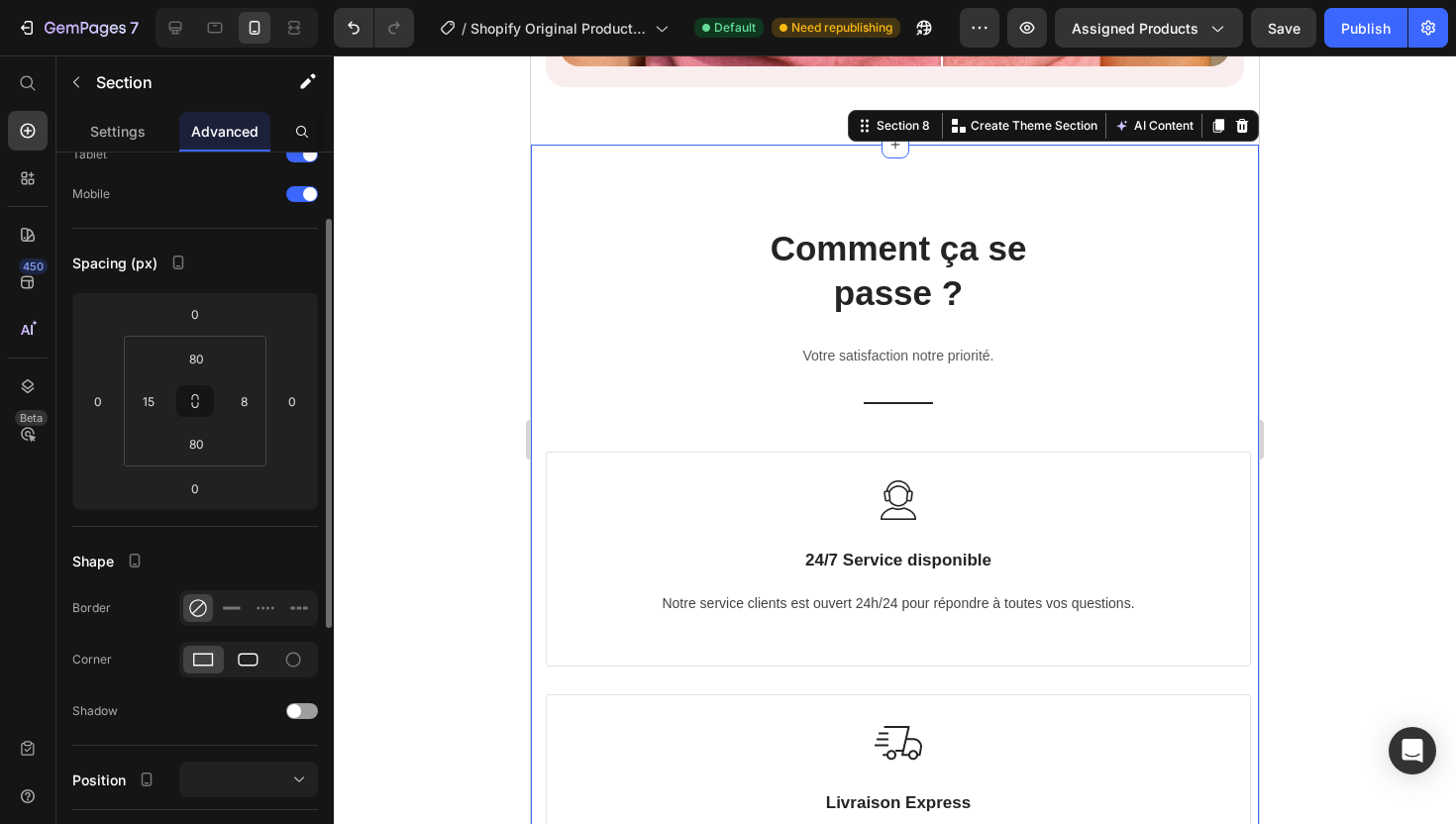 click 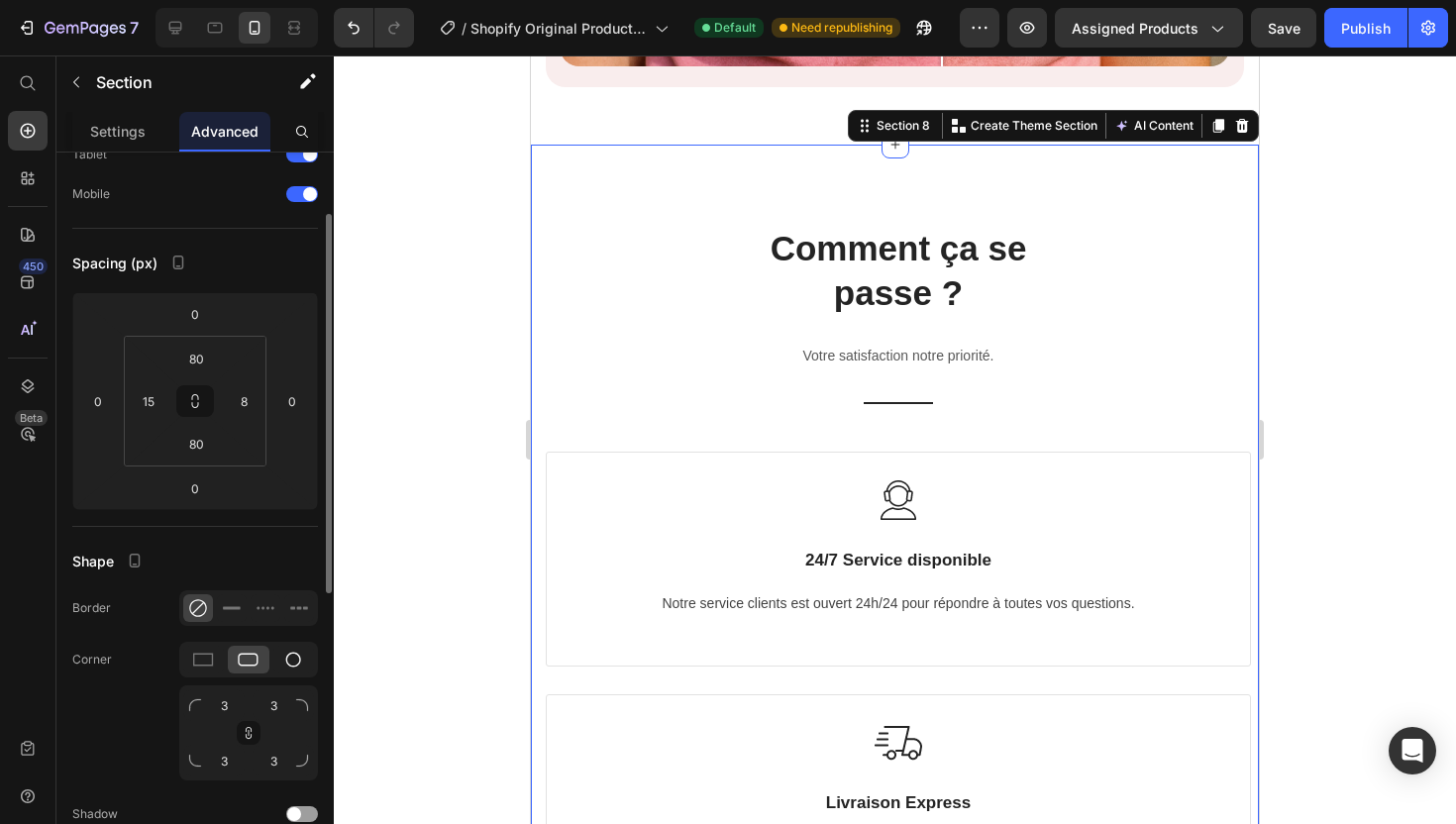 click 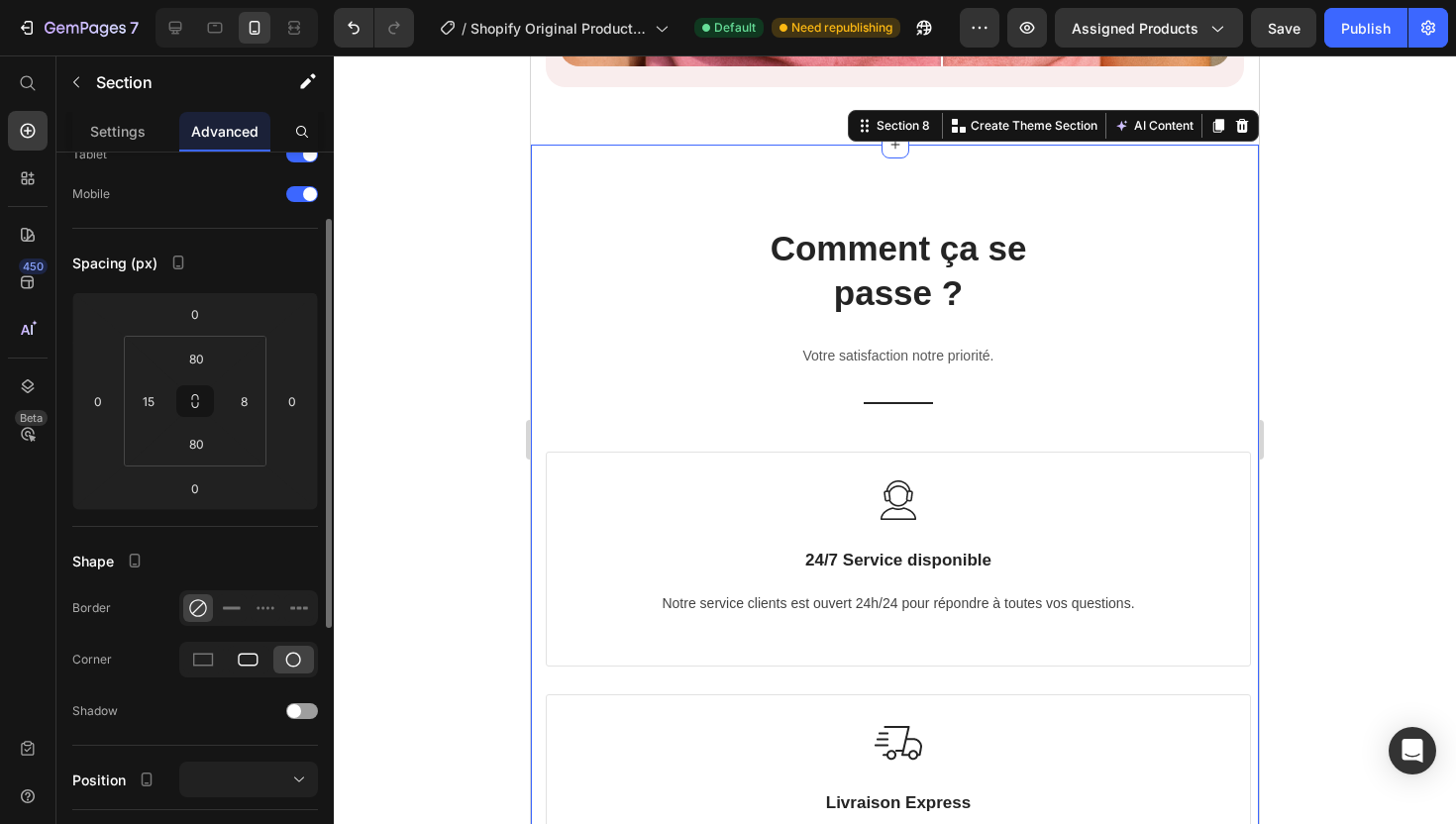 click 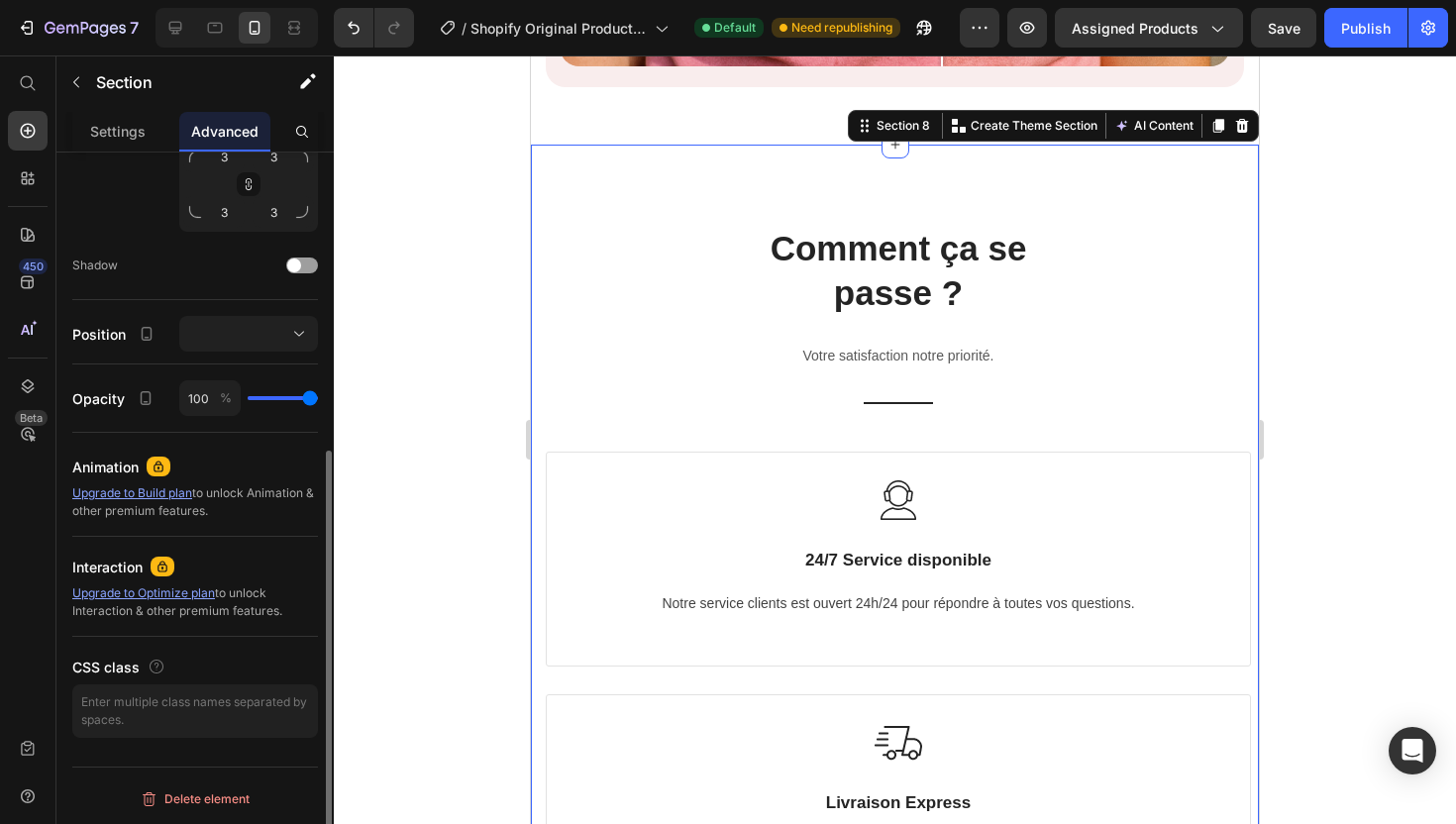 scroll, scrollTop: 0, scrollLeft: 0, axis: both 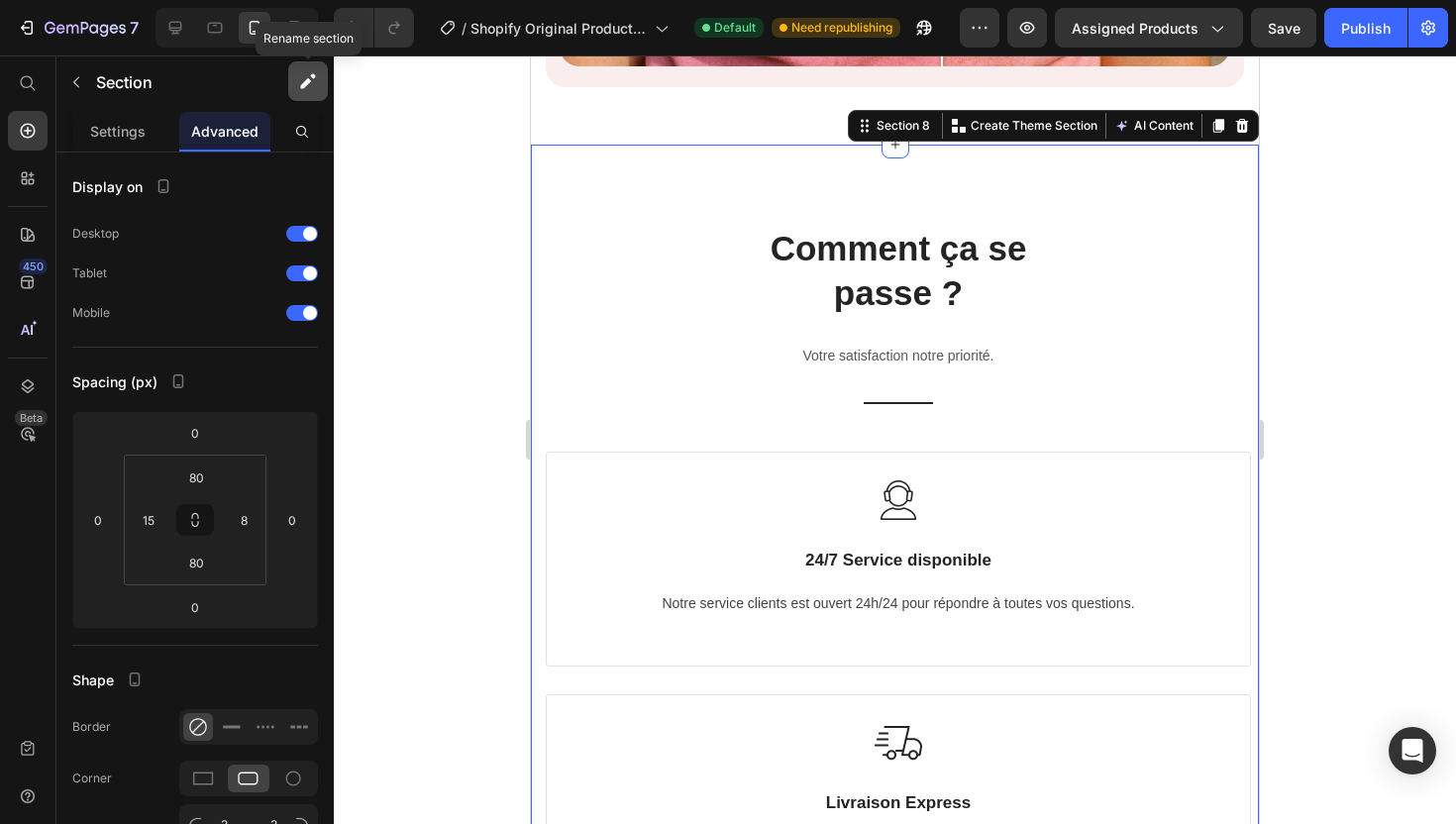 click 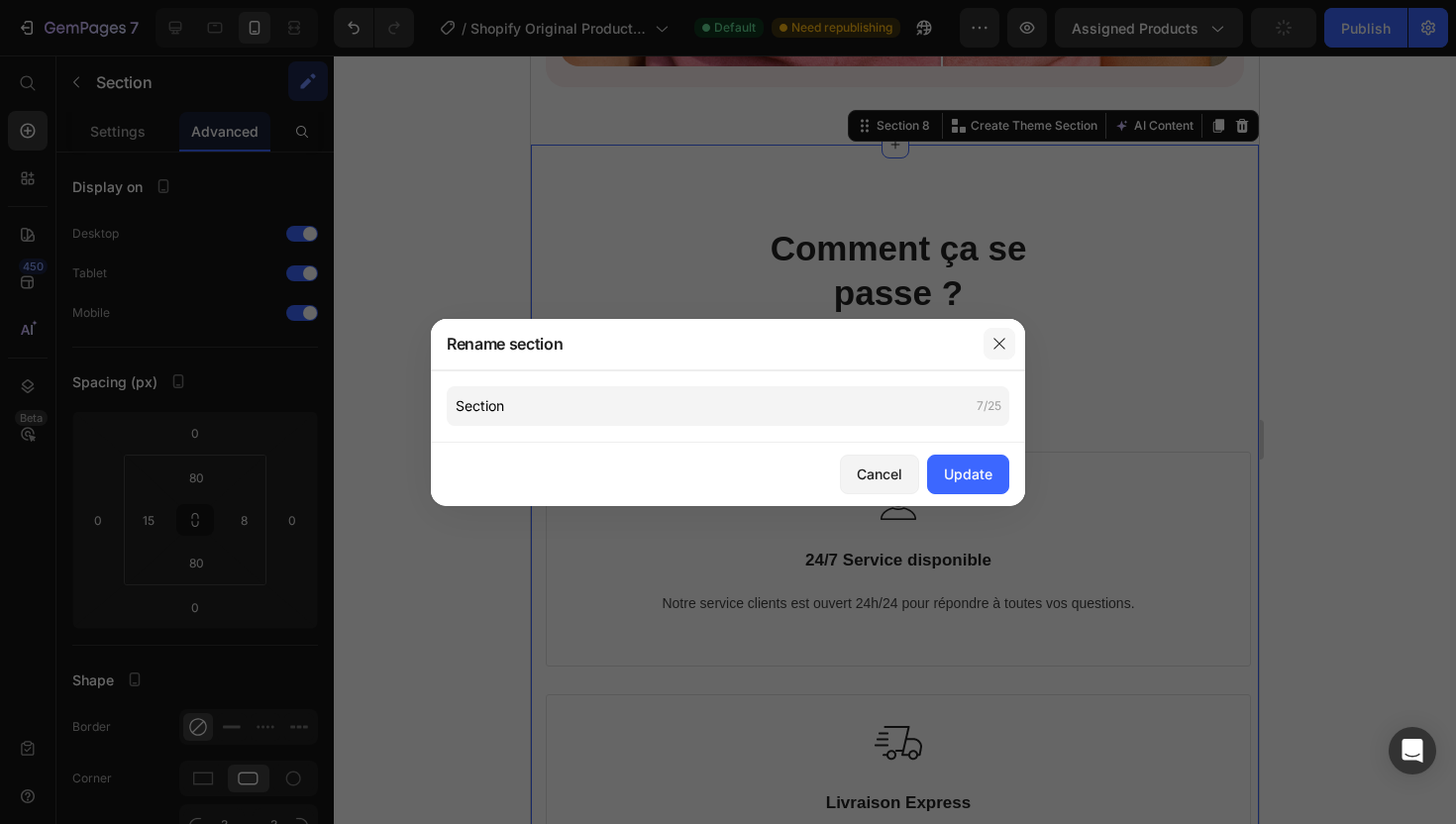 click at bounding box center [999, 344] 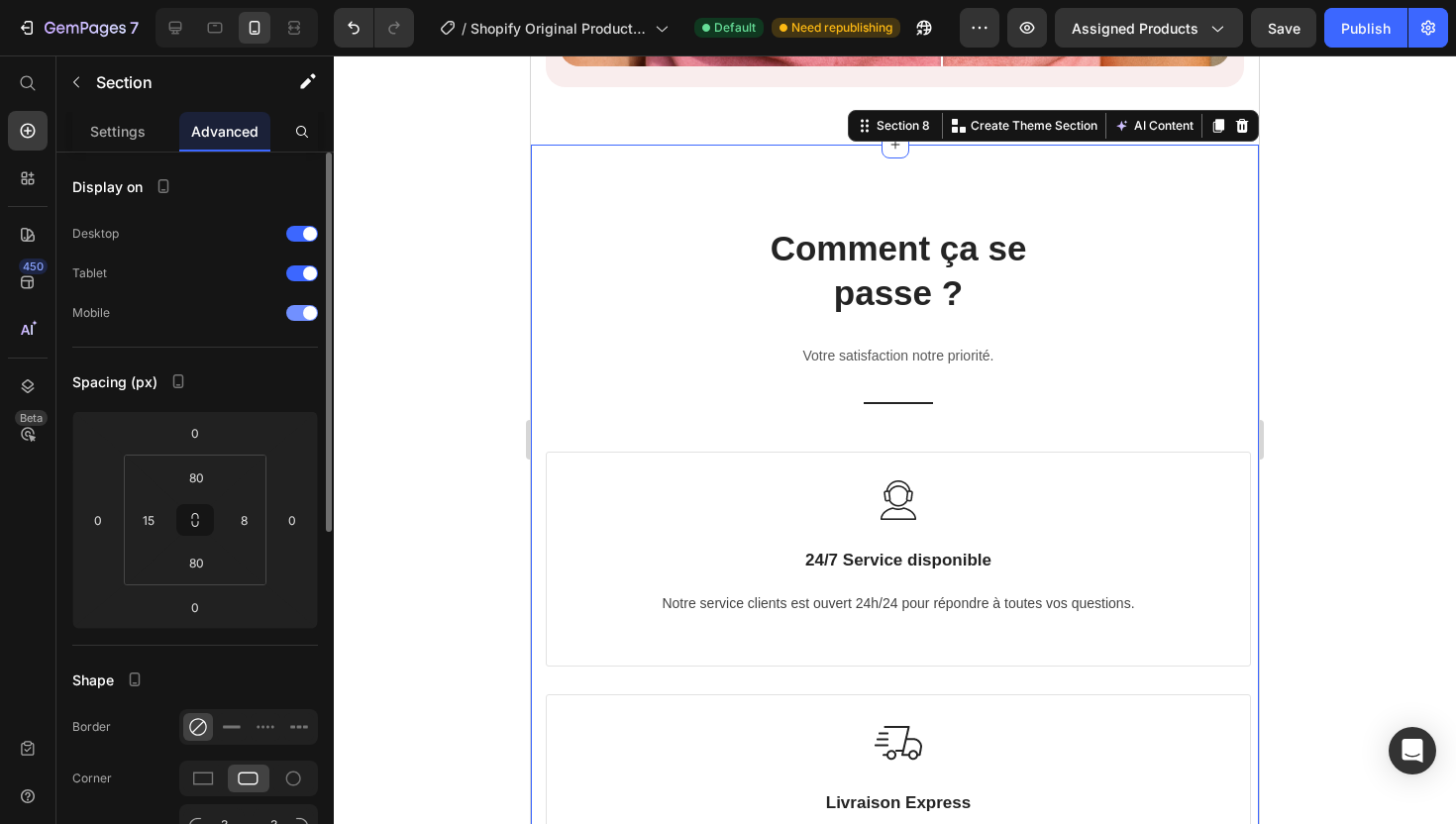 click at bounding box center [302, 313] 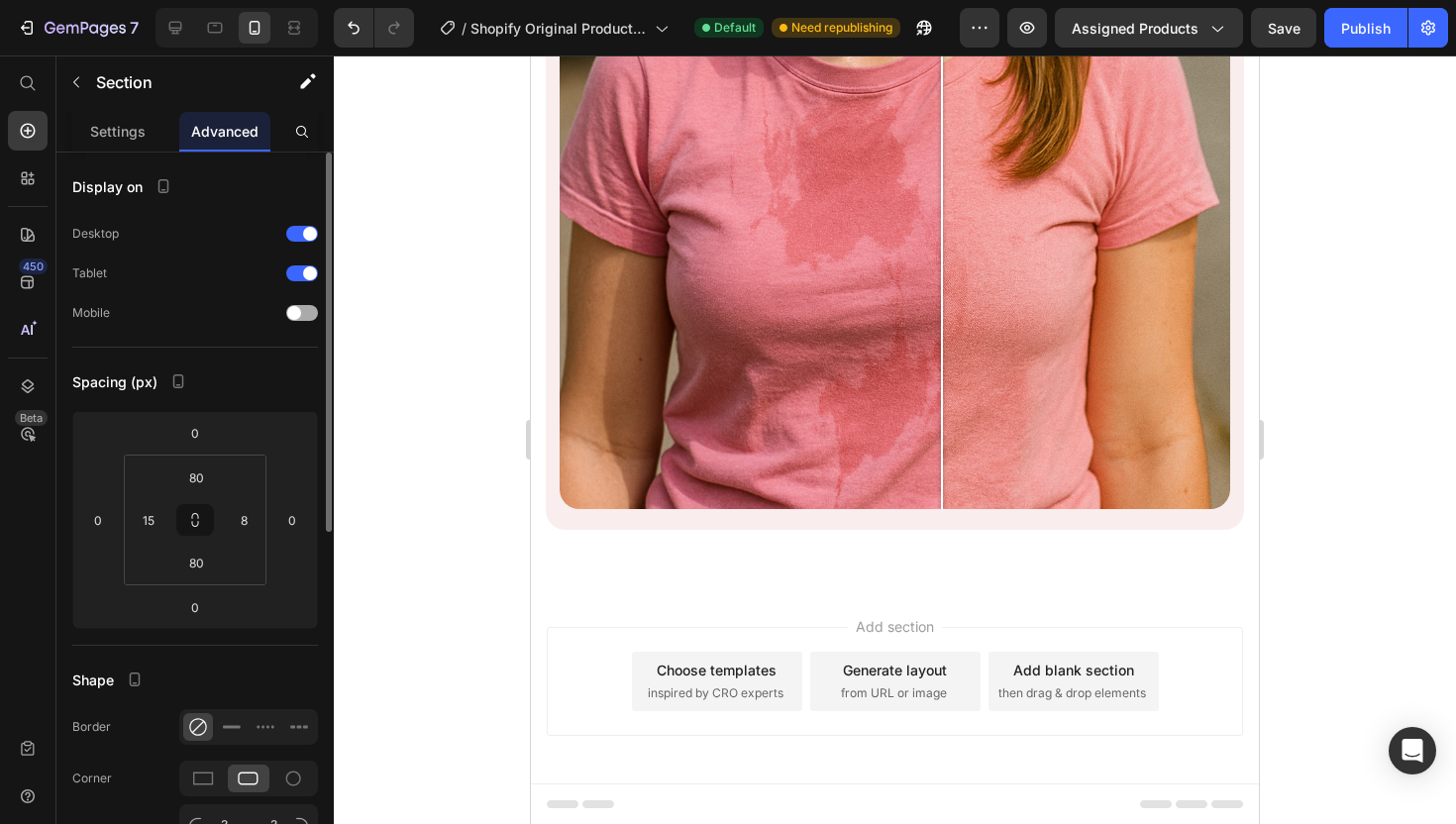 click at bounding box center [294, 313] 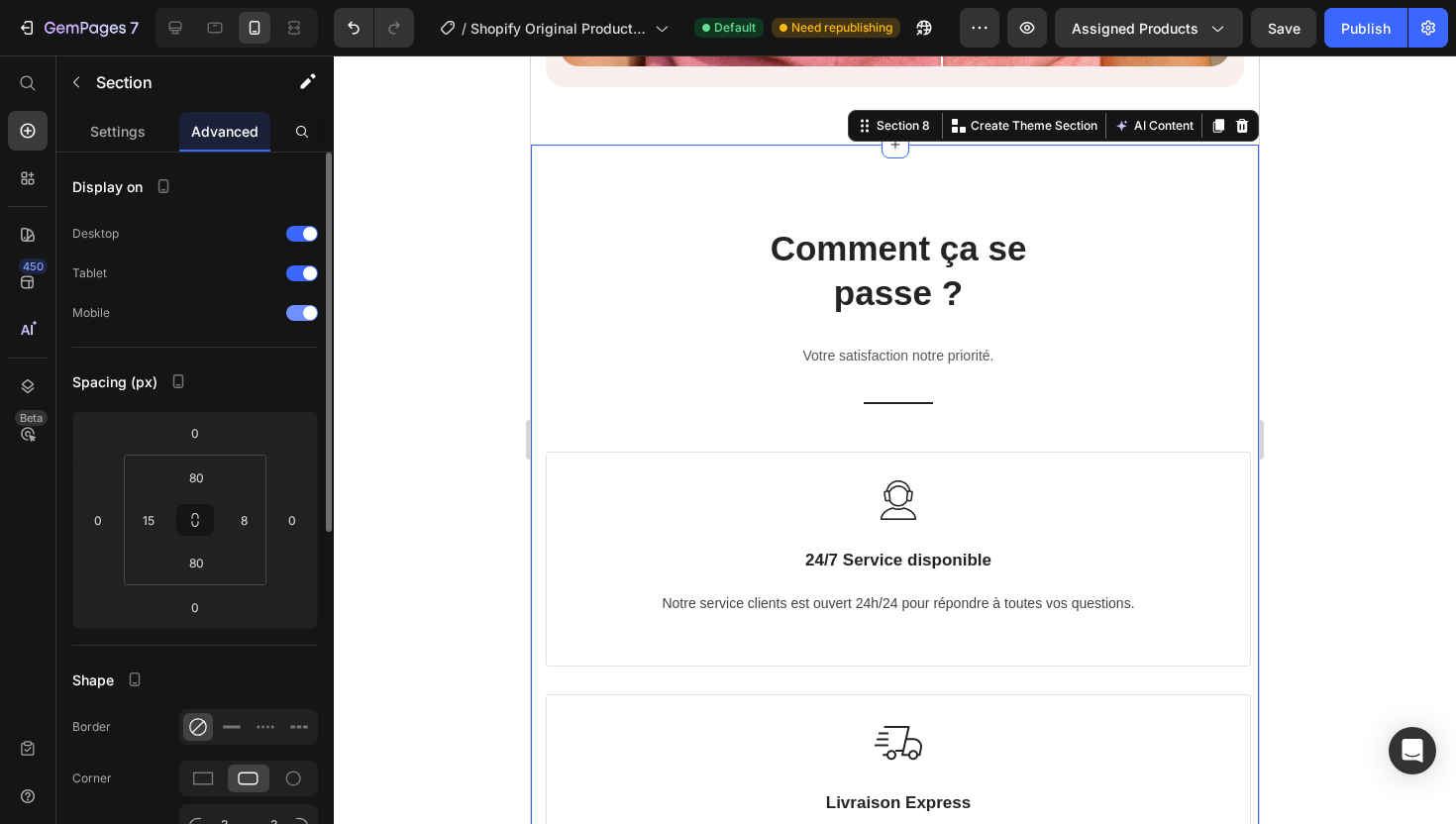 click at bounding box center (302, 313) 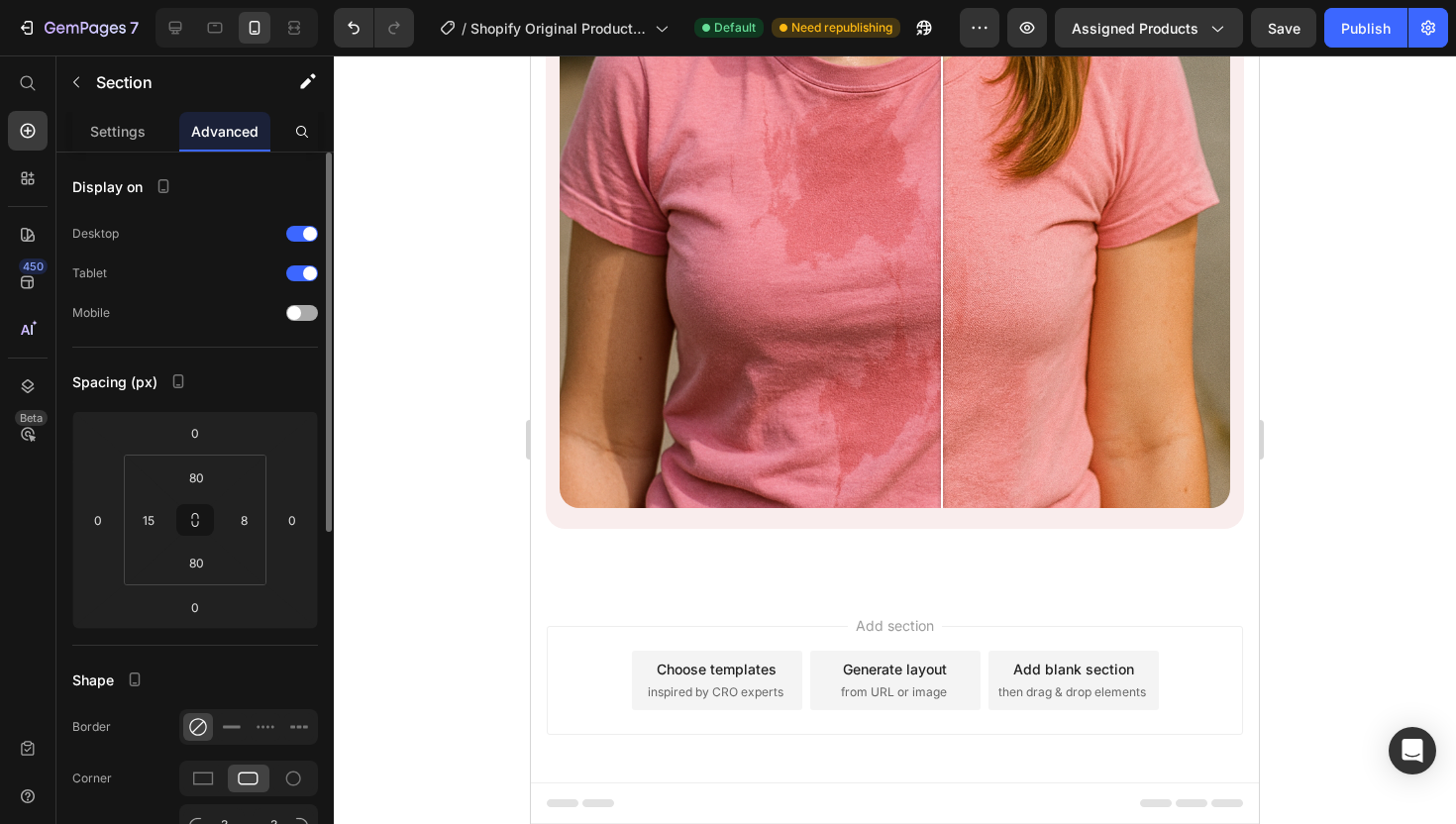 scroll, scrollTop: 5549, scrollLeft: 0, axis: vertical 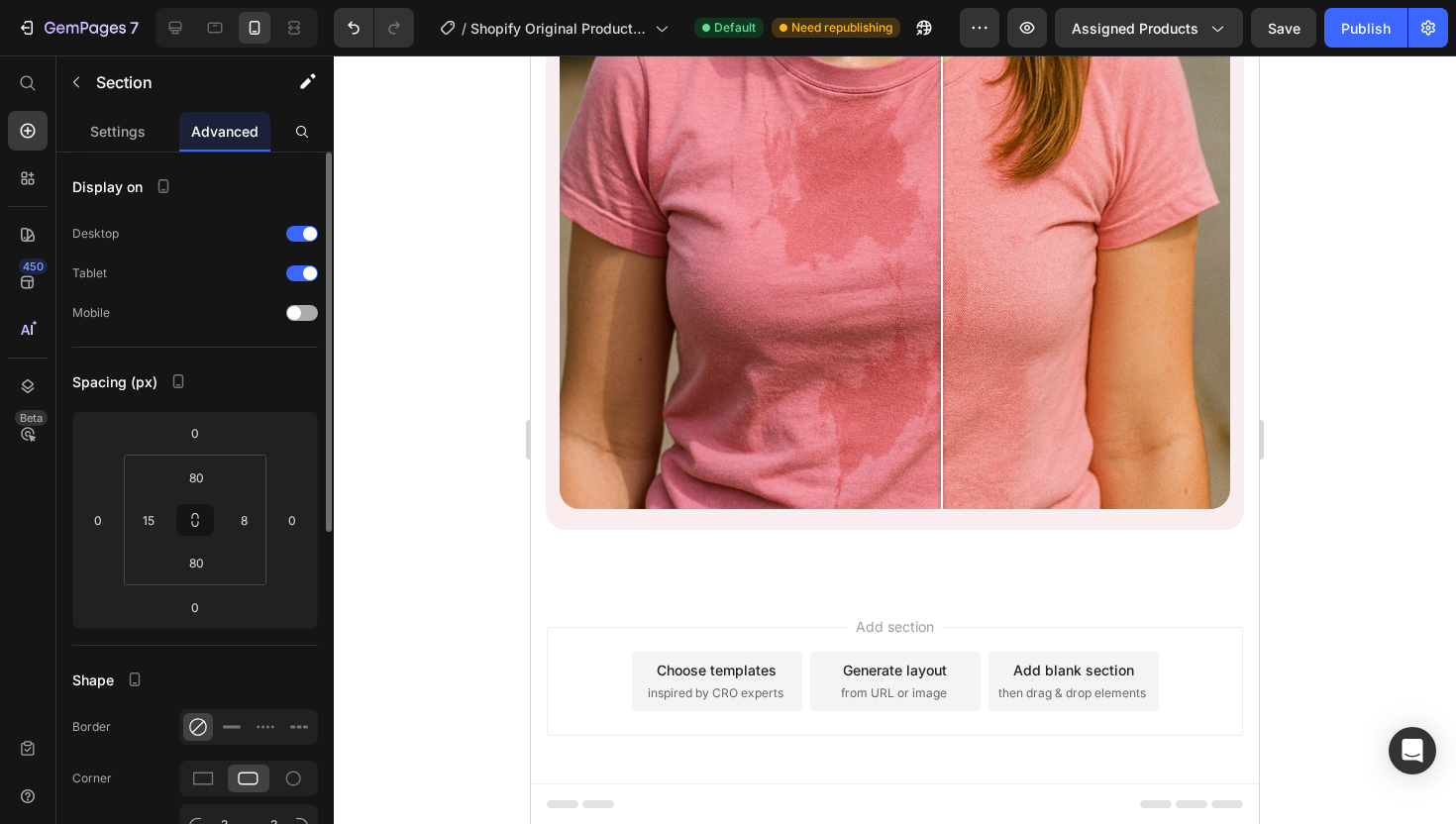 click at bounding box center (294, 313) 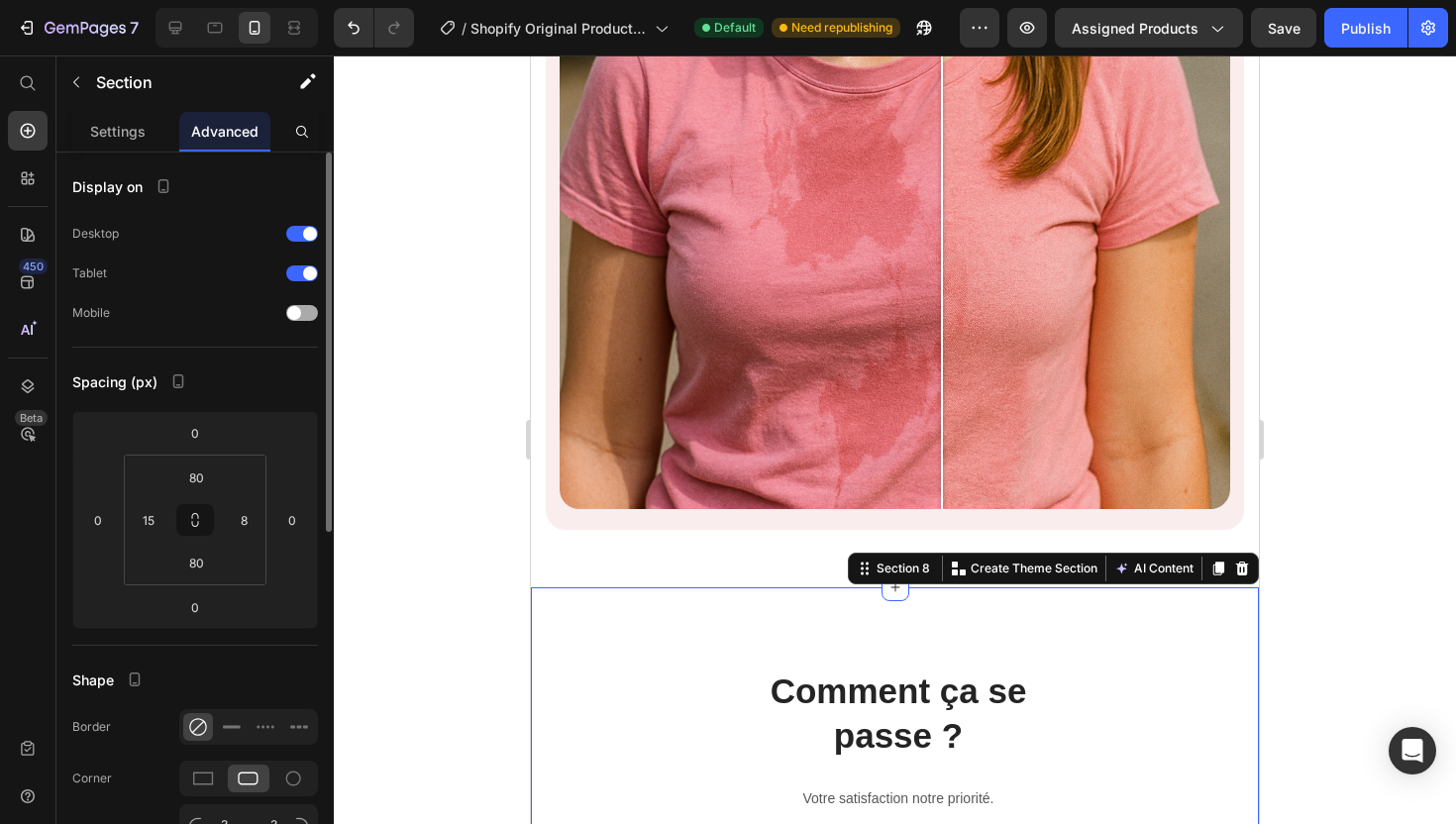 scroll, scrollTop: 5992, scrollLeft: 0, axis: vertical 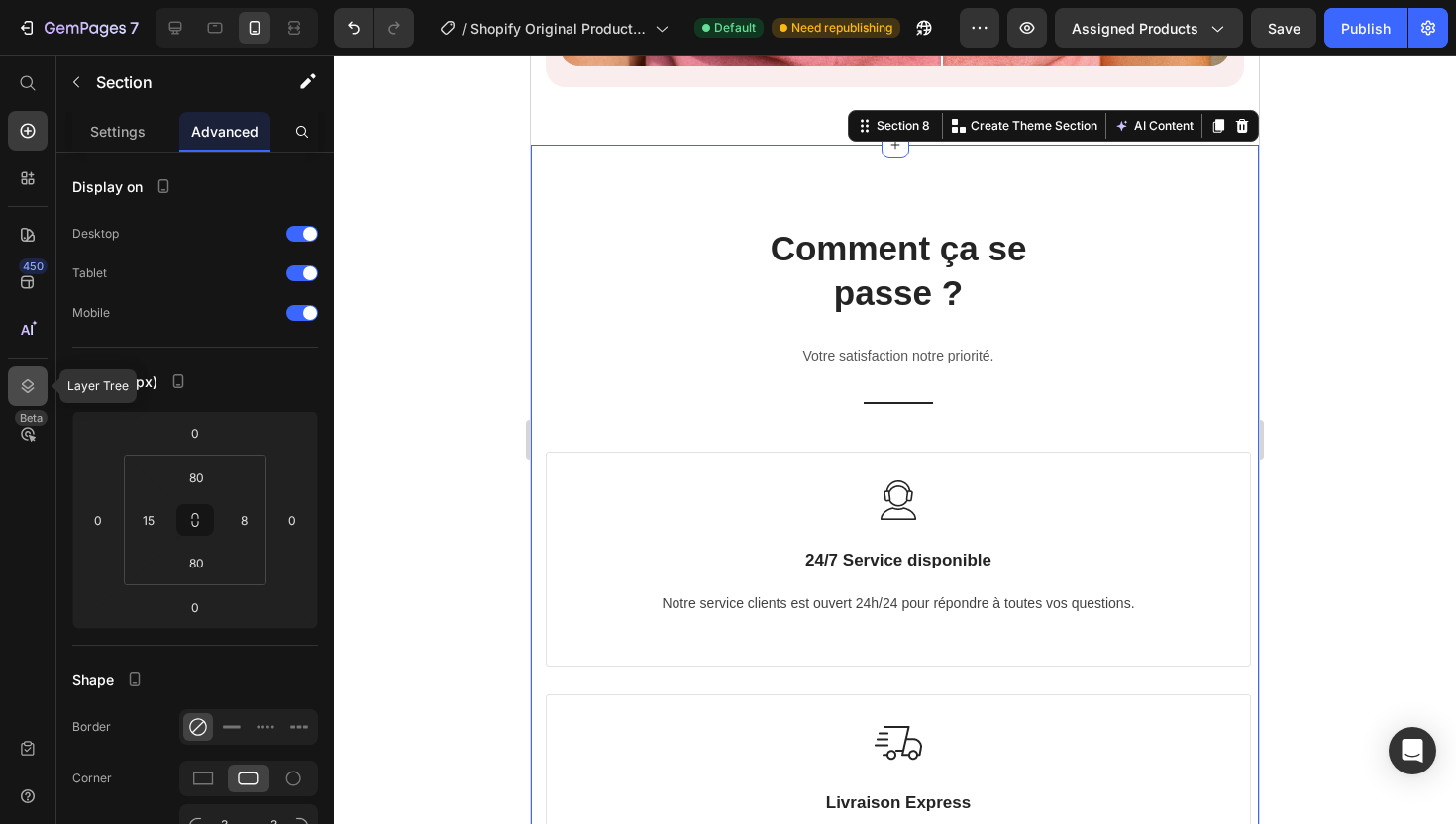 click 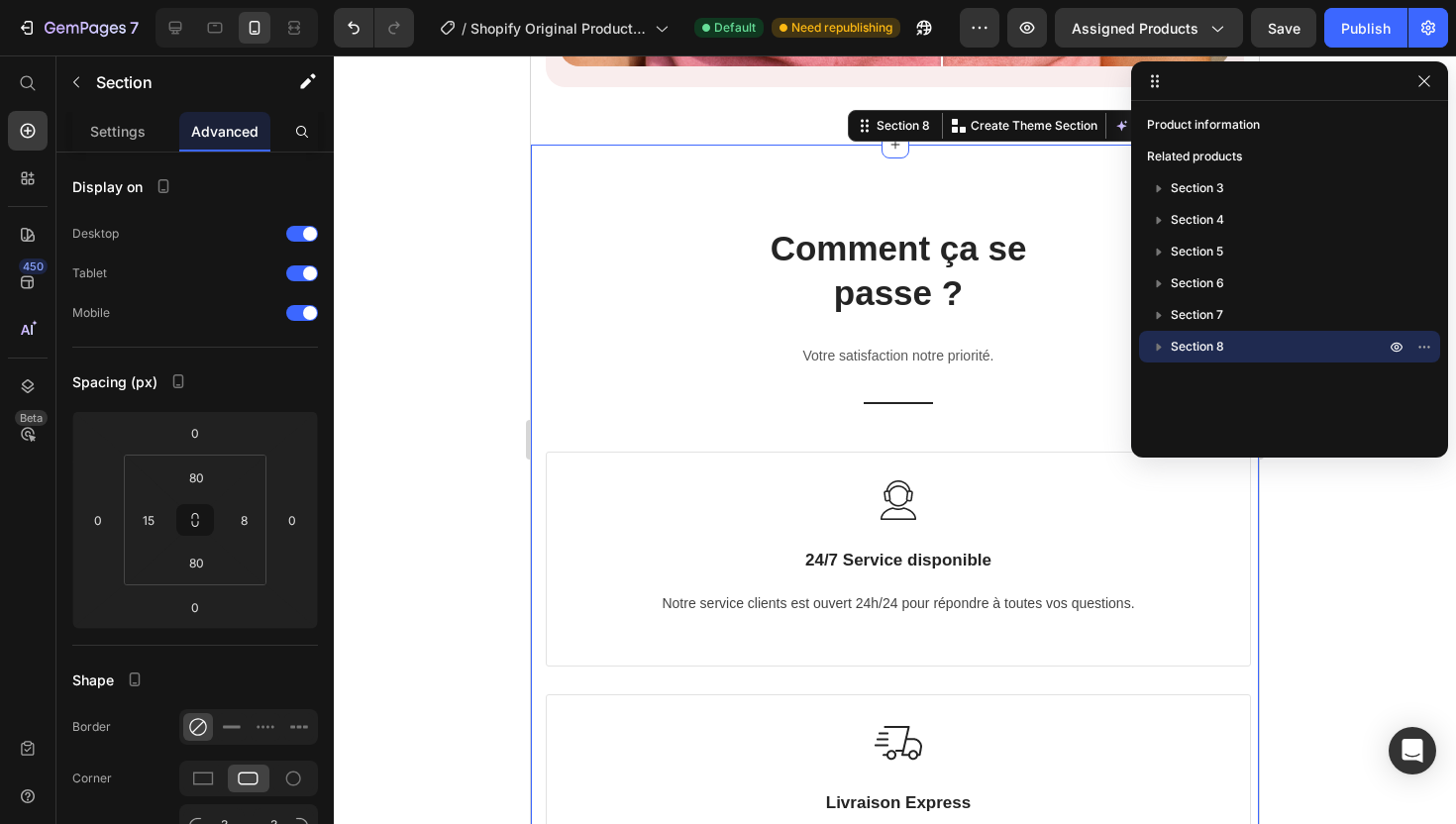 click 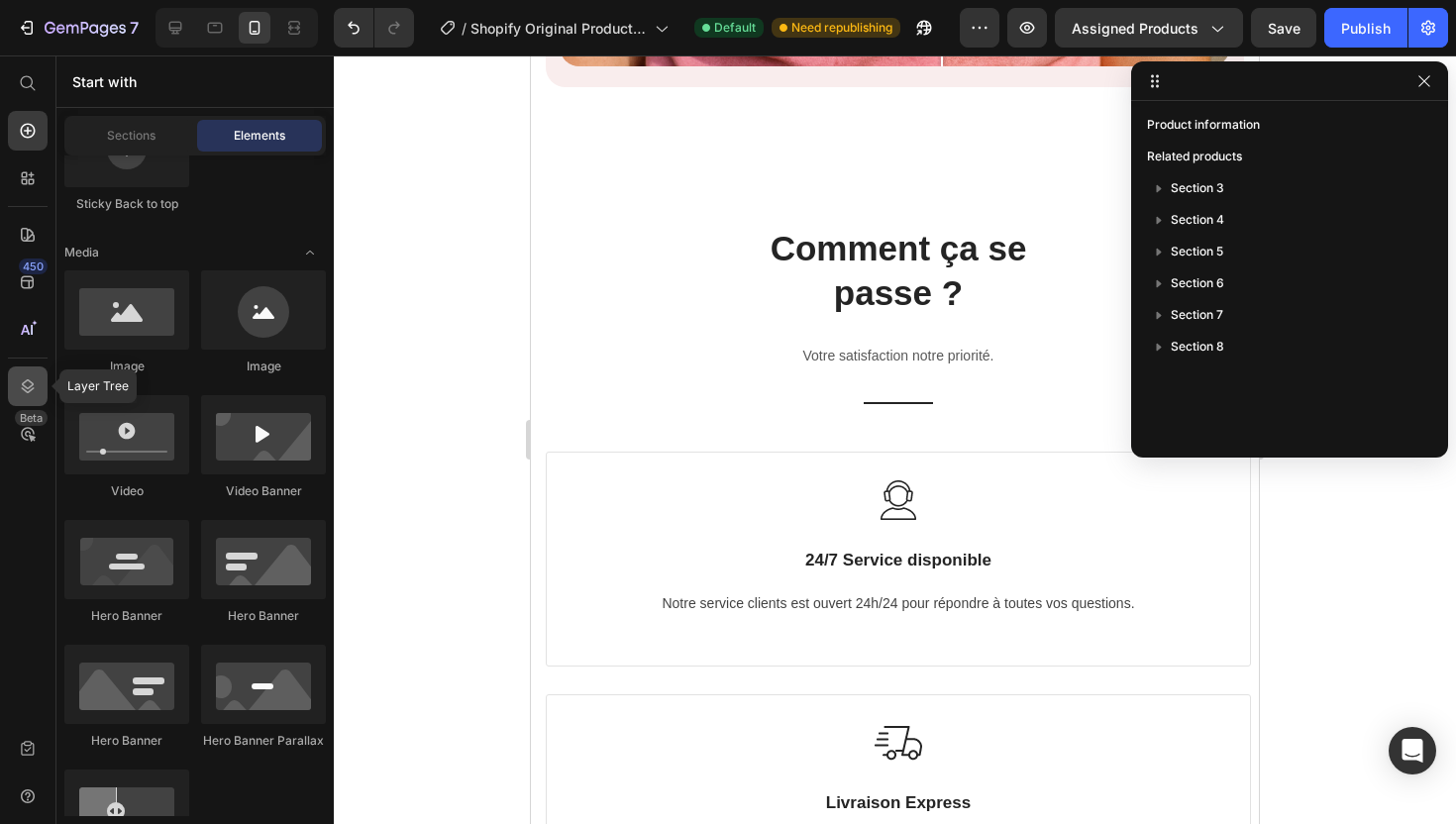 click 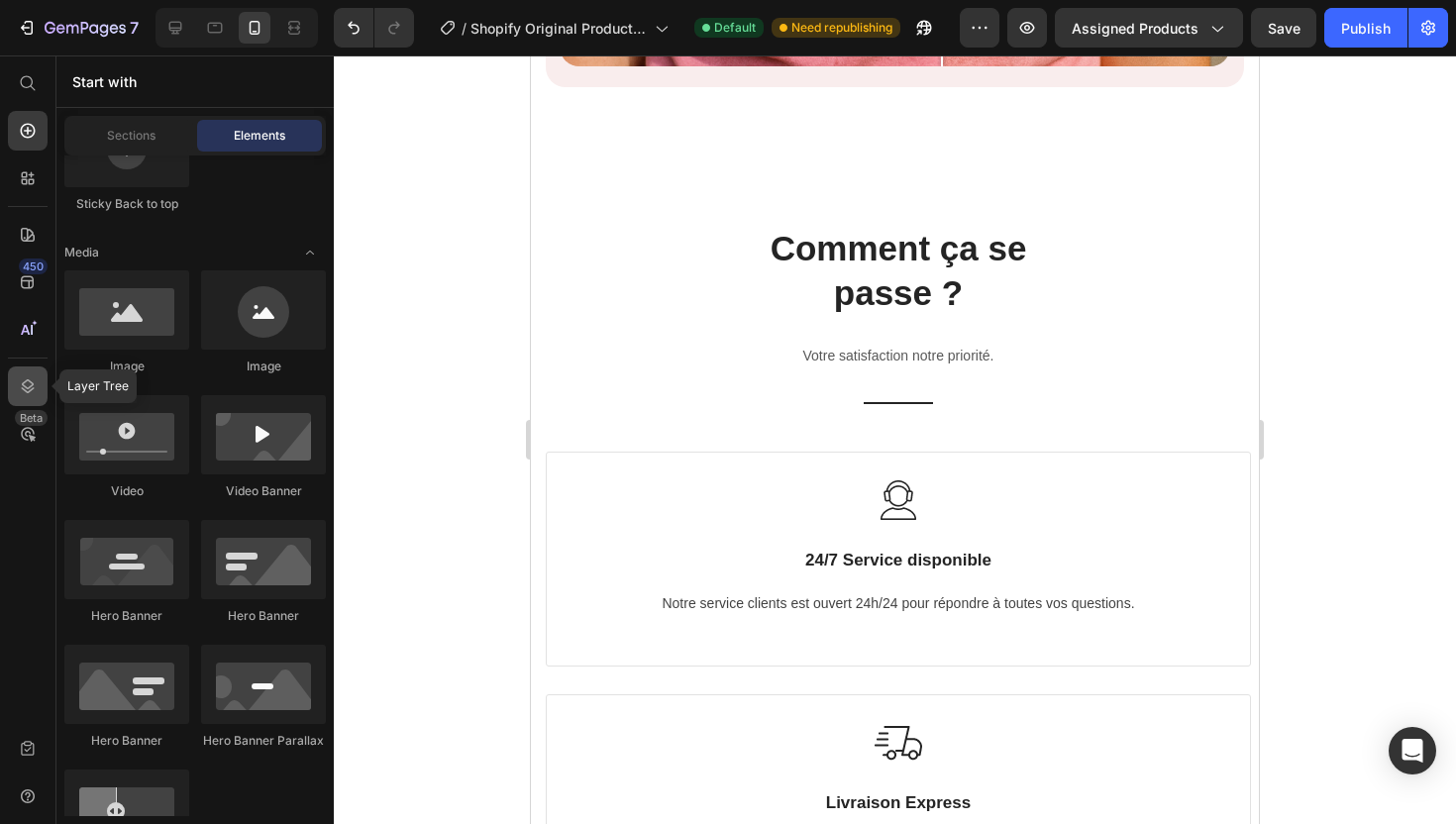 click 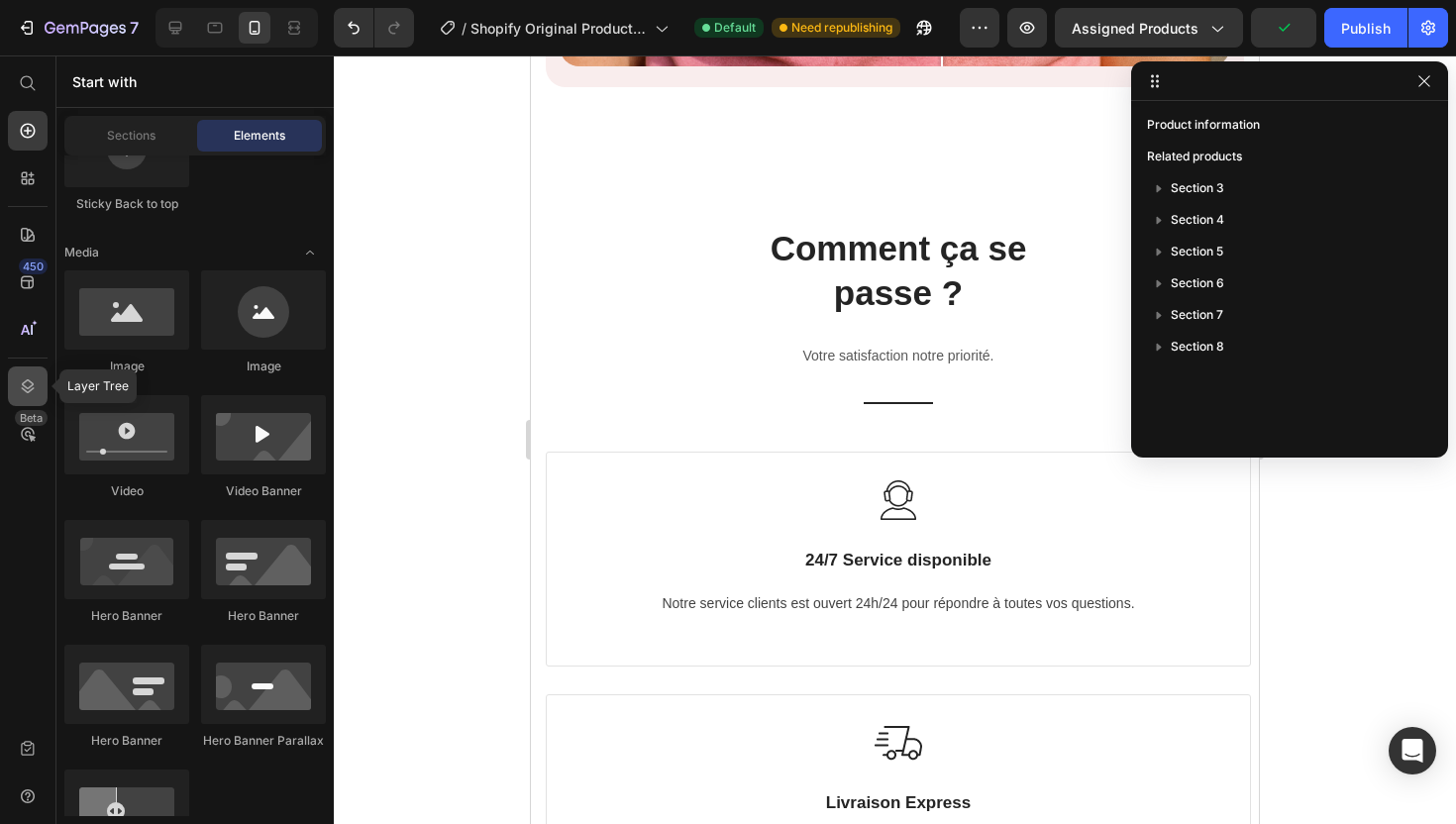 click 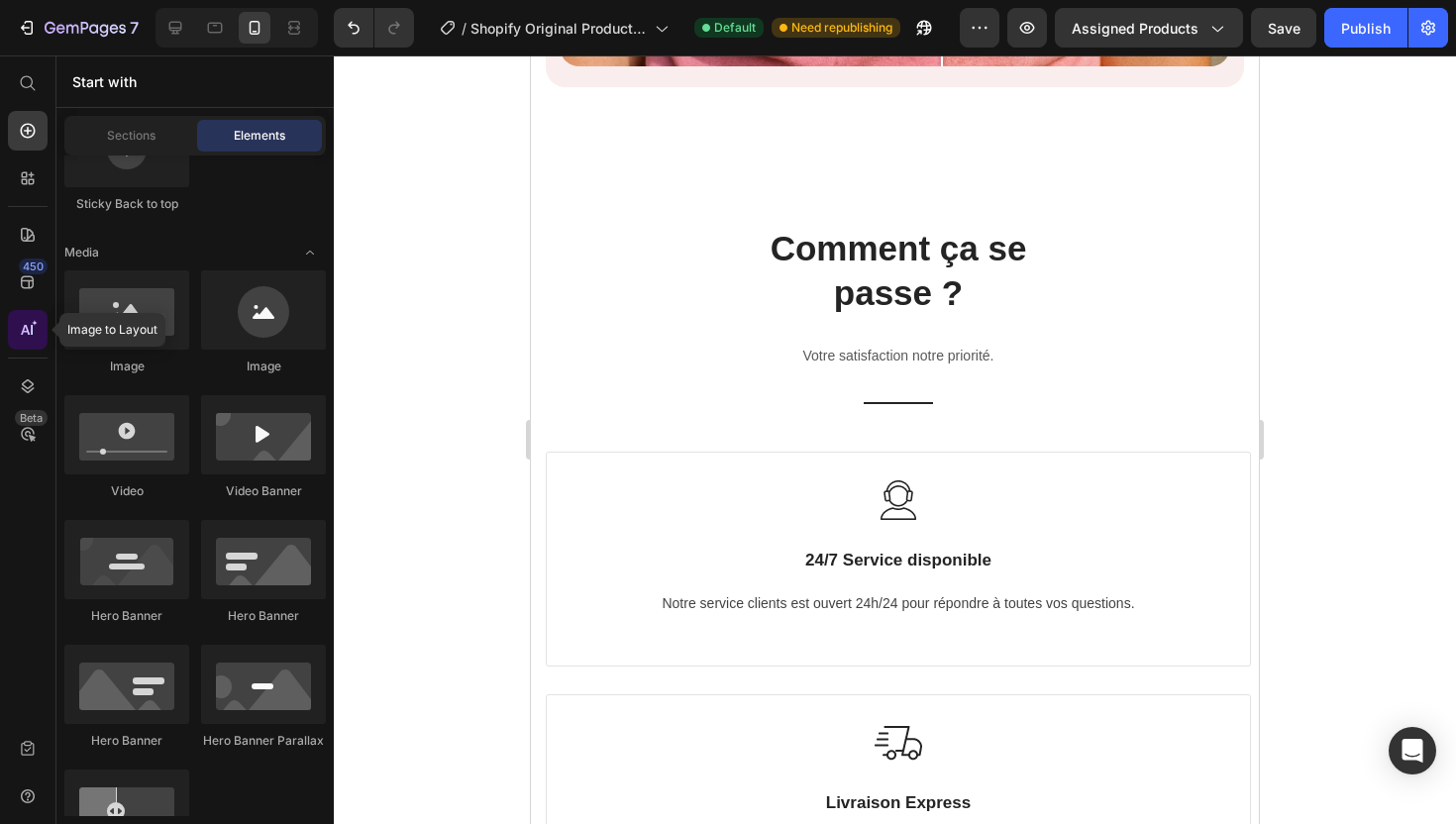 click 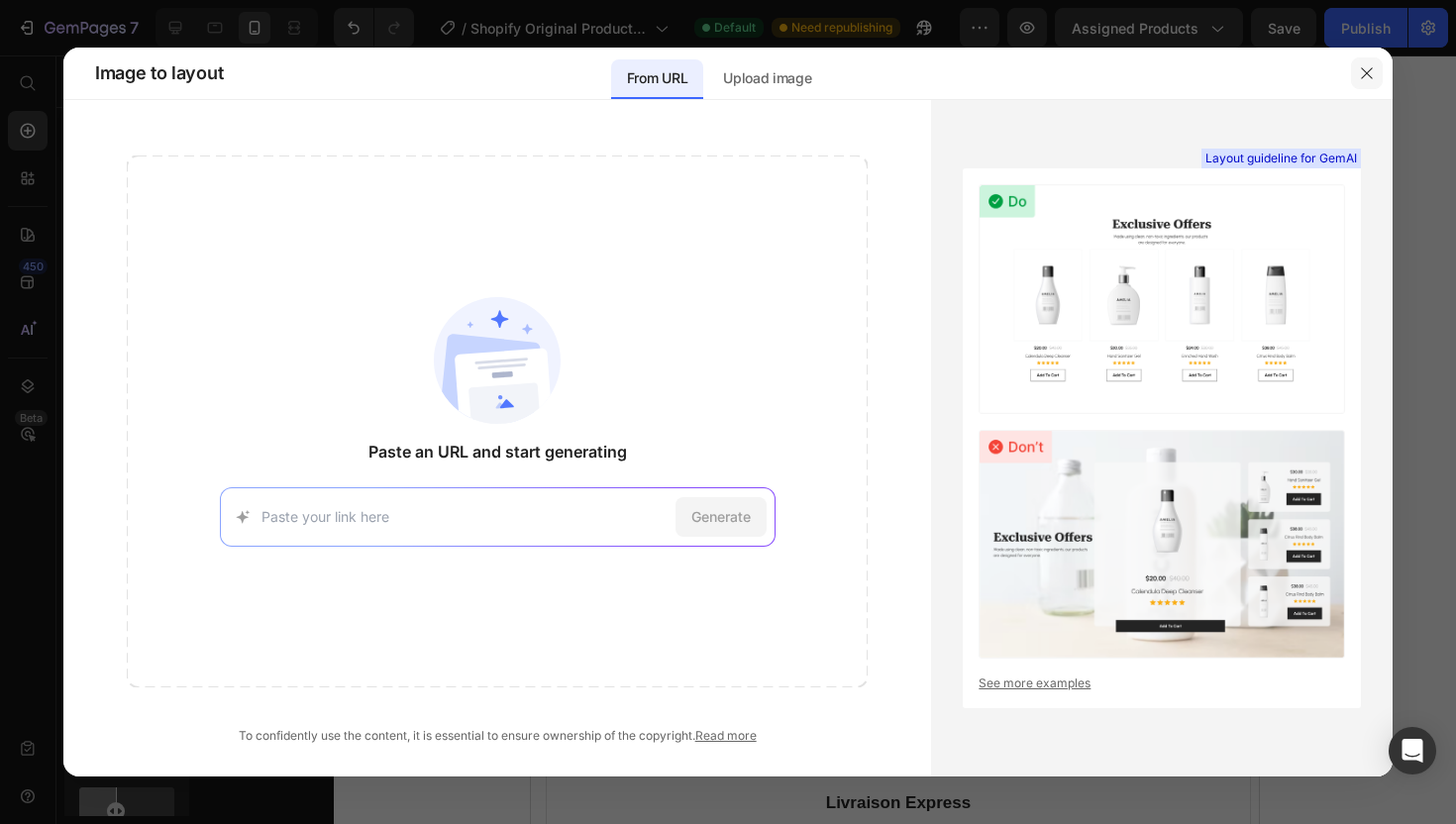 click 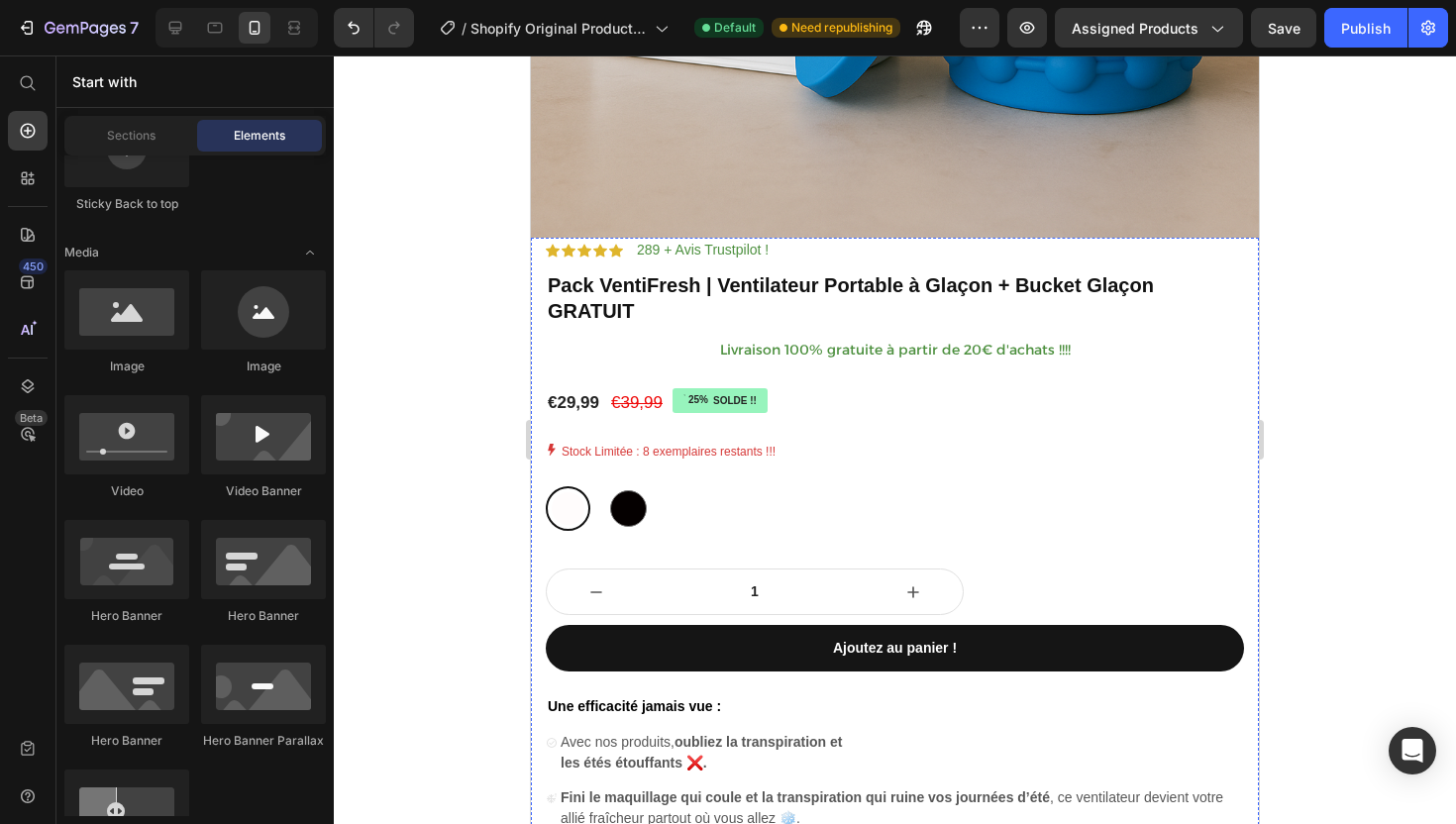 scroll, scrollTop: 789, scrollLeft: 0, axis: vertical 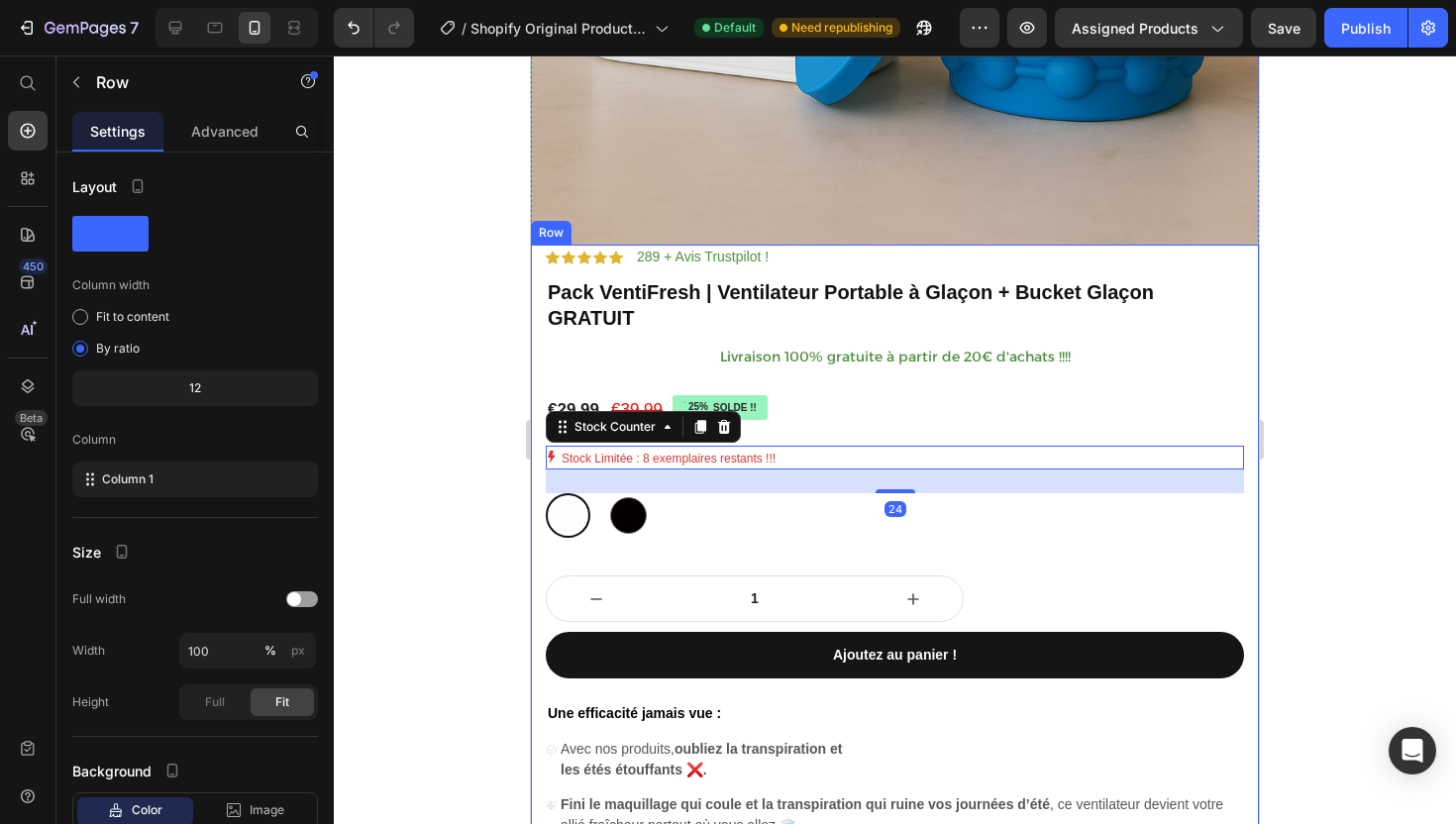 click on "Icon Icon Icon Icon Icon Icon List 289 + Avis Trustpilot ! Text Block Row Pack VentiFresh | Ventilateur Portable à Glaçon + Bucket Glaçon GRATUIT Product Title  Livraison 100% gratuite à partir de 20€ d'achats !!!! Text Block €29,99 Product Price €39,99 Product Price 25% SOLDE !!  Discount Tag Row   Stock Limitée : 8 exemplaires restants !!! Stock Counter   24 Couleur: Blanc Blanc Blanc Blanc Noir Noir Noir Product Variants & Swatches Blanc Blanc Noir Noir Product Variants & Swatches Row Quantity Text Block 1 Product Quantity Row Row Ajoutez au panier !   Add to Cart Une efficacité jamais vue :  Text Block Avec nos produits,  oubliez la transpiration et  les étés étouffants ❌. Fini le maquillage qui coule et la transpiration qui ruine vos journées d’été , ce ventilateur devient votre allié fraîcheur partout où vous allez ❄️. Conforme aux normes européennes, notre ventilateur  comporte aucun risque de surchauffe comme avec les modèles bas de gamme ✅. Item List Accordion" at bounding box center (894, 655) 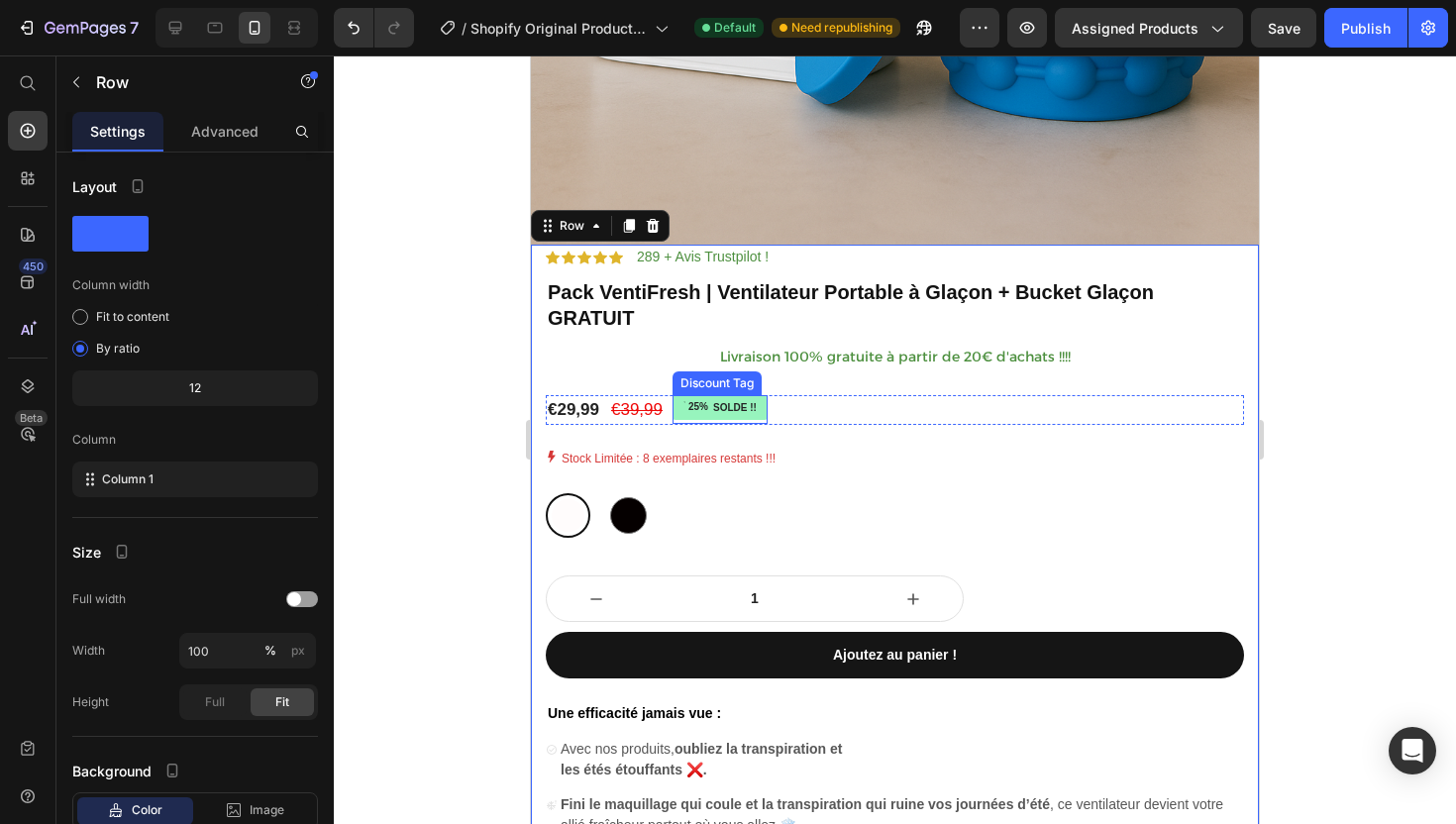 click on "SOLDE !!" at bounding box center (735, 407) 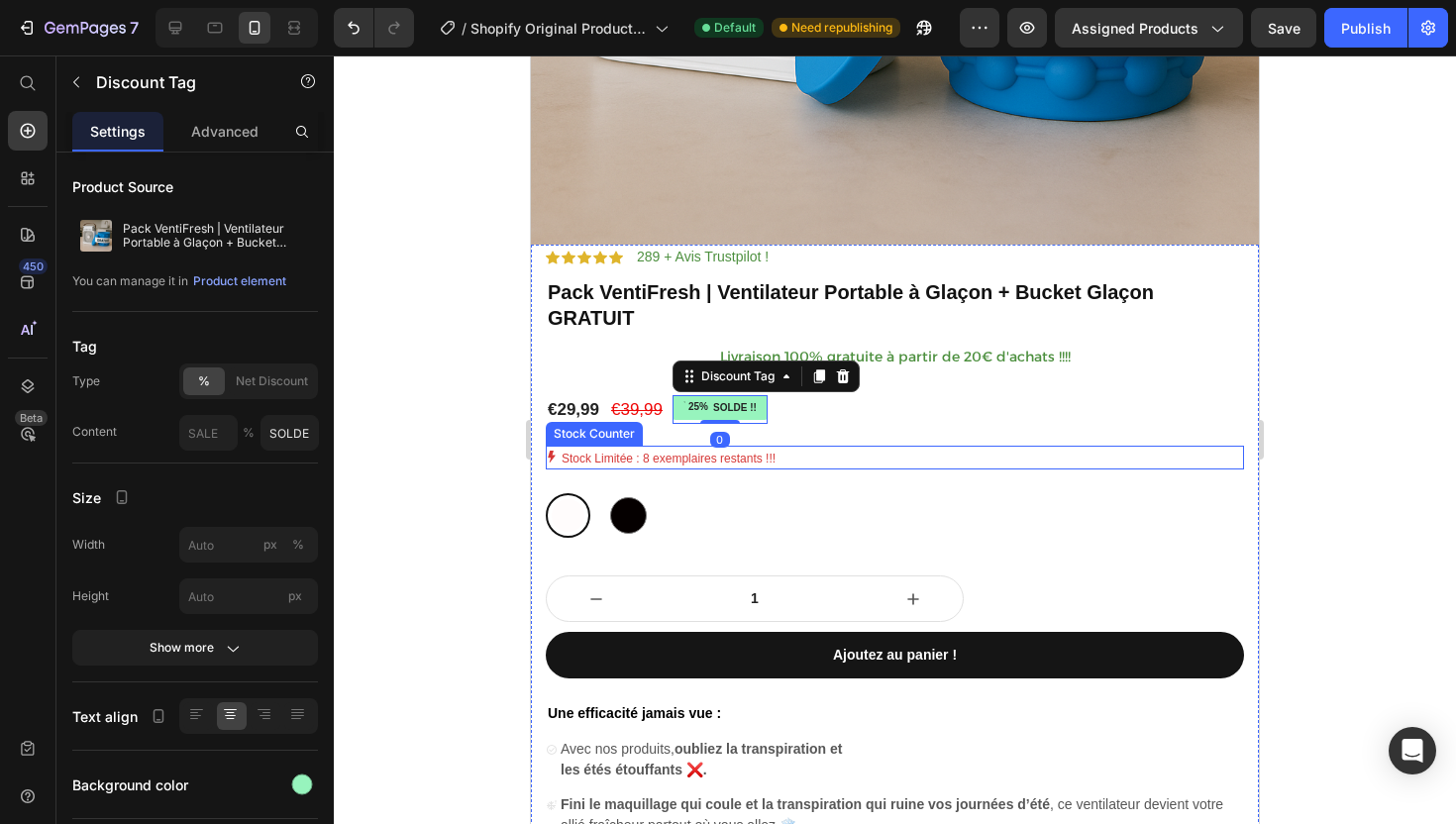 drag, startPoint x: 943, startPoint y: 458, endPoint x: 925, endPoint y: 449, distance: 20.12461 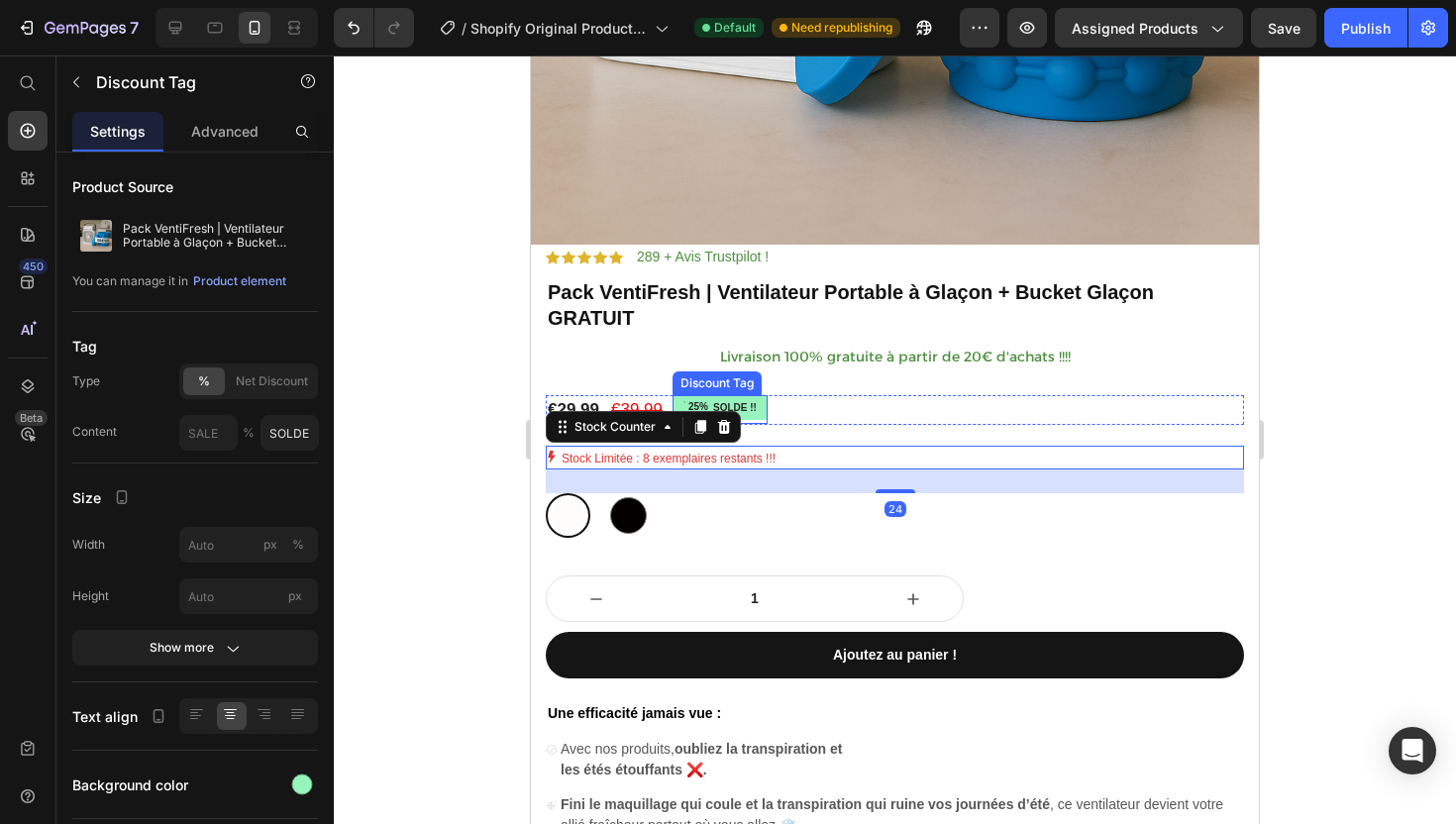 click on "25% SOLDE !!" at bounding box center (720, 407) 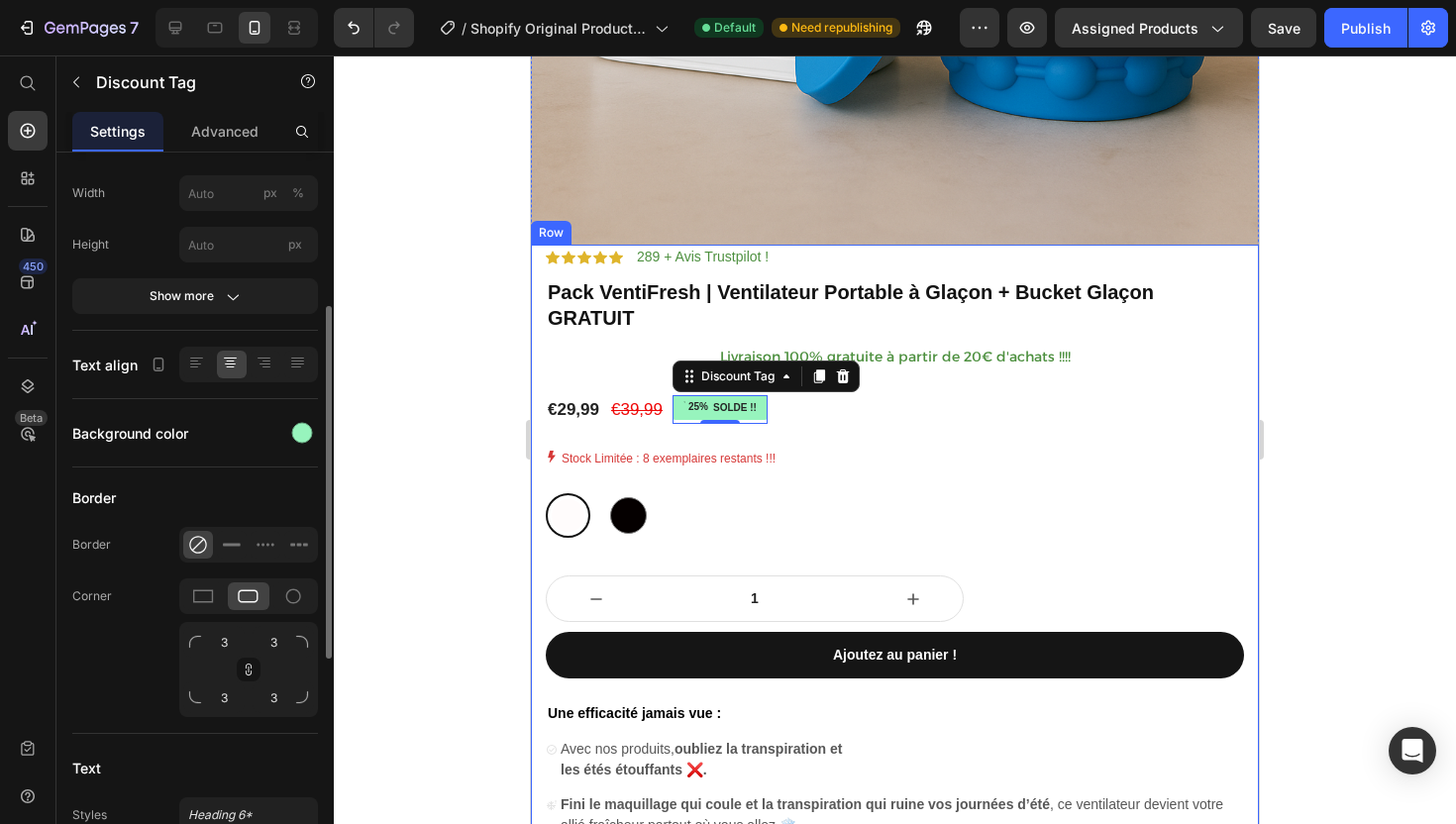 scroll, scrollTop: 357, scrollLeft: 0, axis: vertical 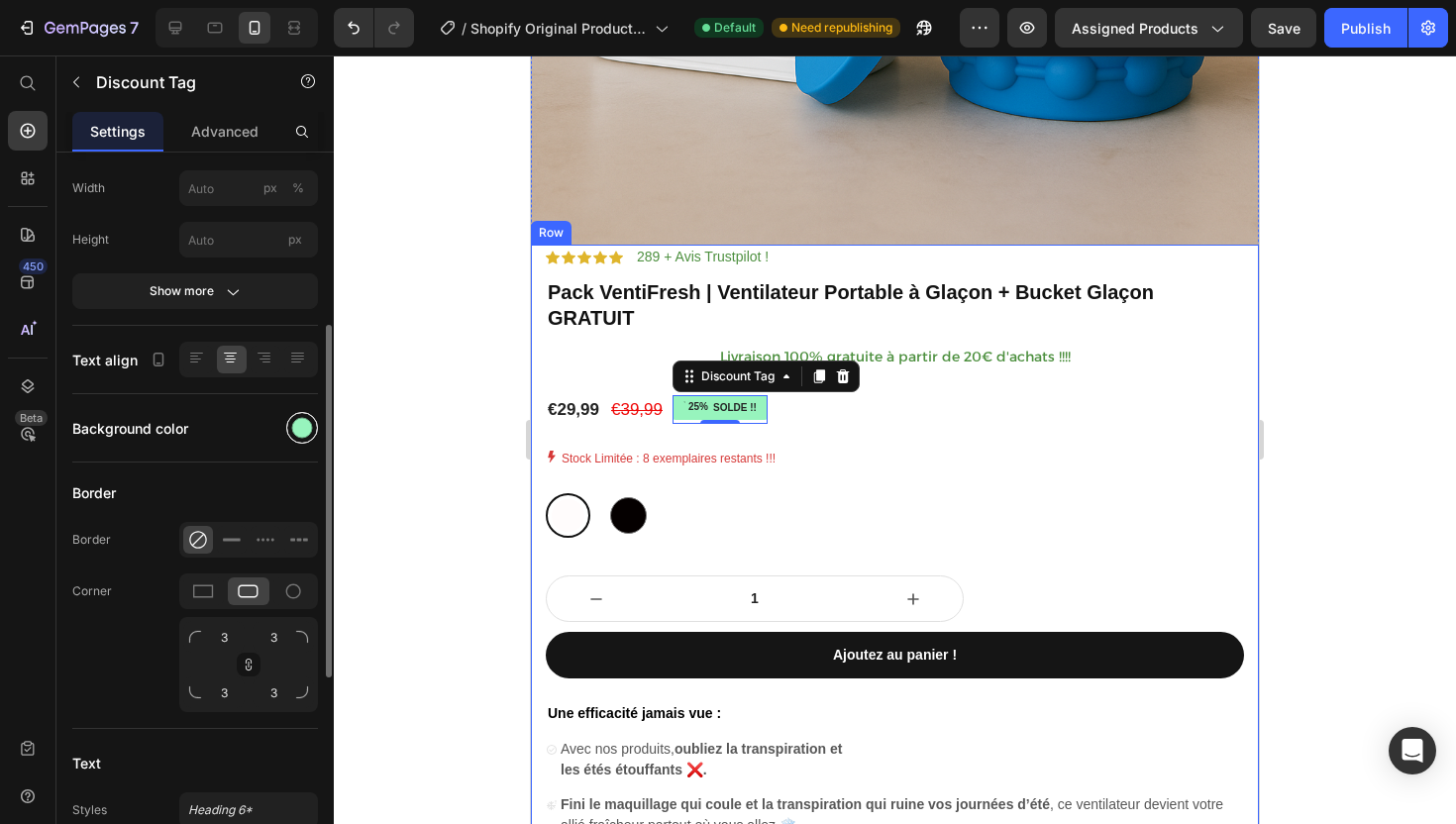 click at bounding box center (302, 428) 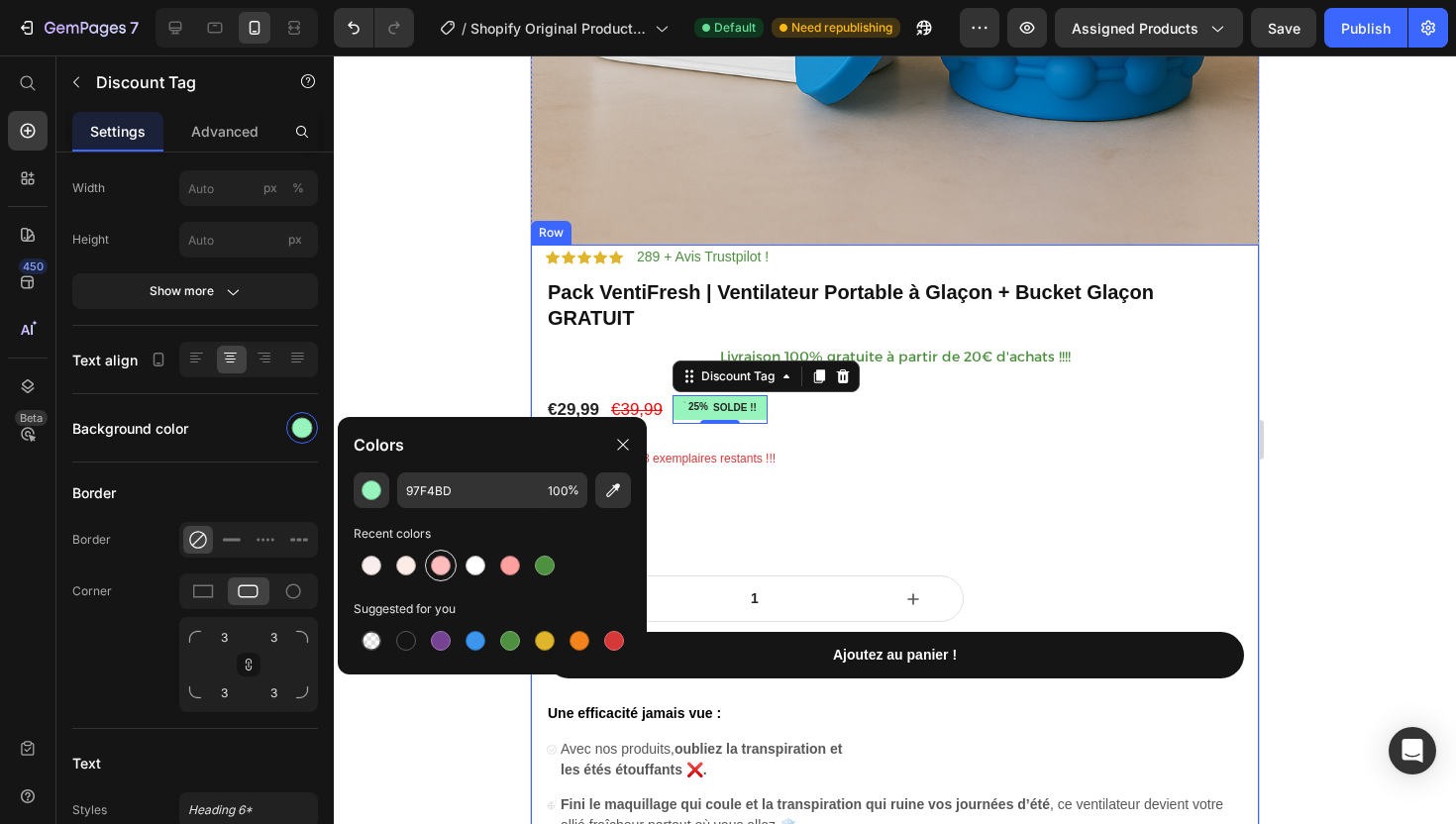 click at bounding box center (441, 566) 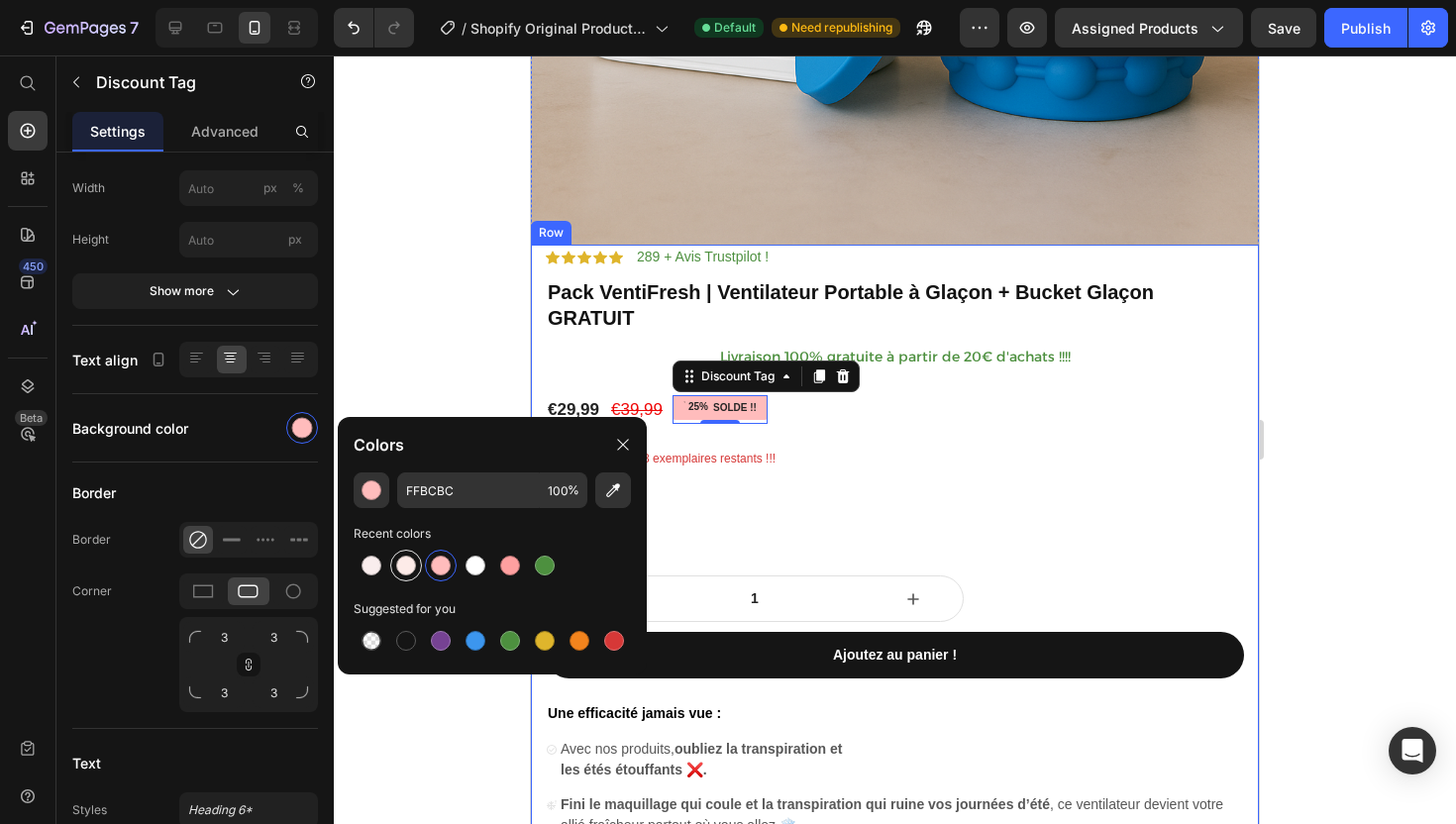 click at bounding box center (406, 566) 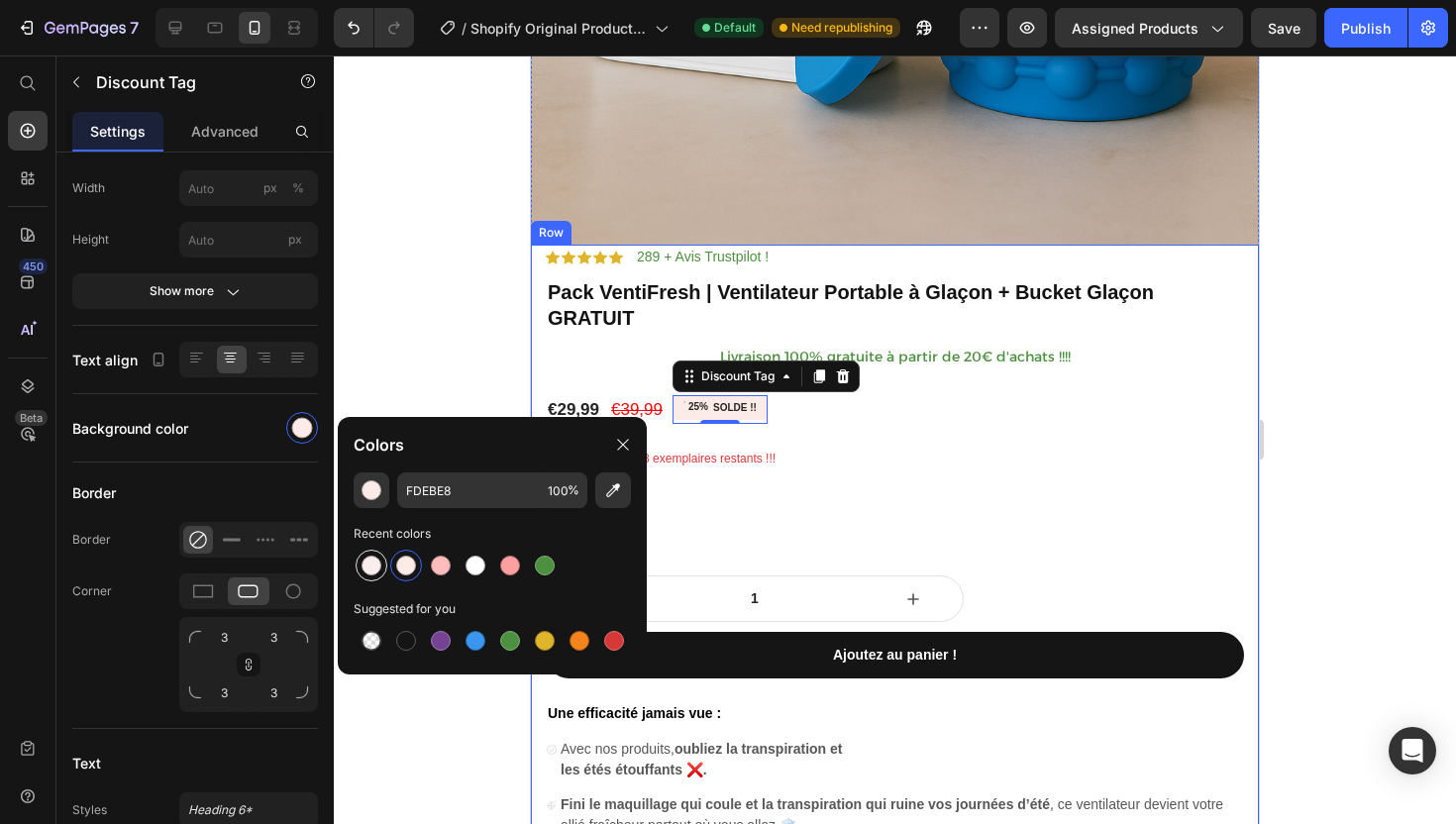 click at bounding box center (371, 566) 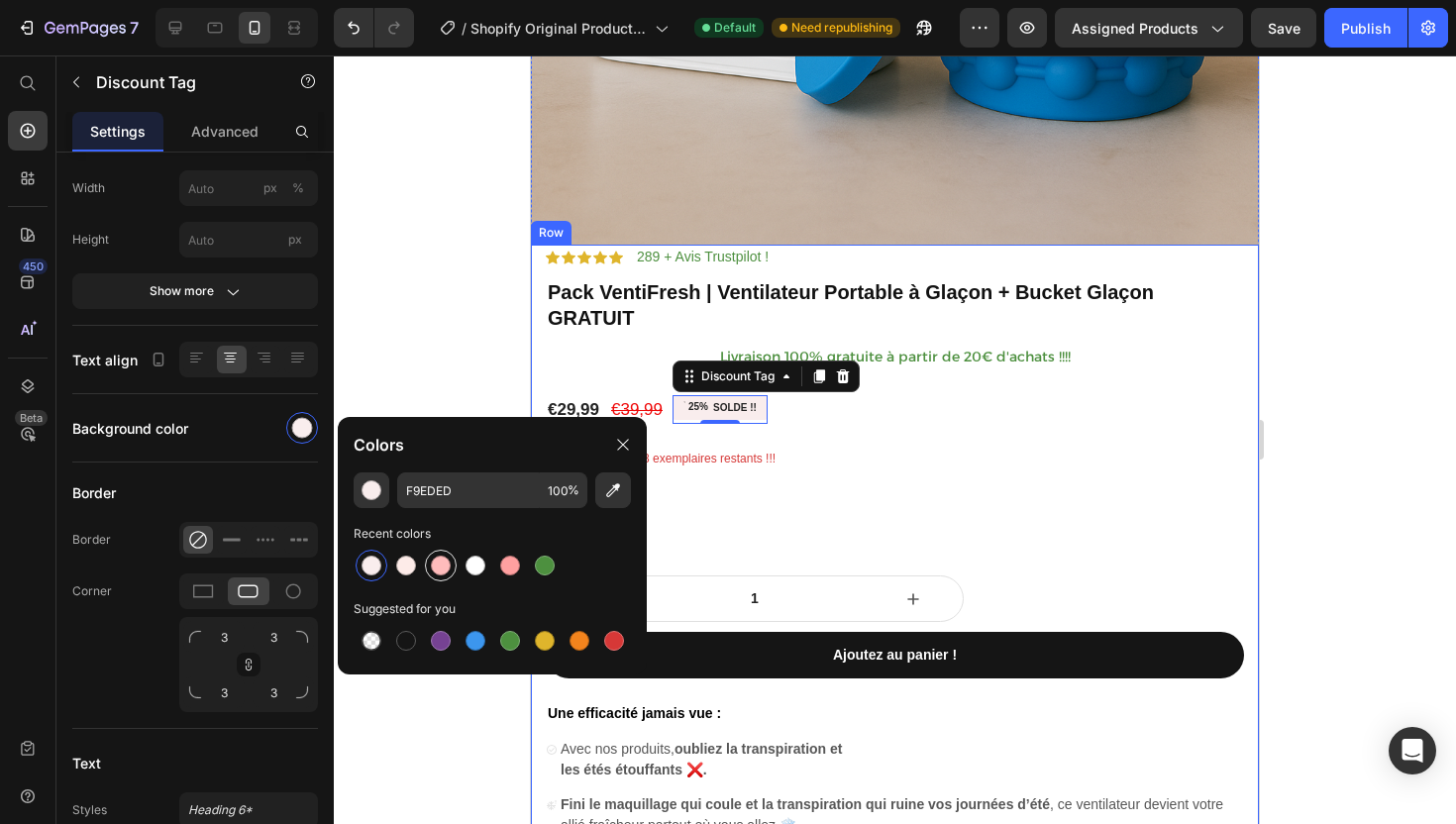 click at bounding box center [441, 566] 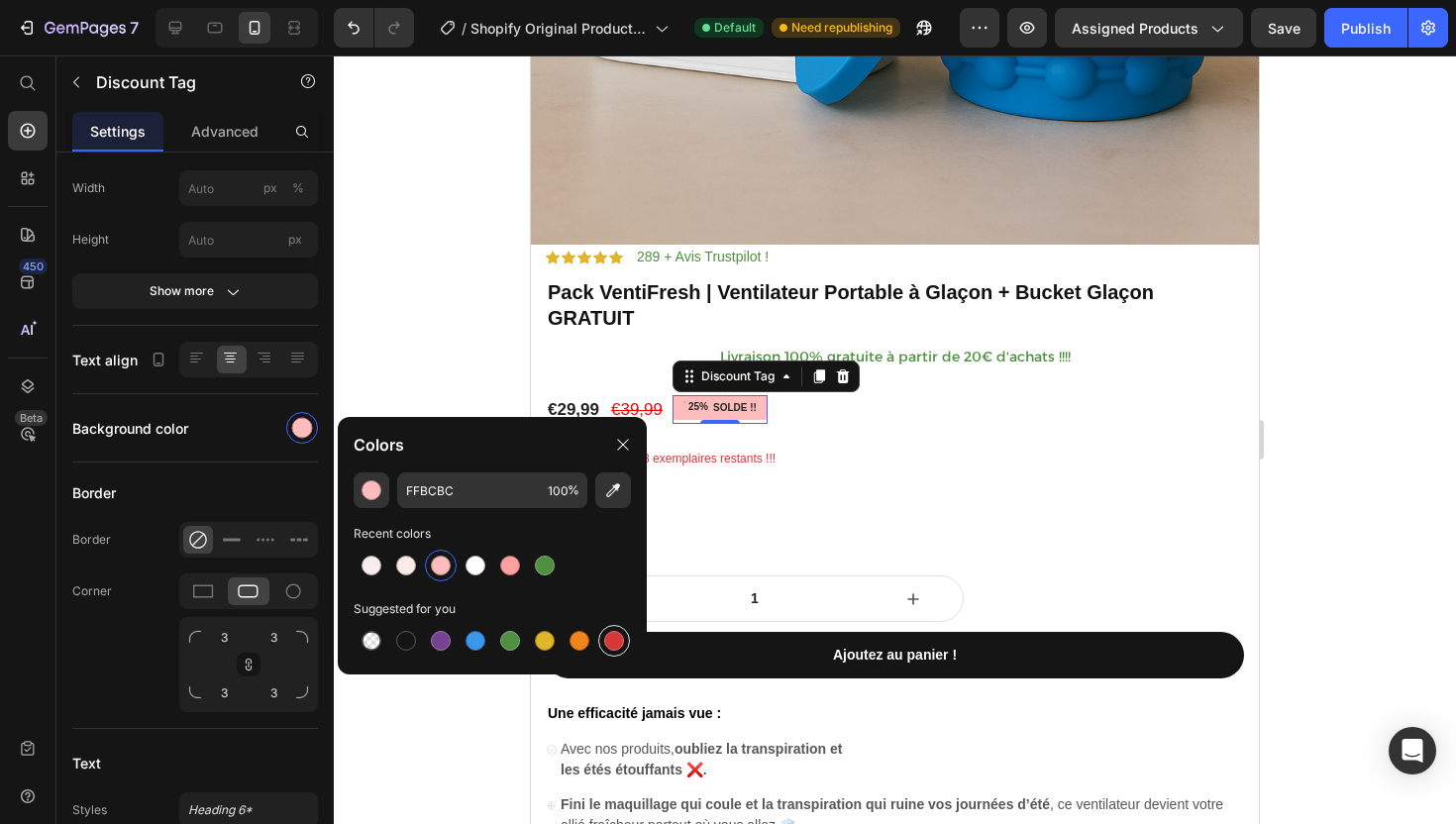 click at bounding box center (614, 641) 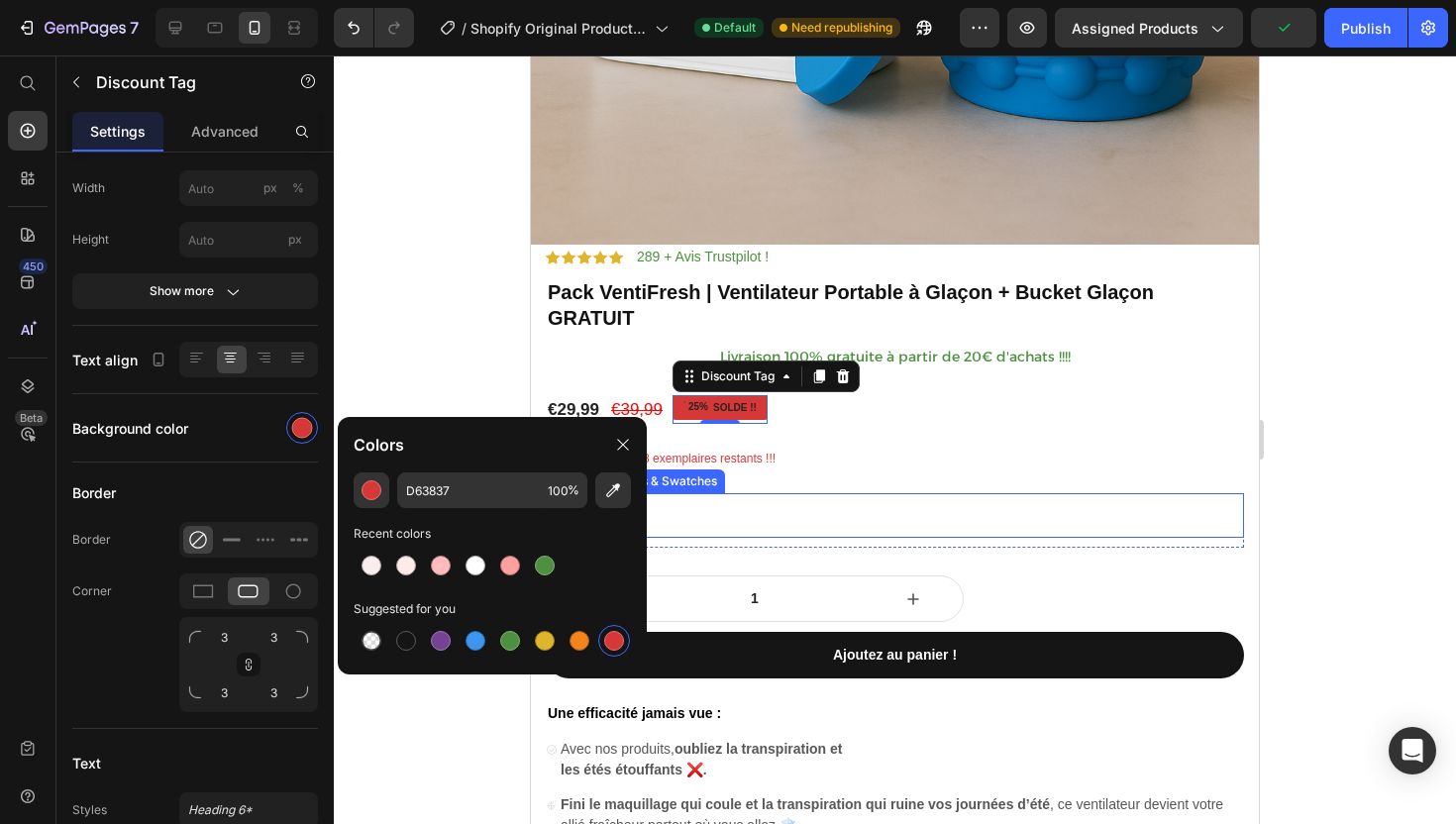 click on "Blanc Blanc Noir Noir" at bounding box center (894, 515) 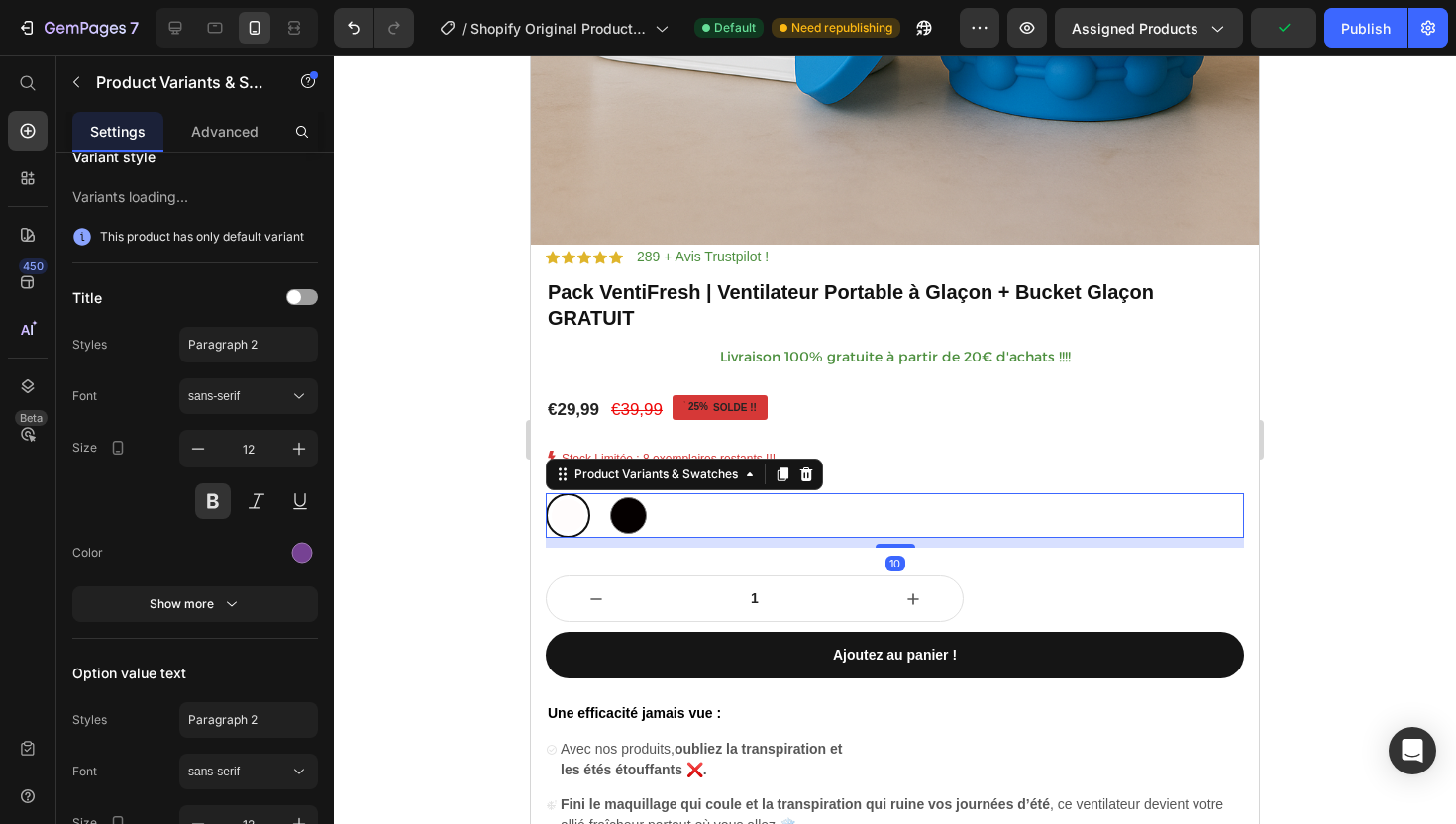 scroll, scrollTop: 0, scrollLeft: 0, axis: both 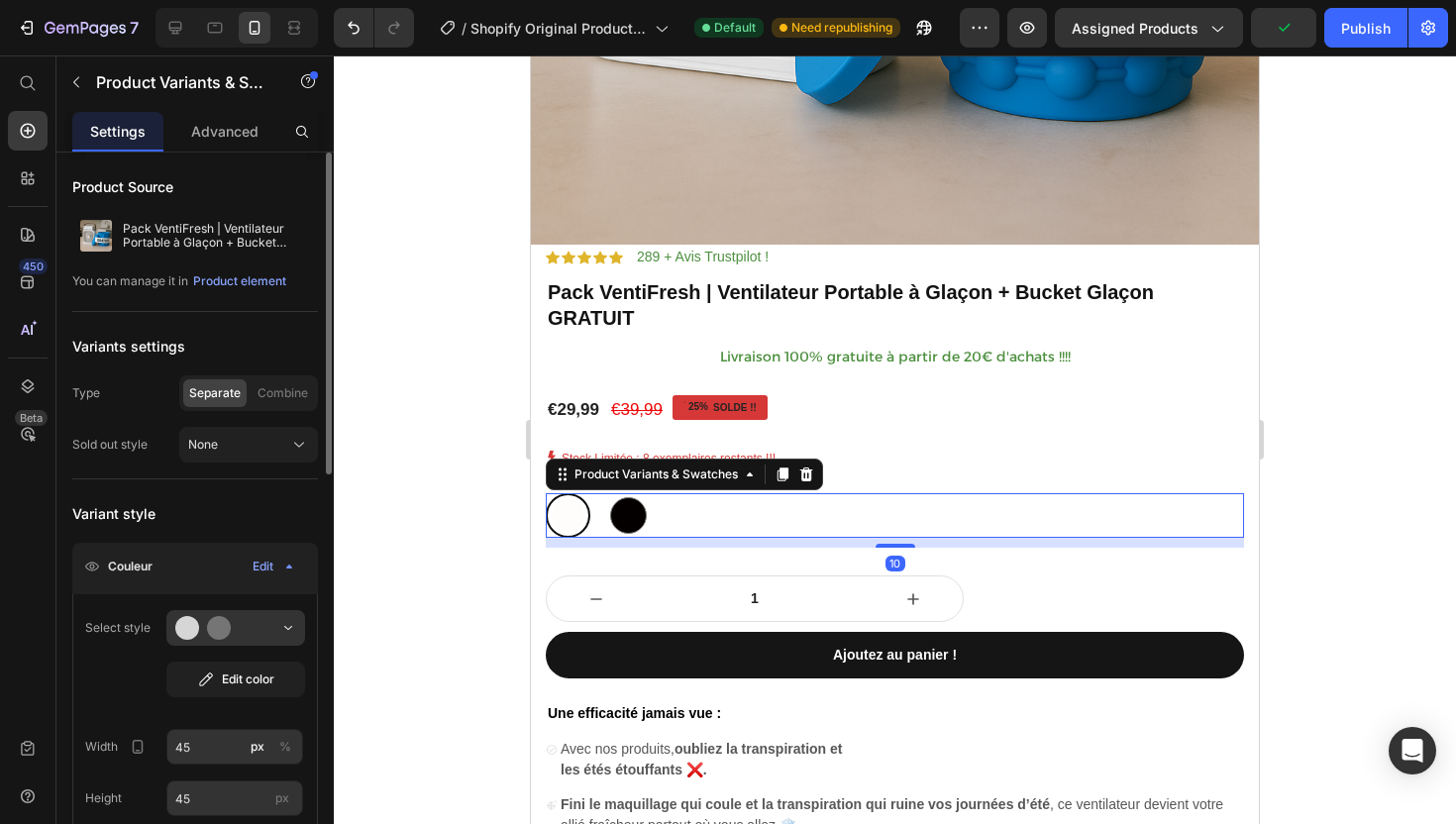 click 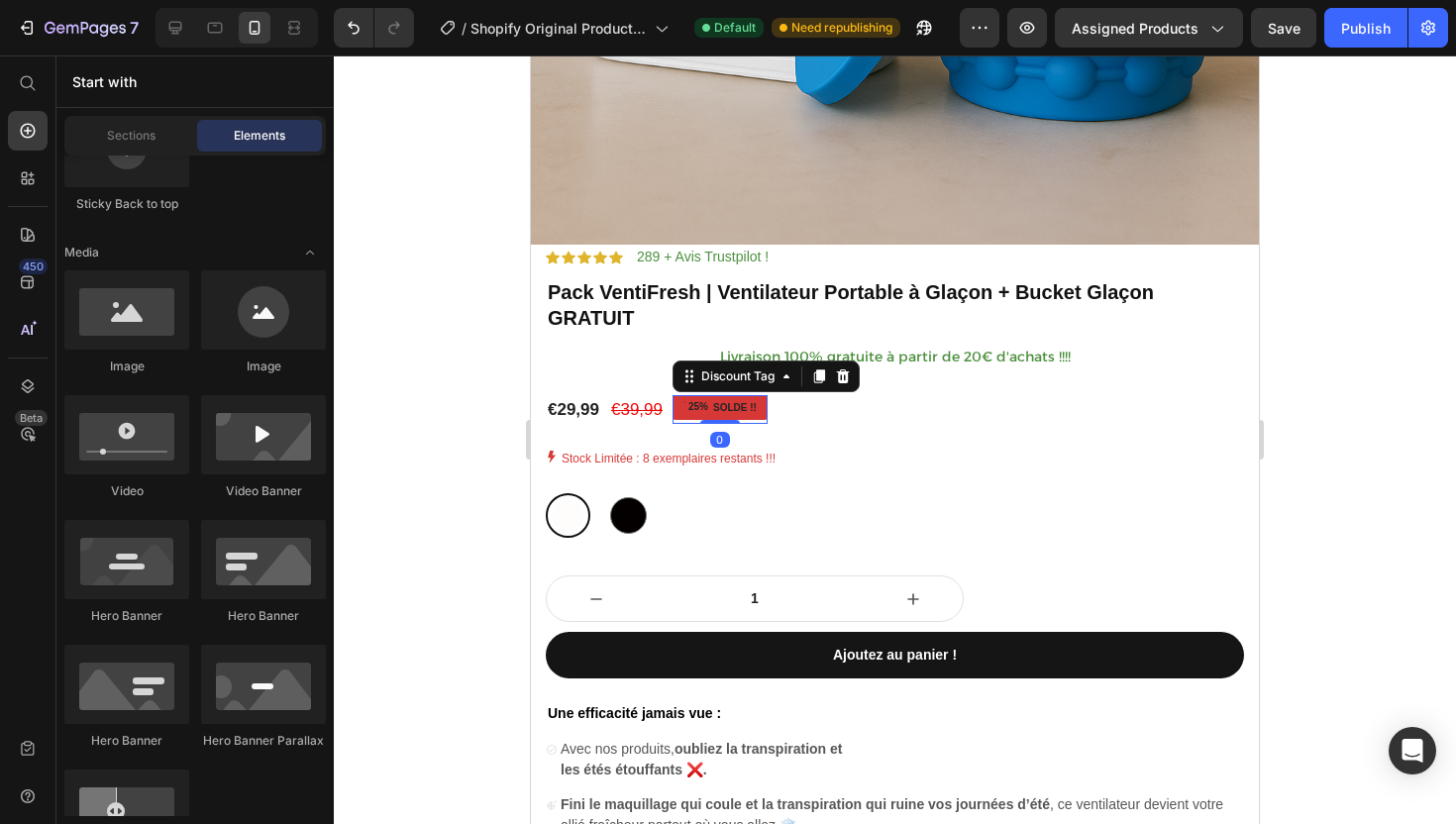 click on "25%" at bounding box center (698, 407) 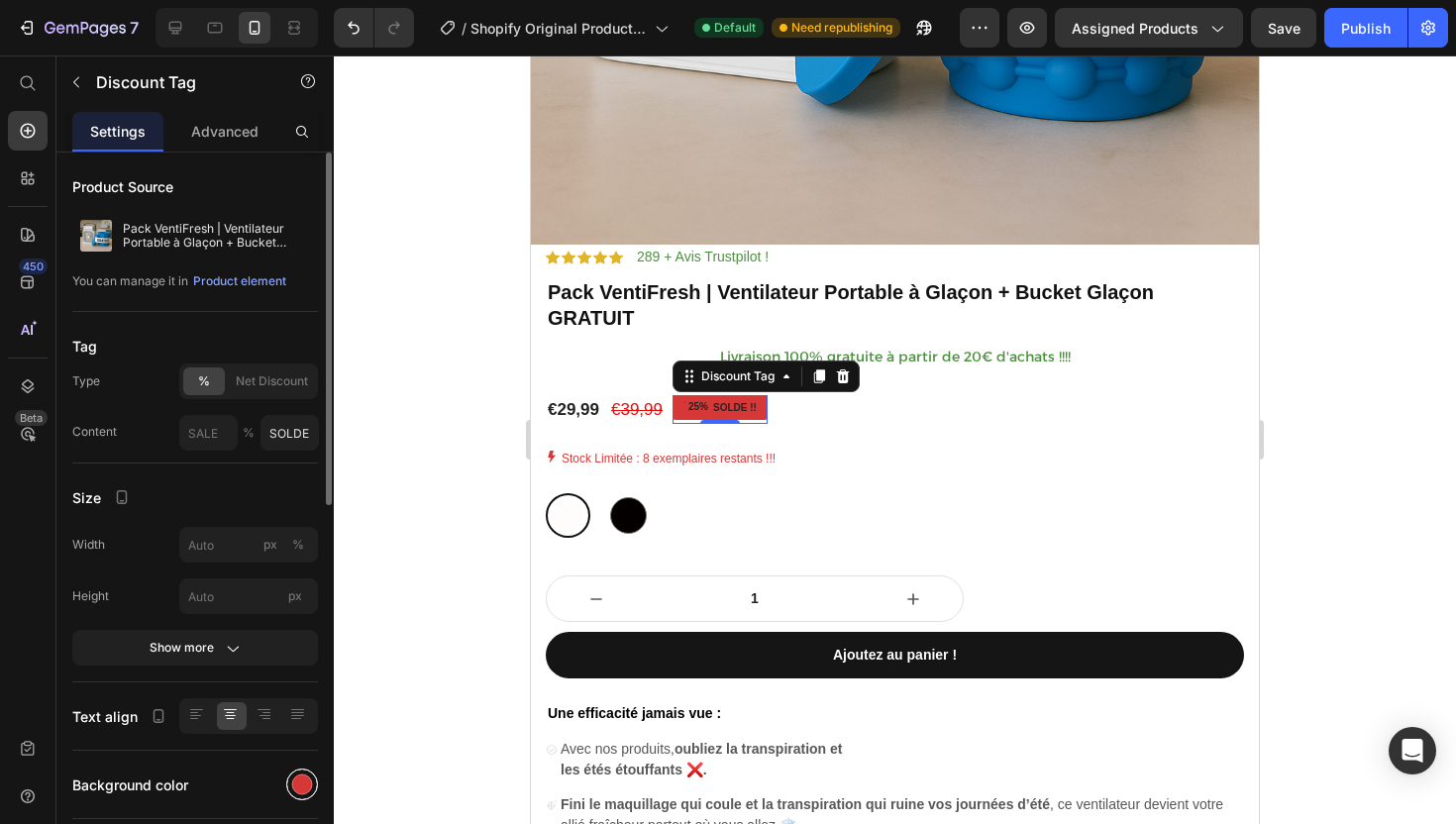 click at bounding box center [302, 784] 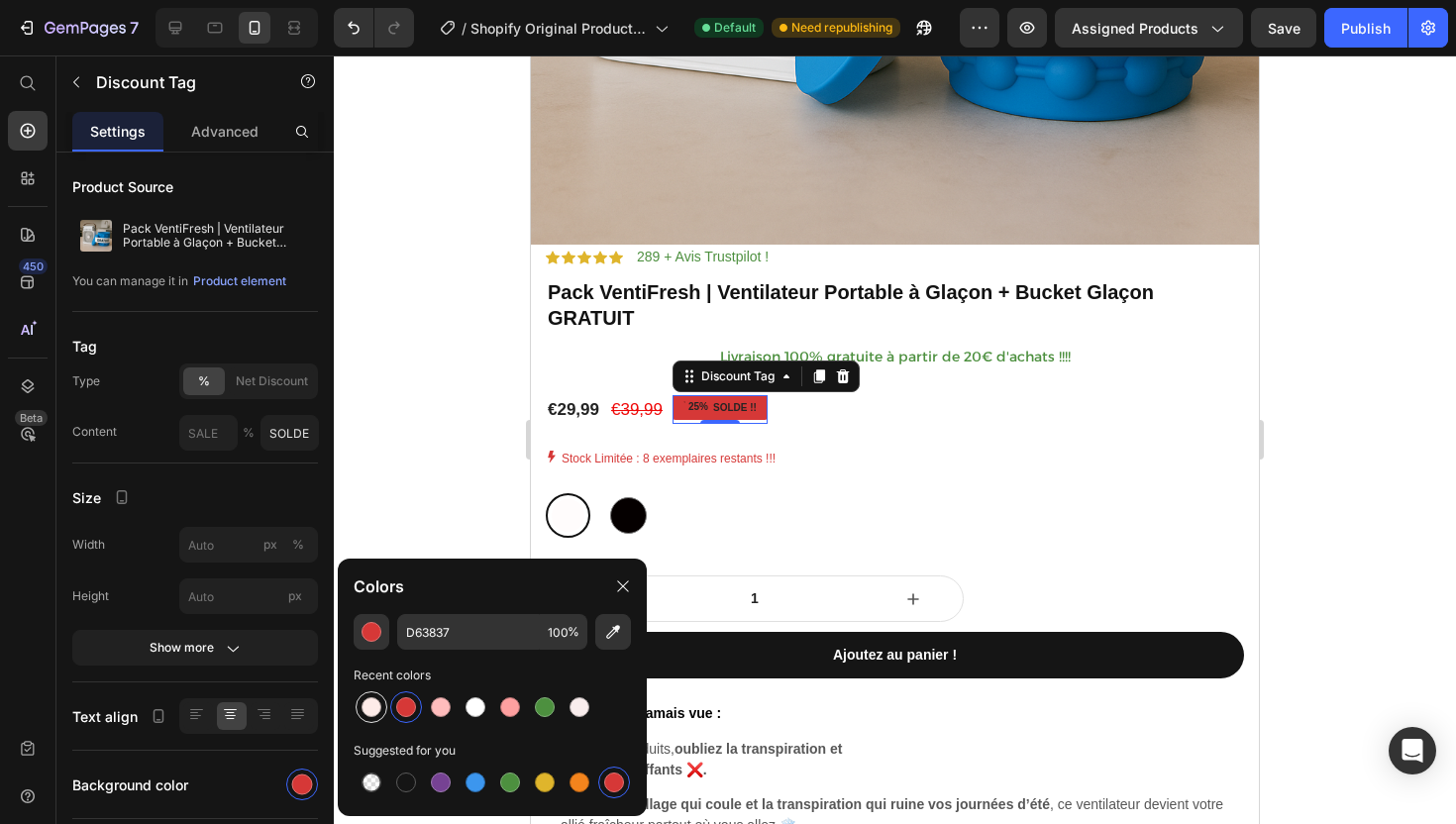 click at bounding box center [371, 707] 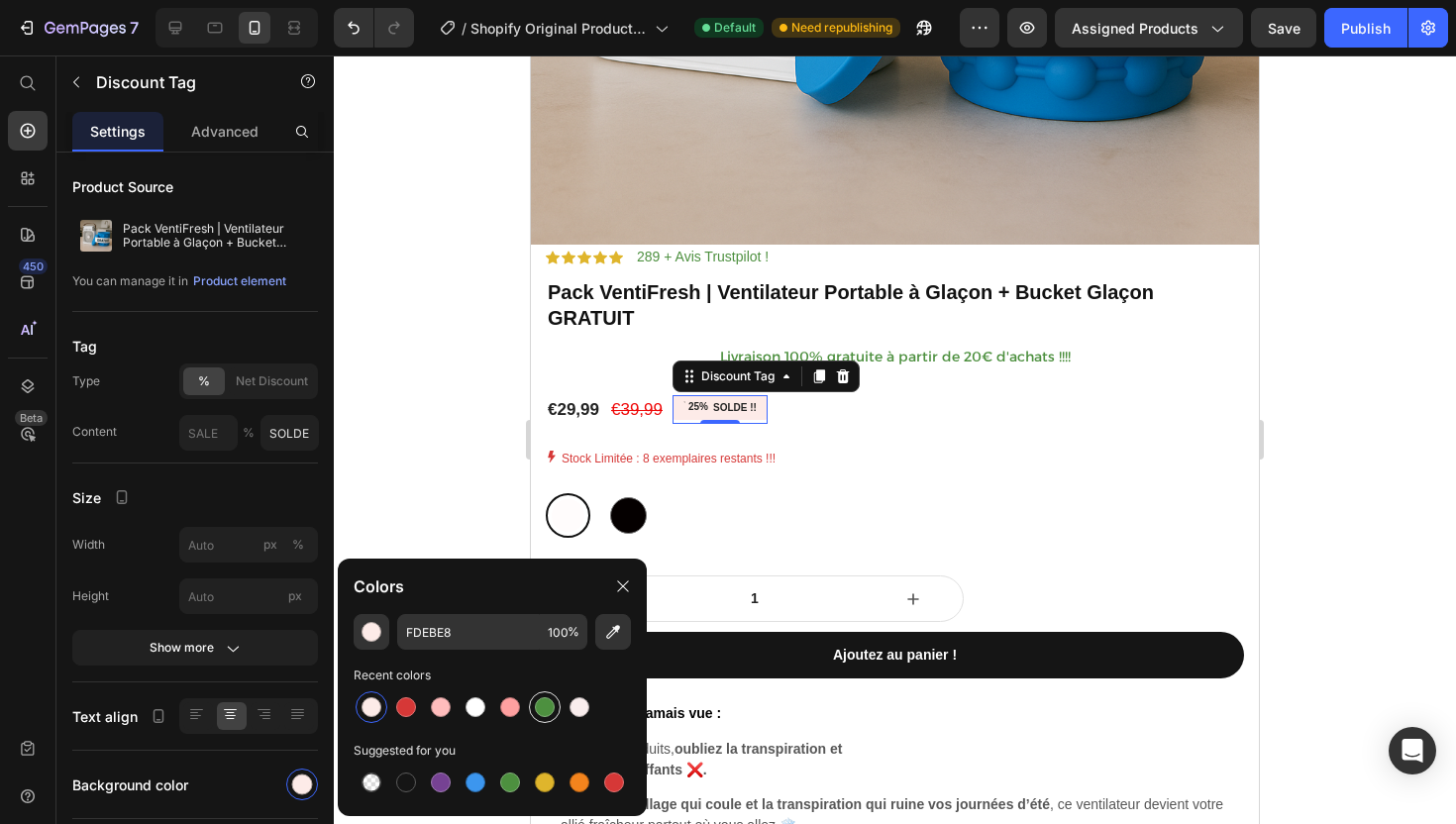 click at bounding box center [545, 707] 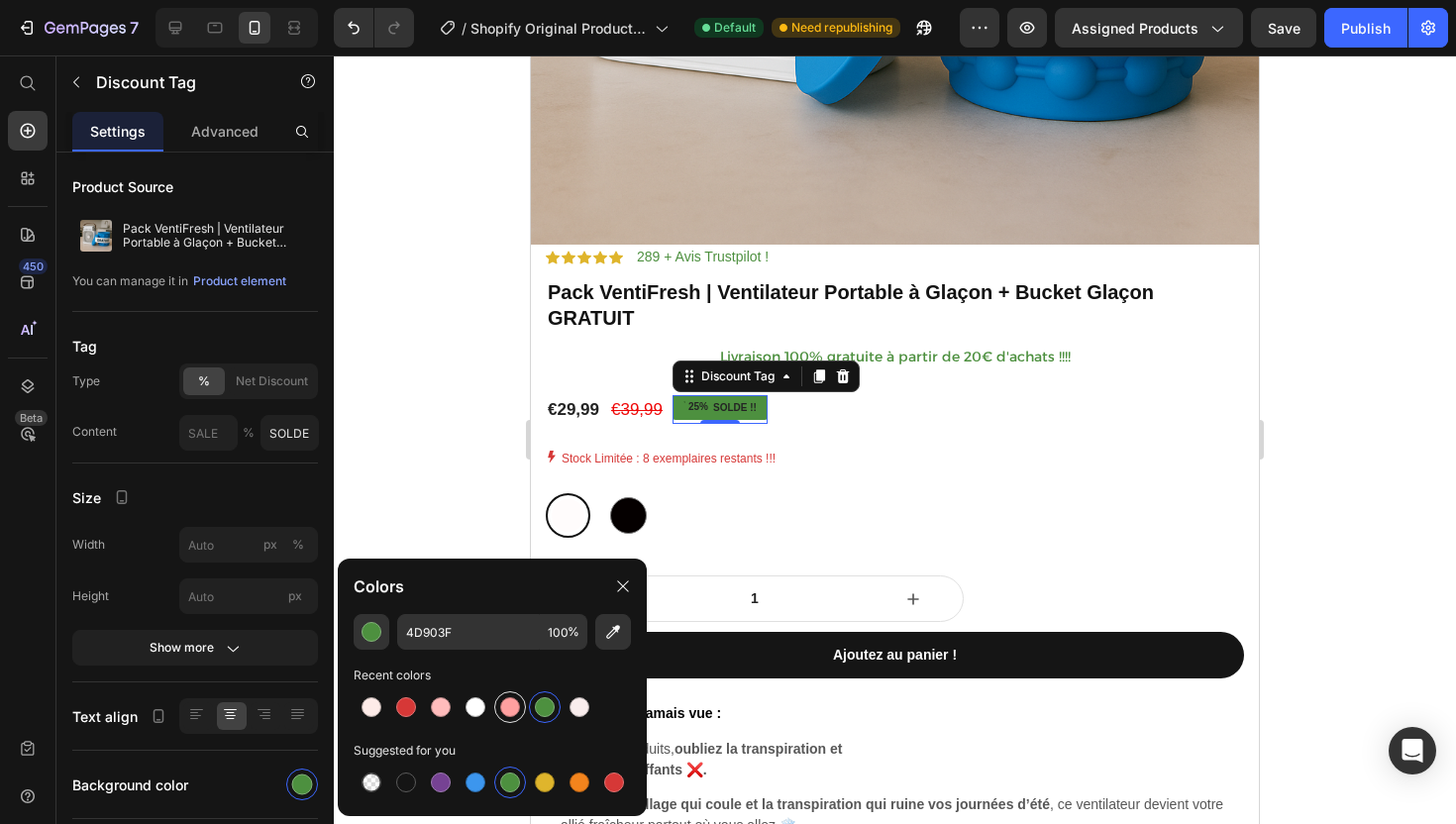 click at bounding box center (510, 707) 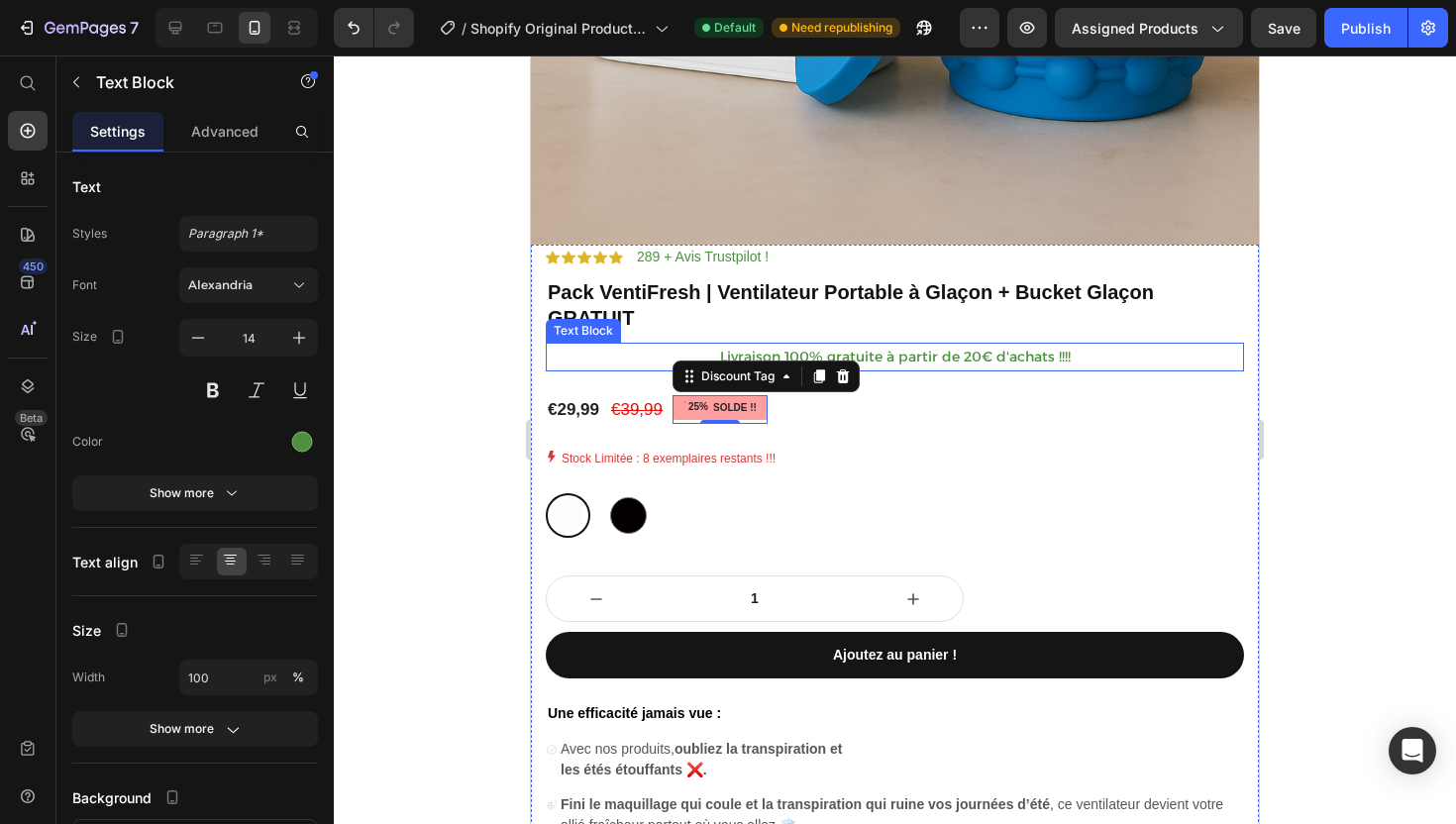 click on "Livraison 100% gratuite à partir de 20€ d'achats !!!!" at bounding box center [894, 357] 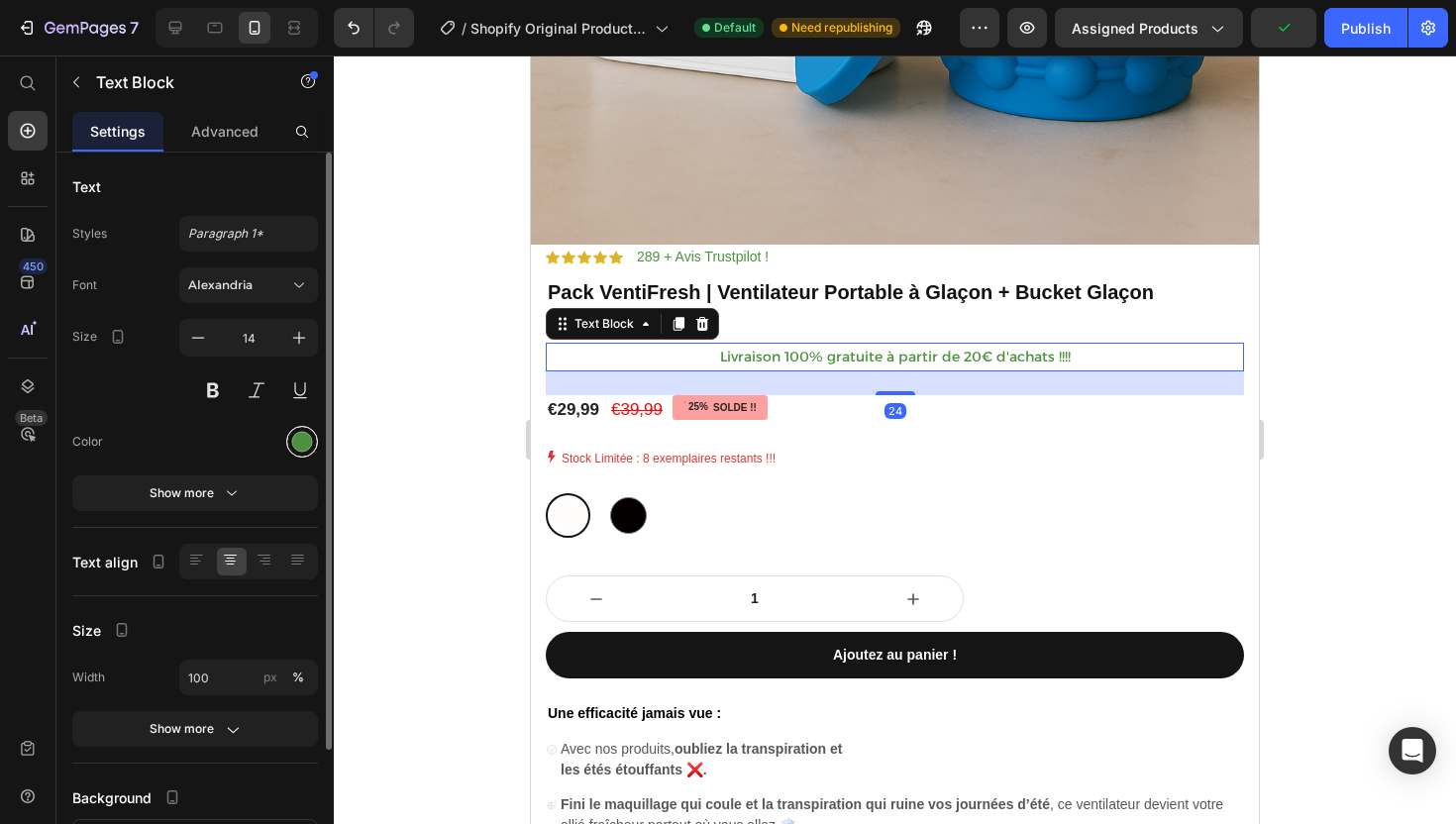 click at bounding box center (302, 442) 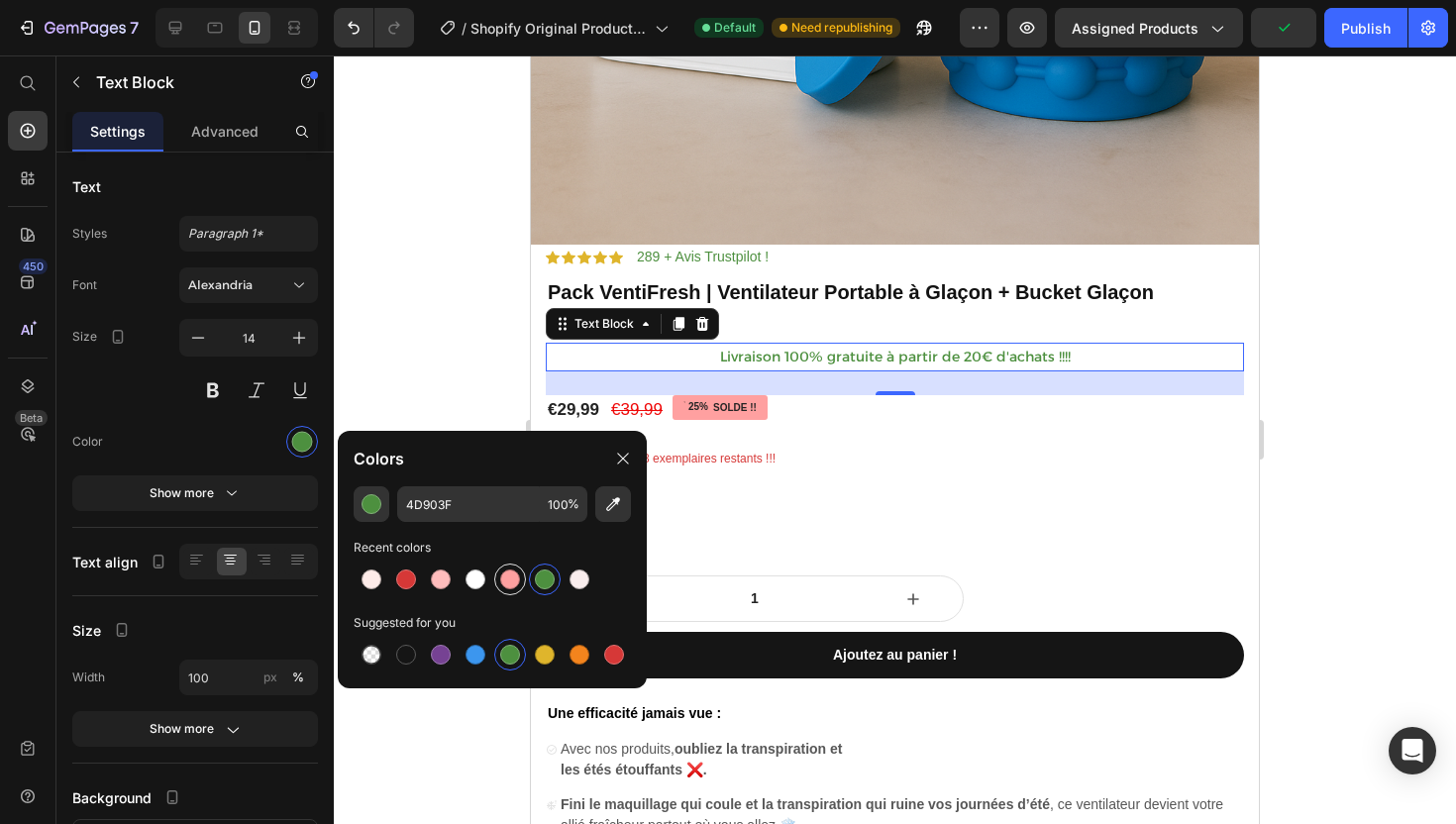 click at bounding box center [510, 579] 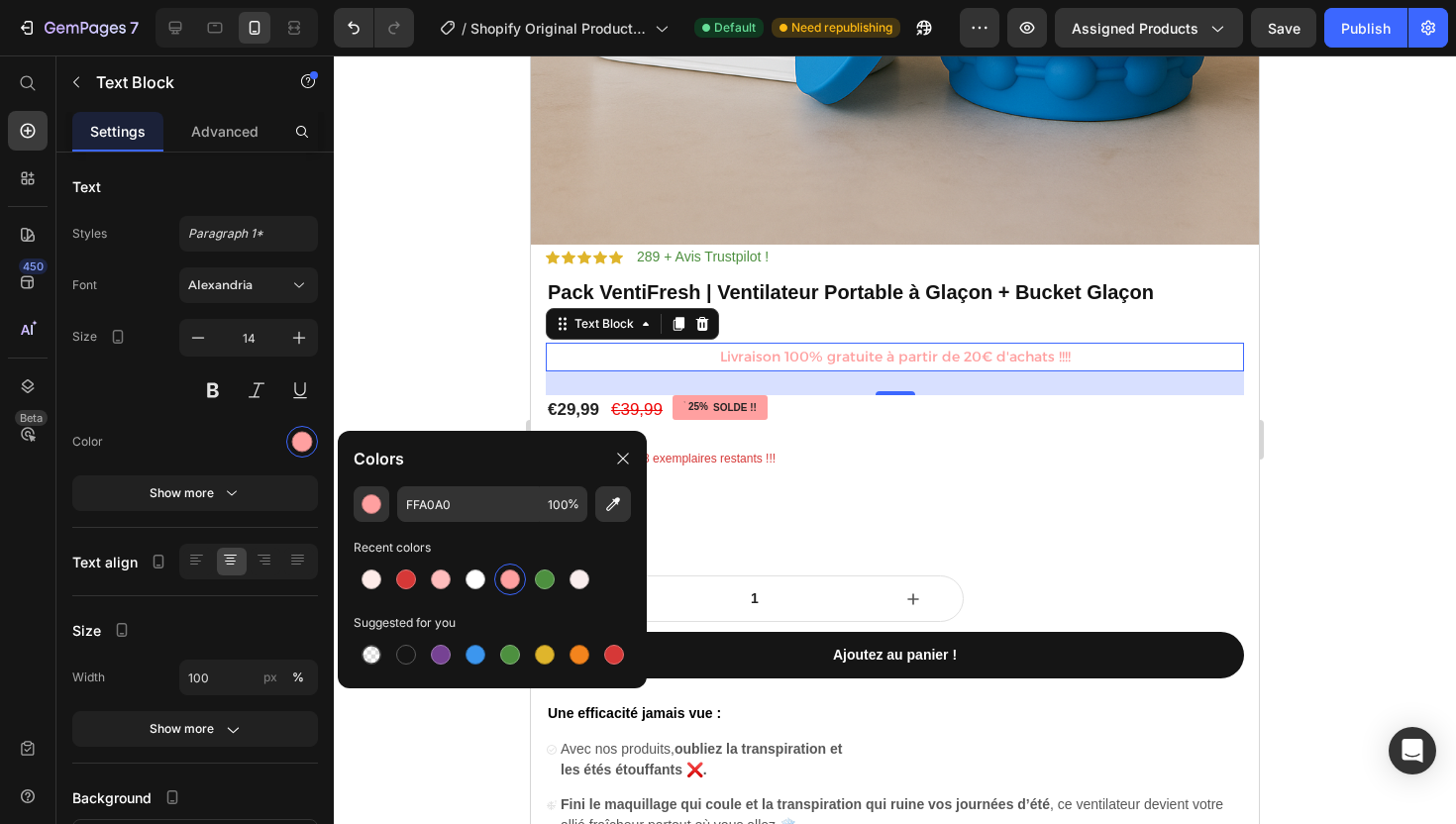 click 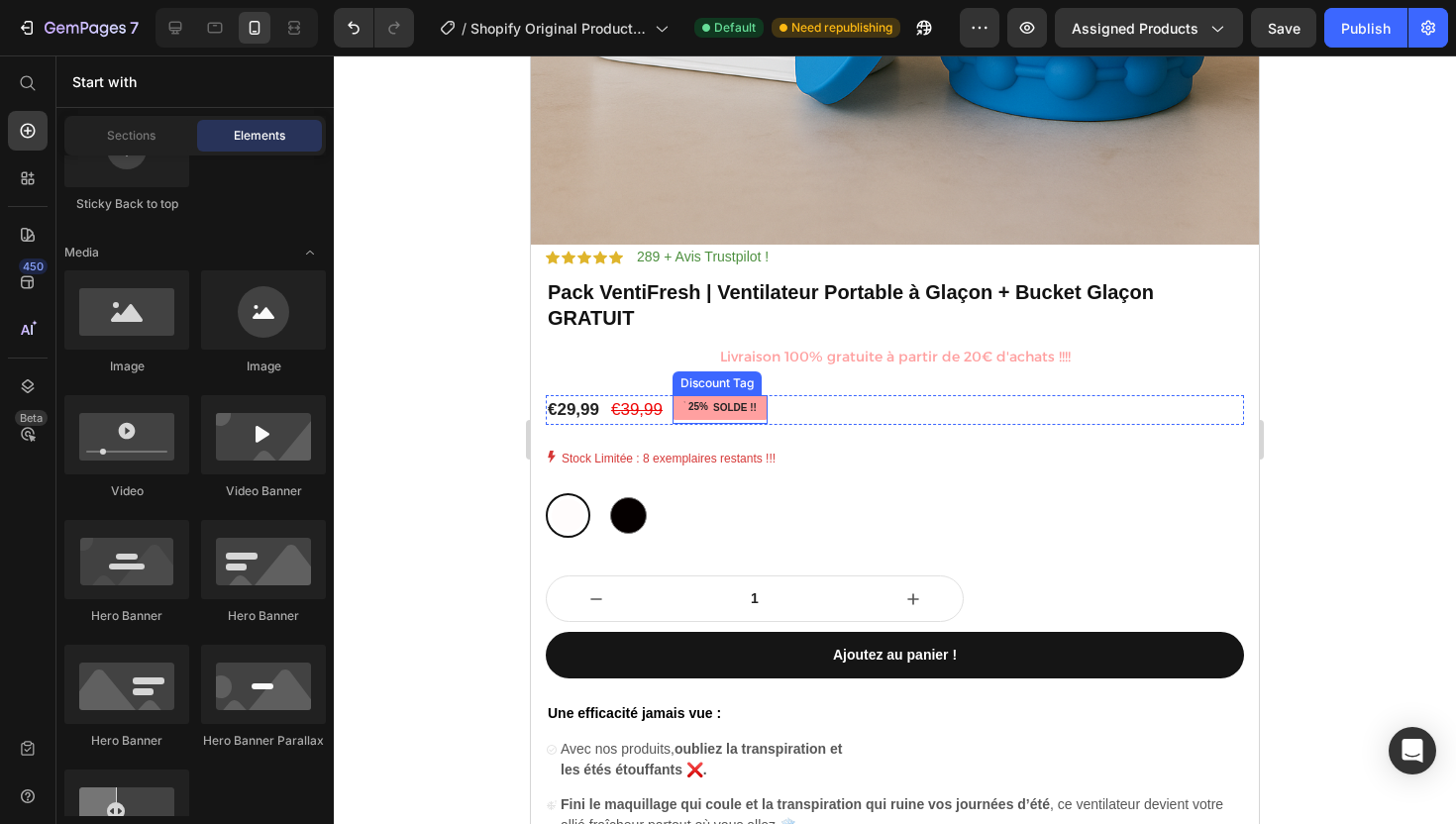 click on "25%" at bounding box center (698, 406) 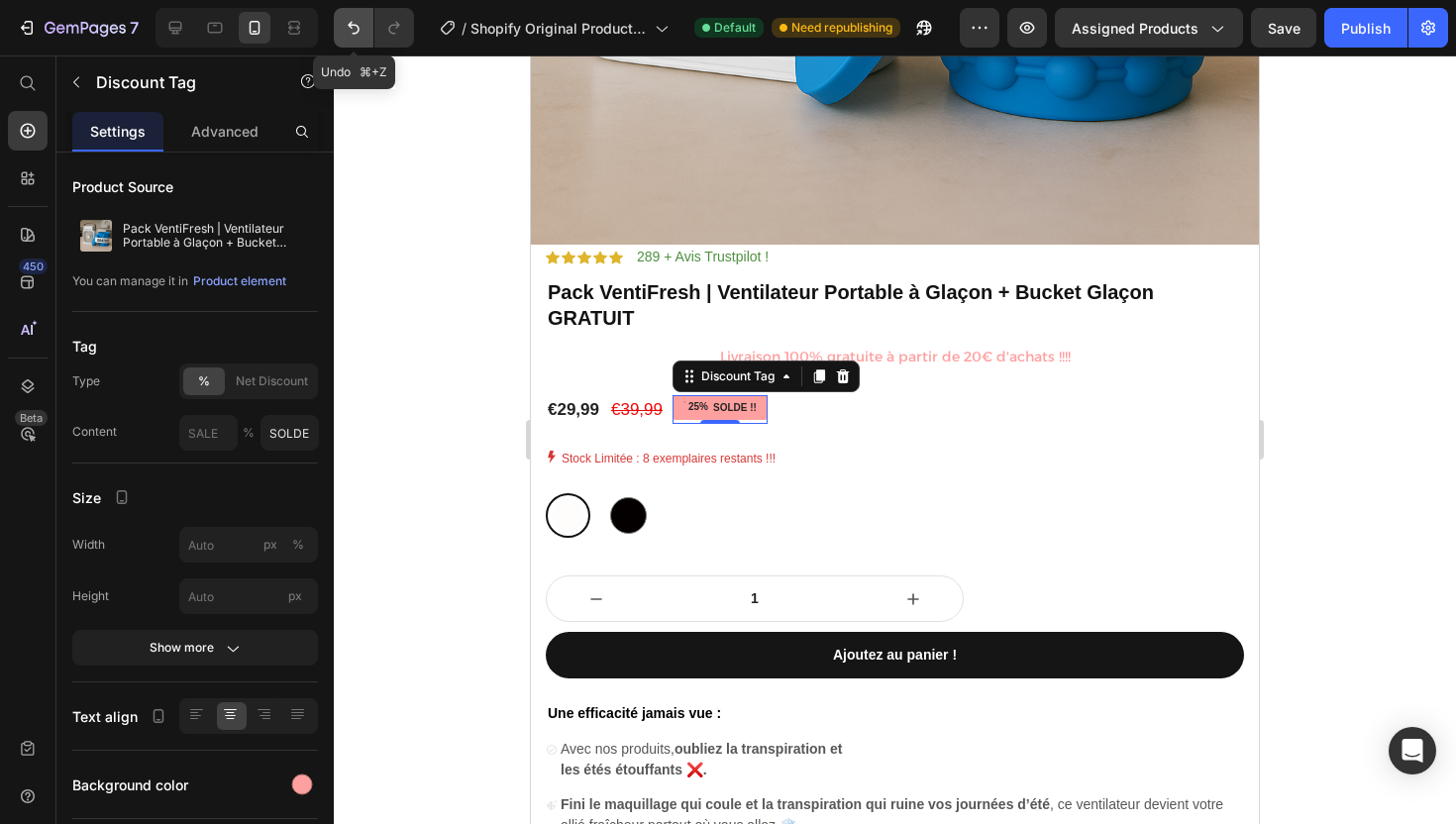 click 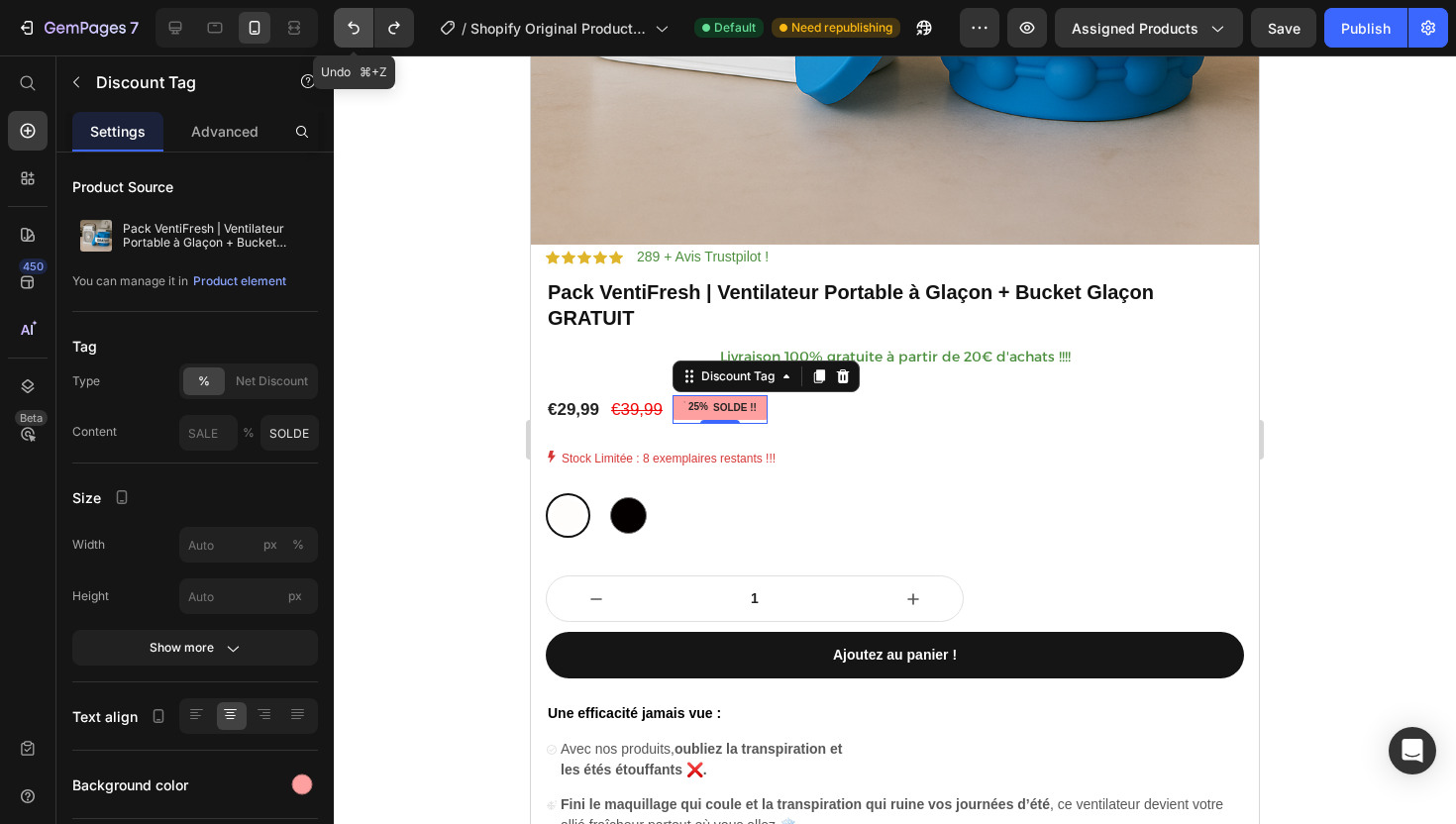 click 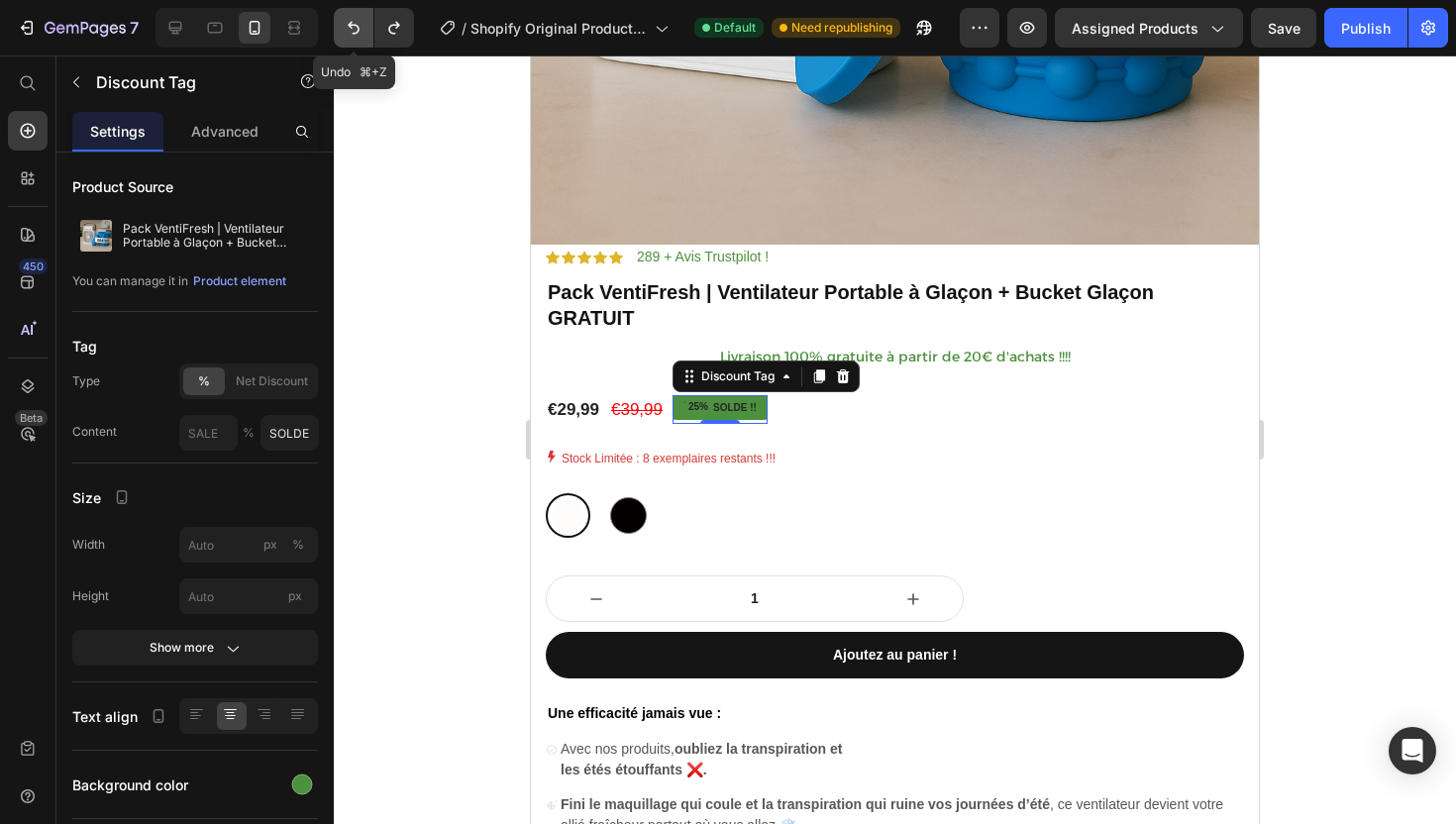 click 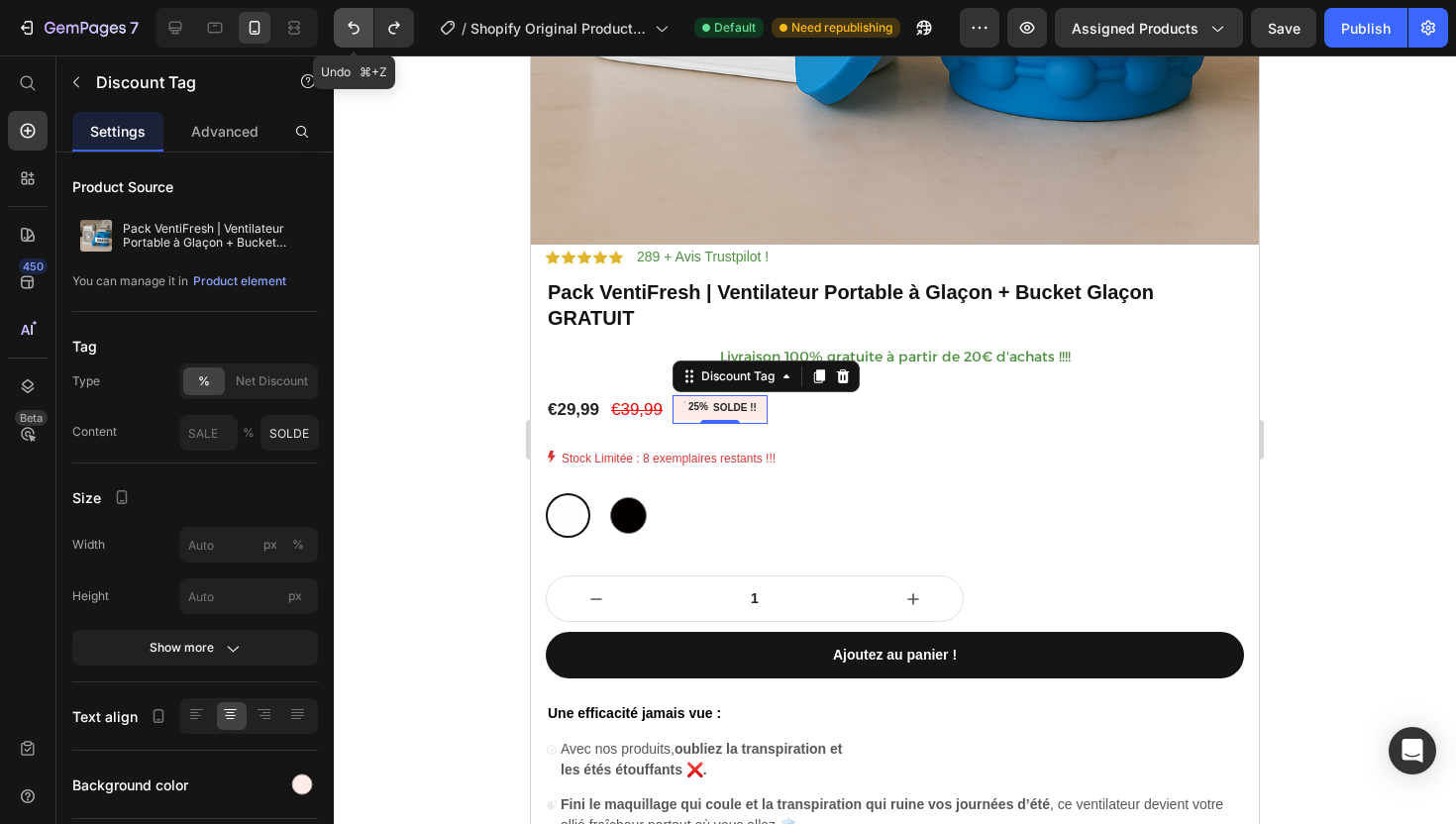 click 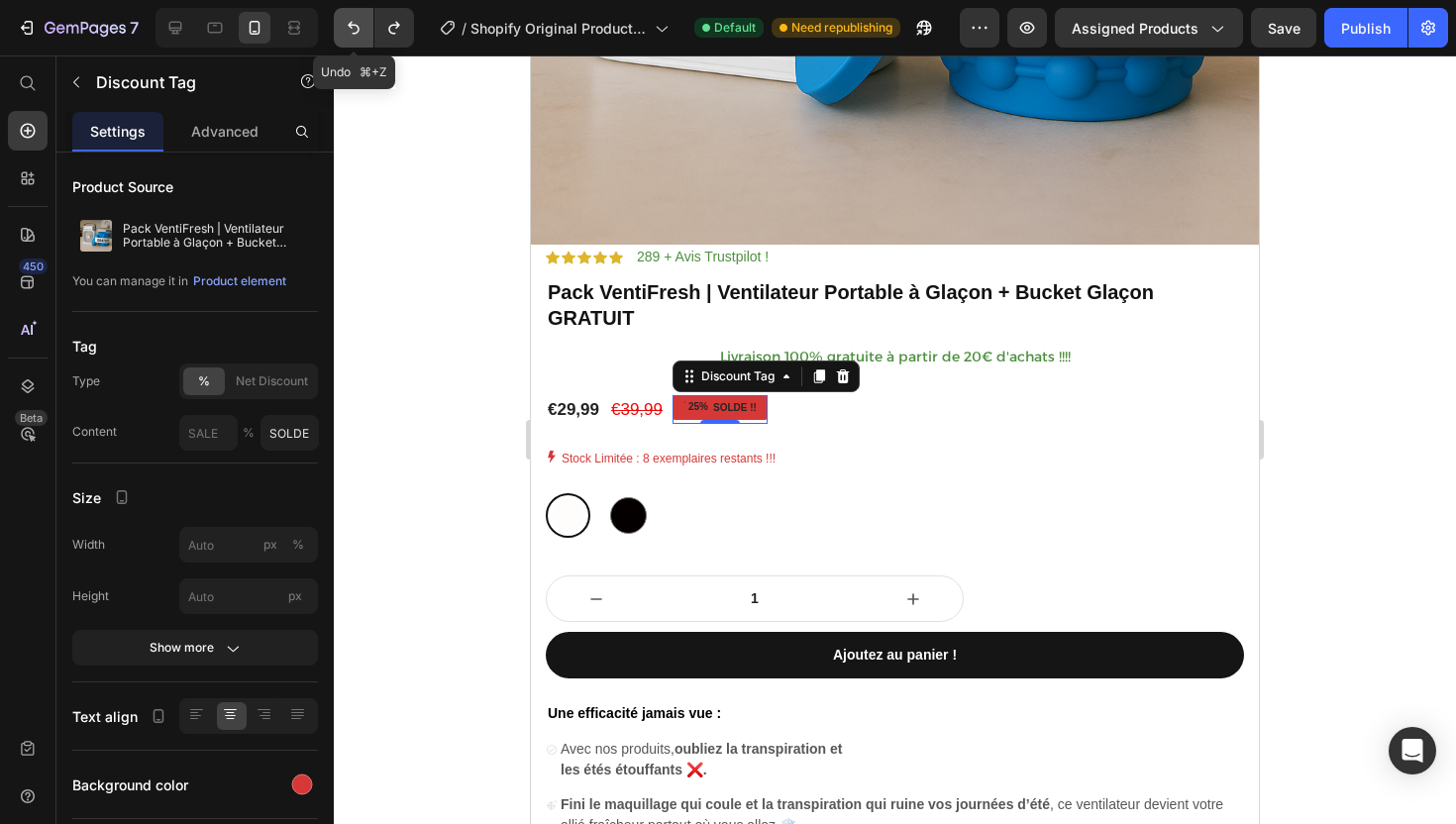 click 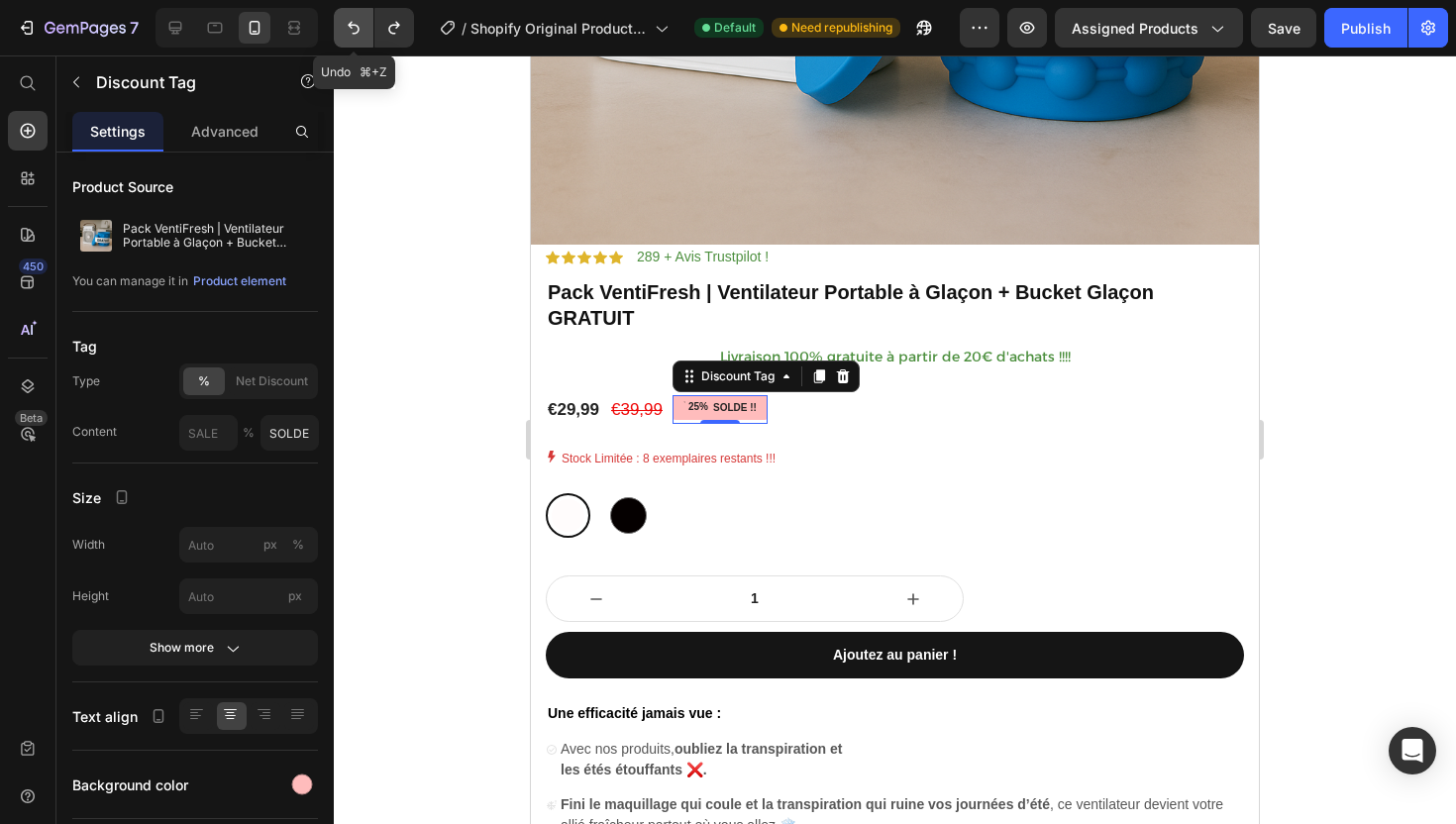 click 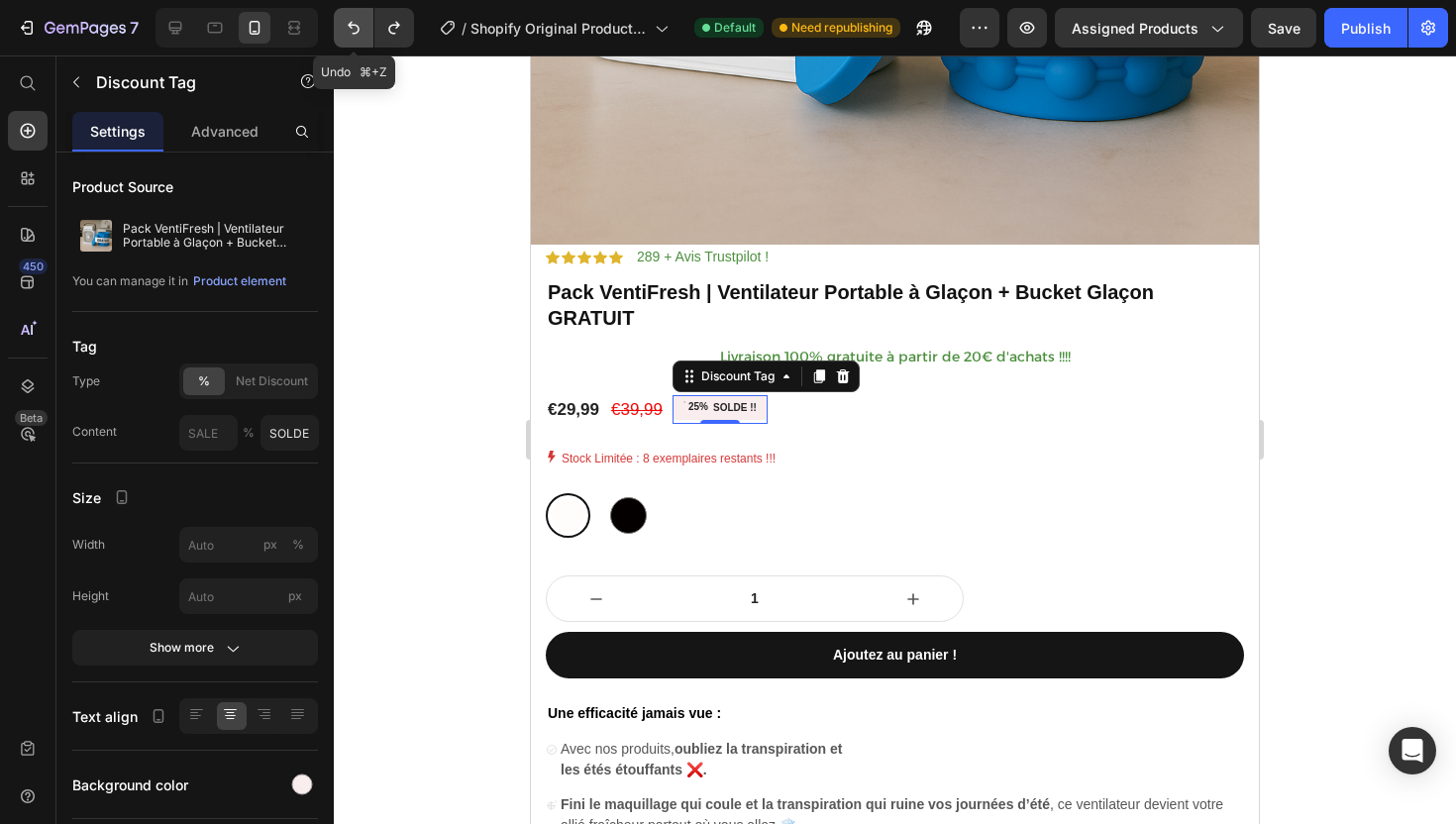 click 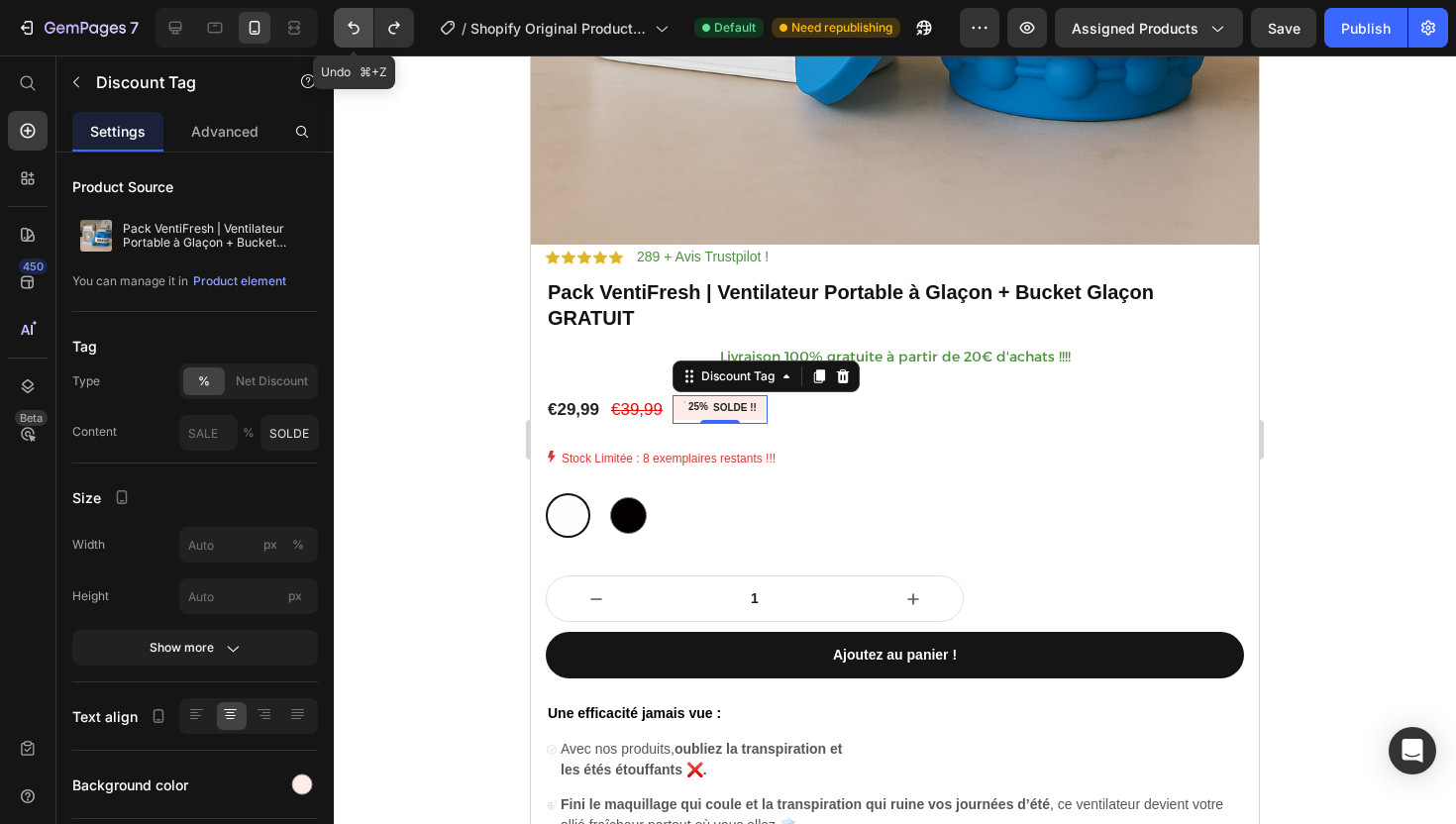 click 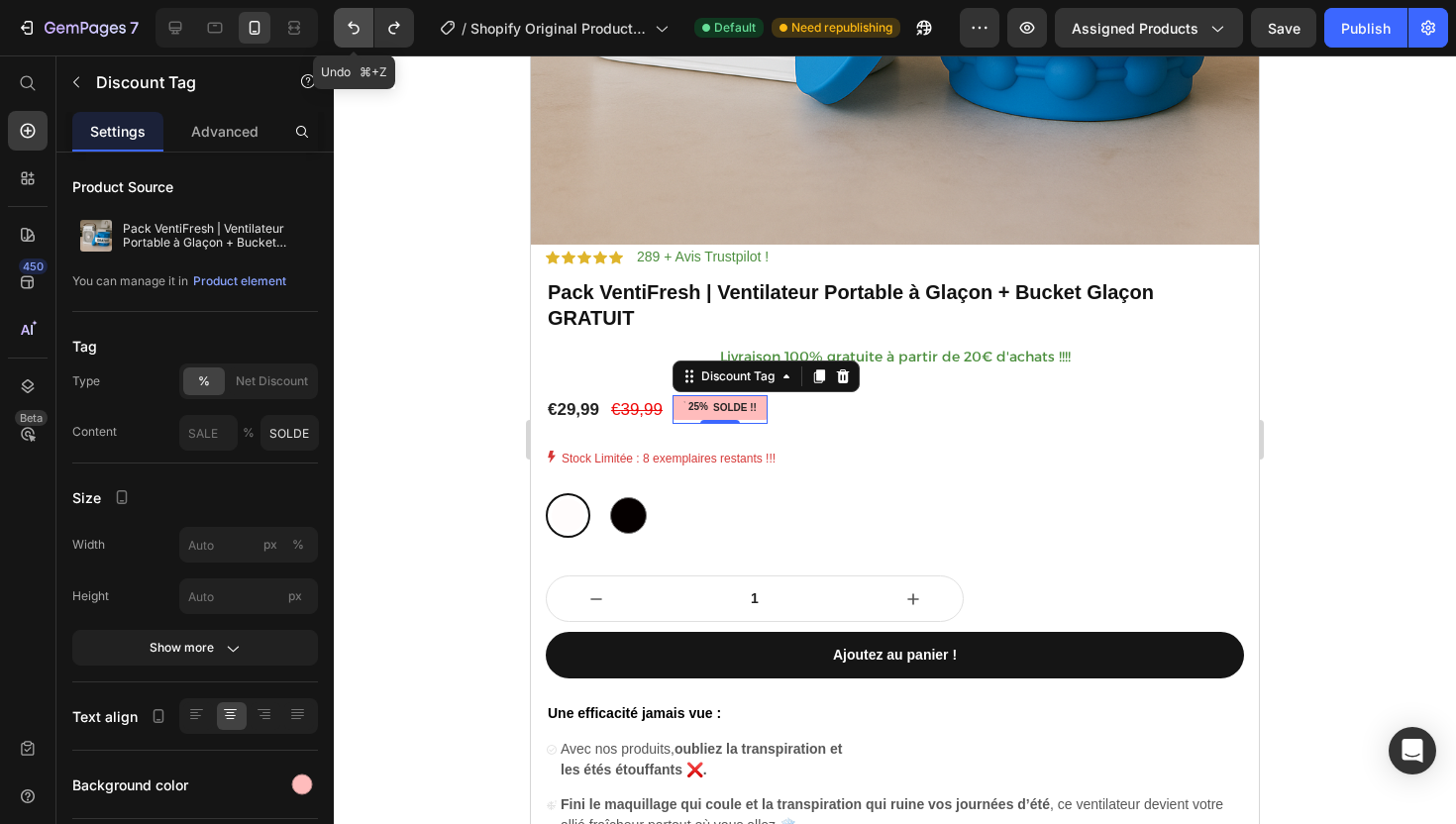 click 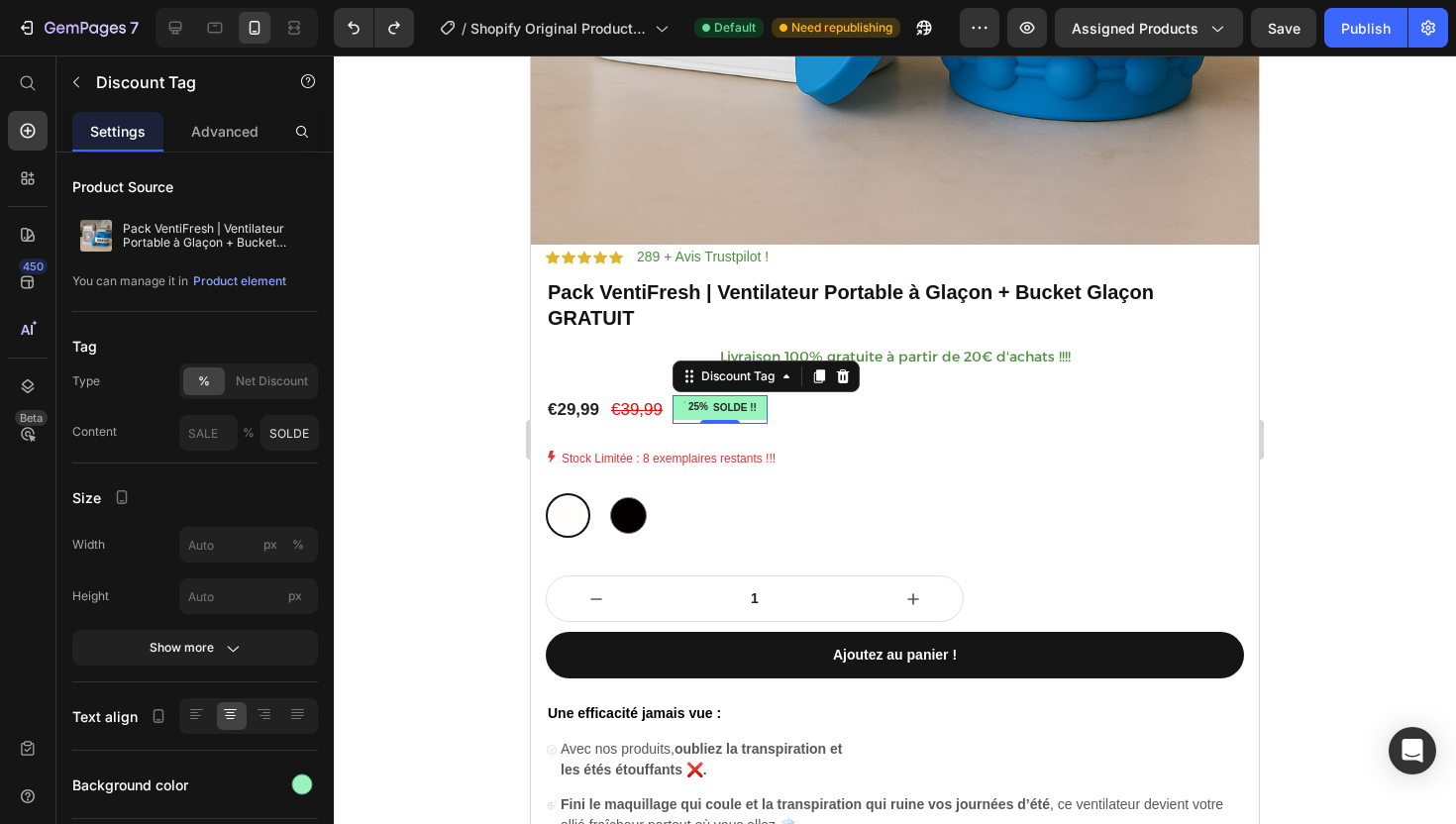 click 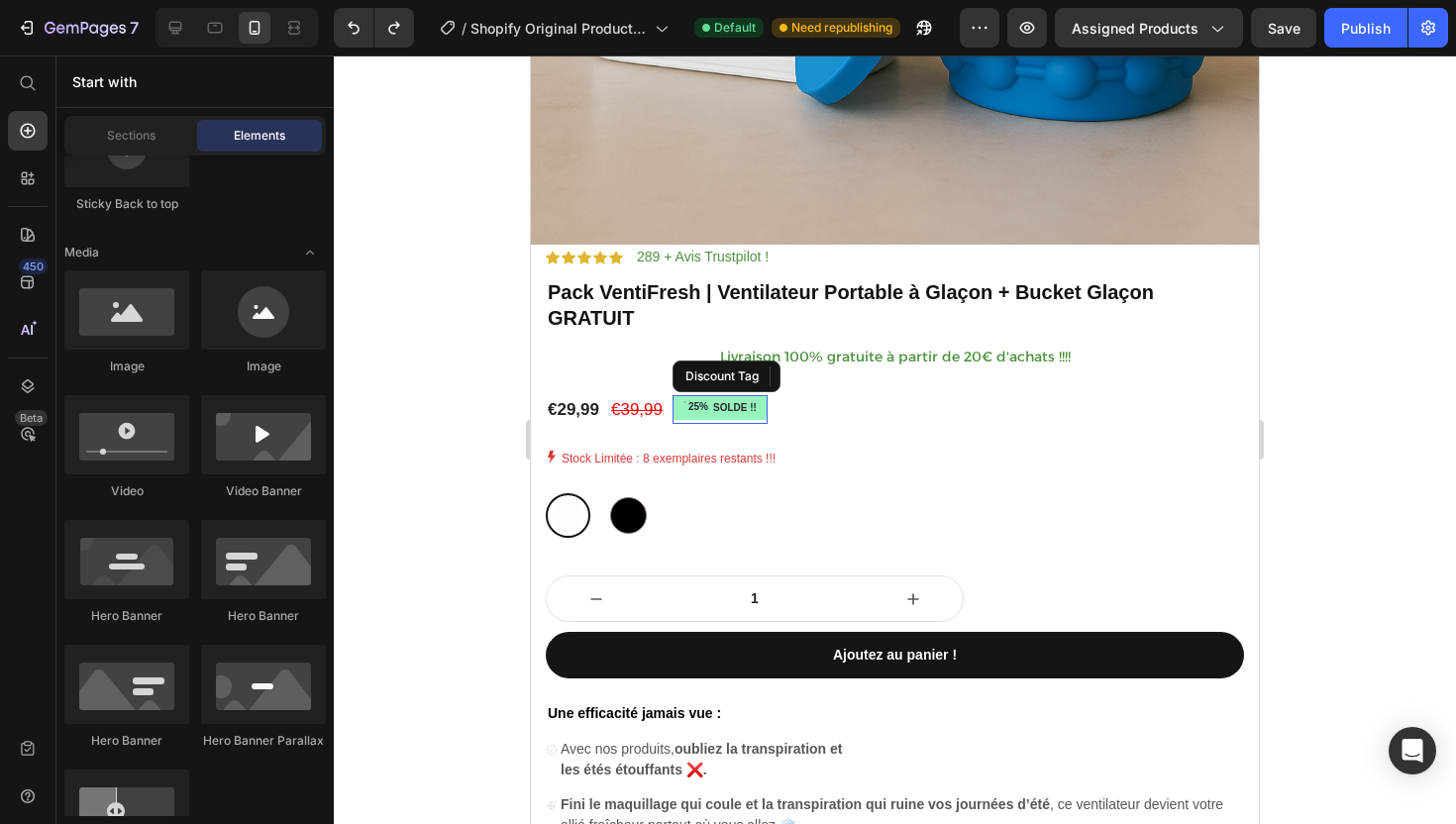 click on "SOLDE !!" at bounding box center [735, 407] 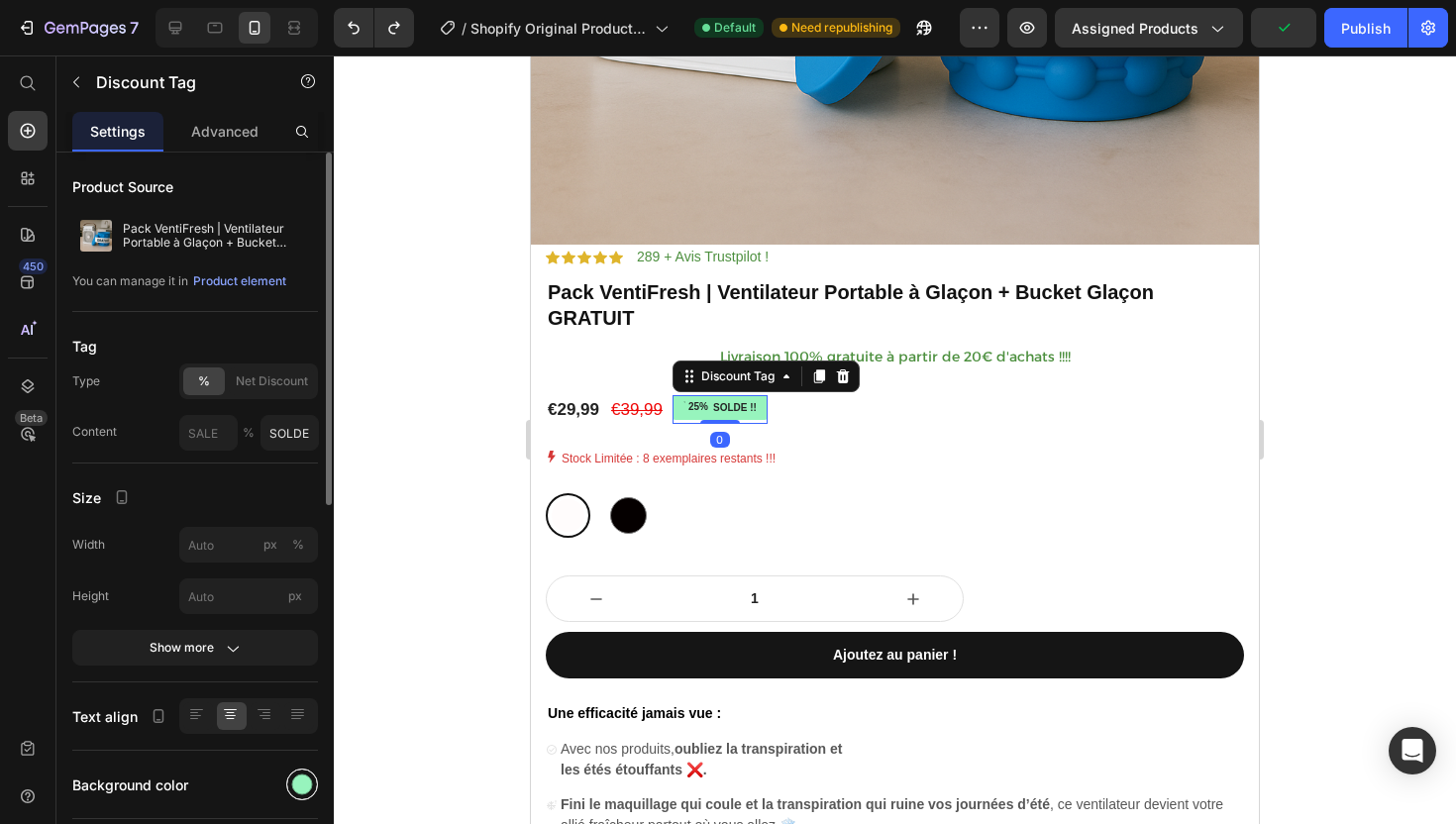 click at bounding box center (302, 784) 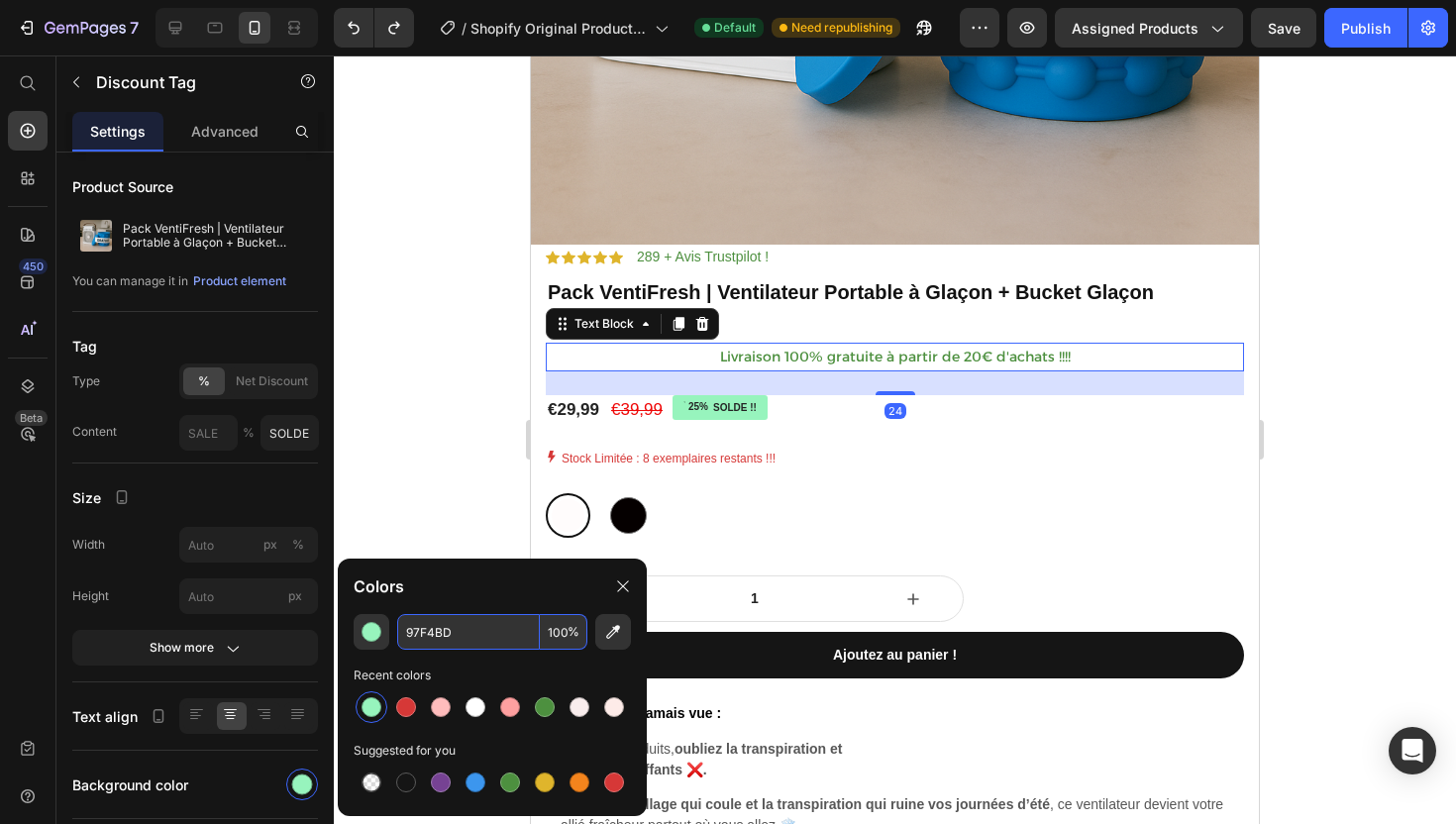 click on "Livraison 100% gratuite à partir de 20€ d'achats !!!!" at bounding box center [894, 357] 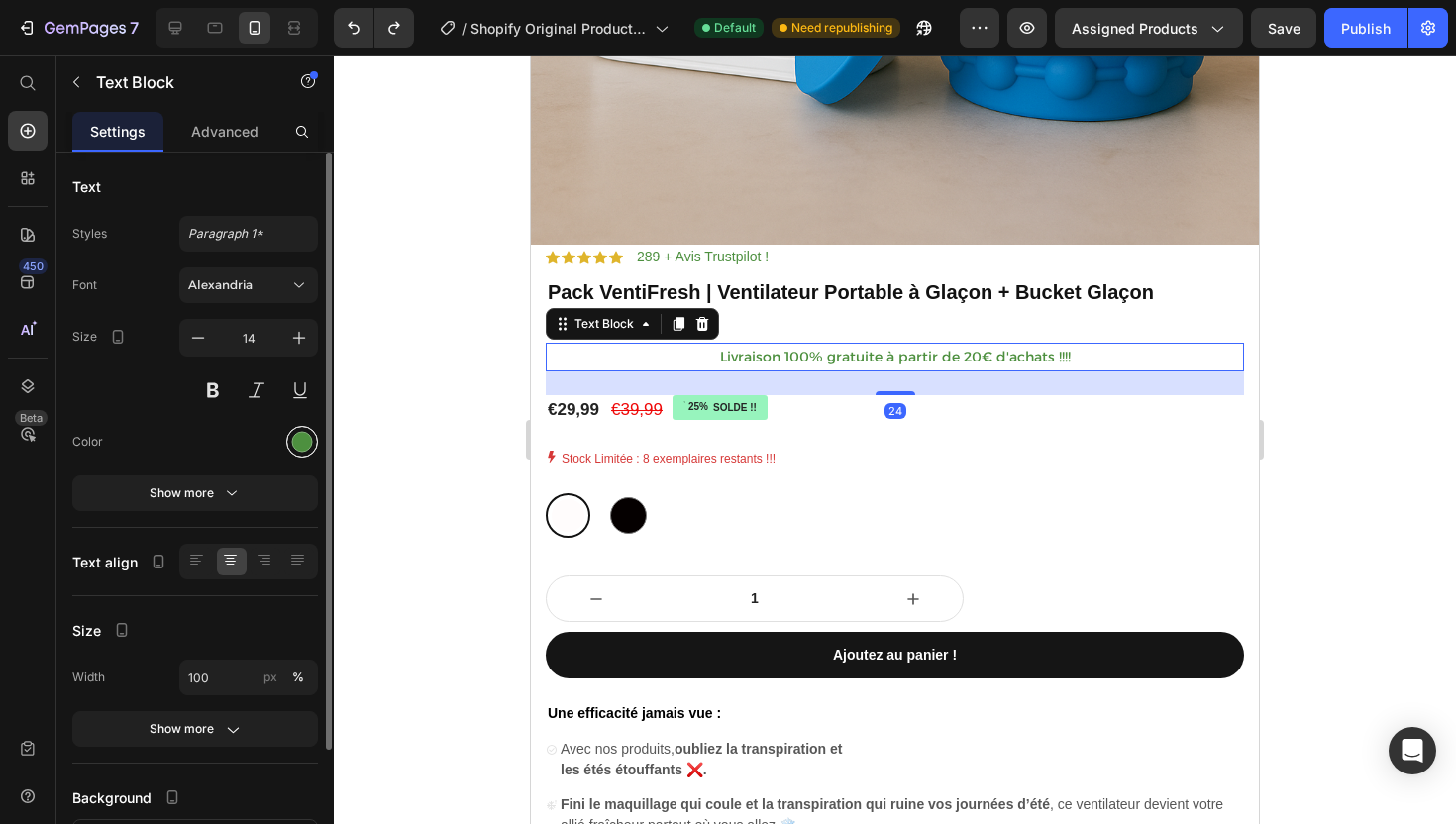 click at bounding box center [302, 442] 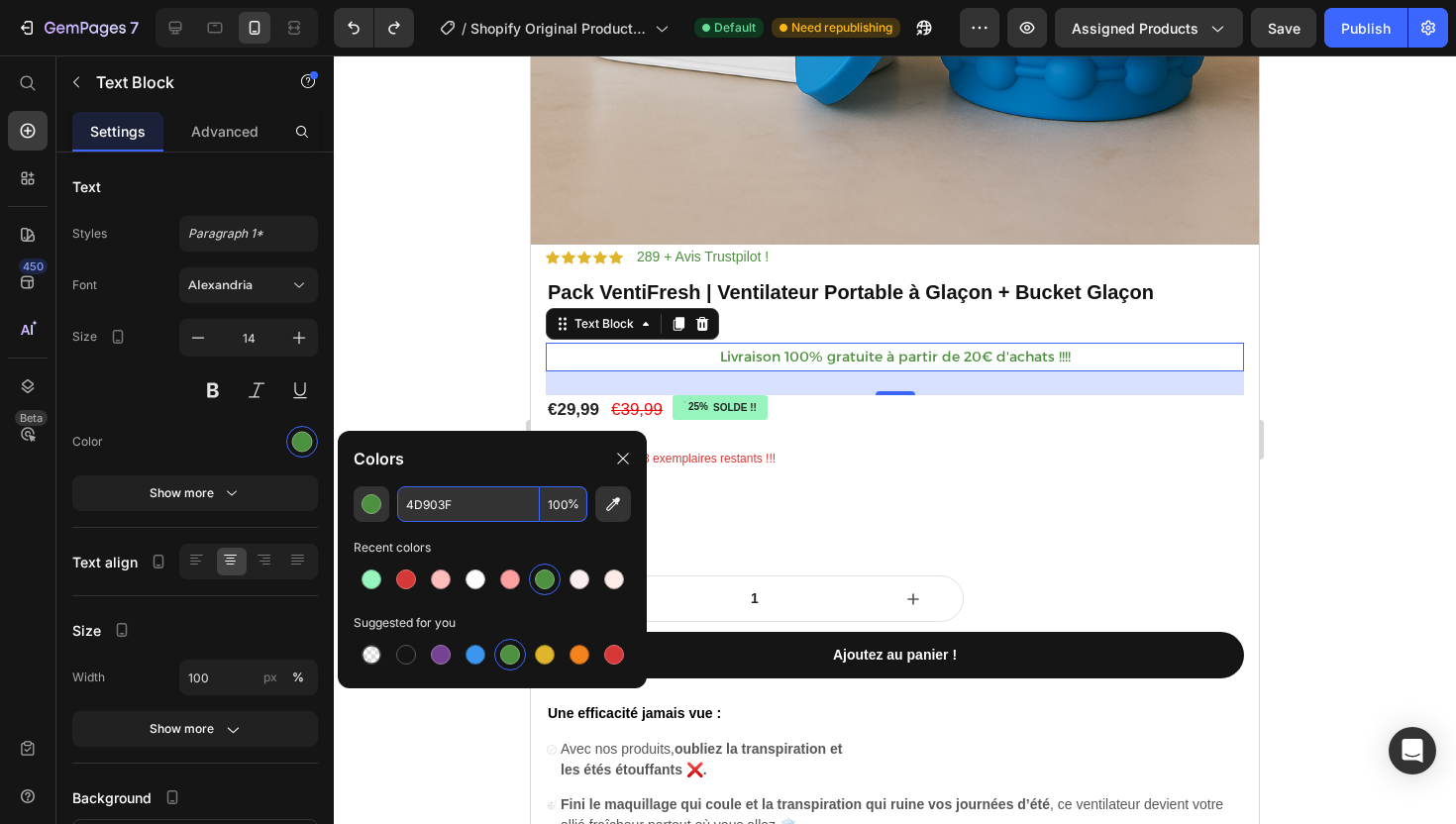 click on "4D903F" at bounding box center (468, 504) 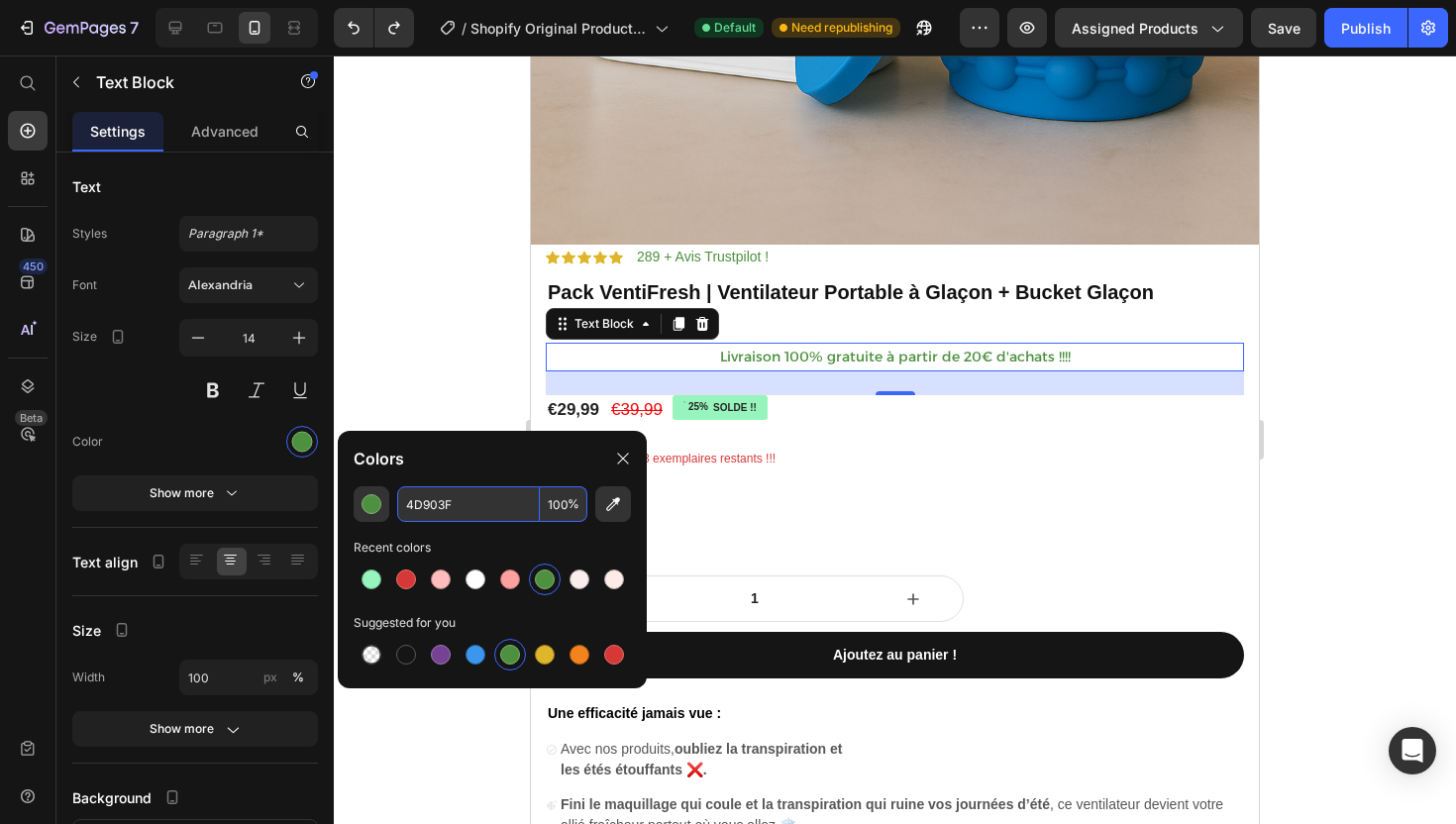 paste on "97F4BD" 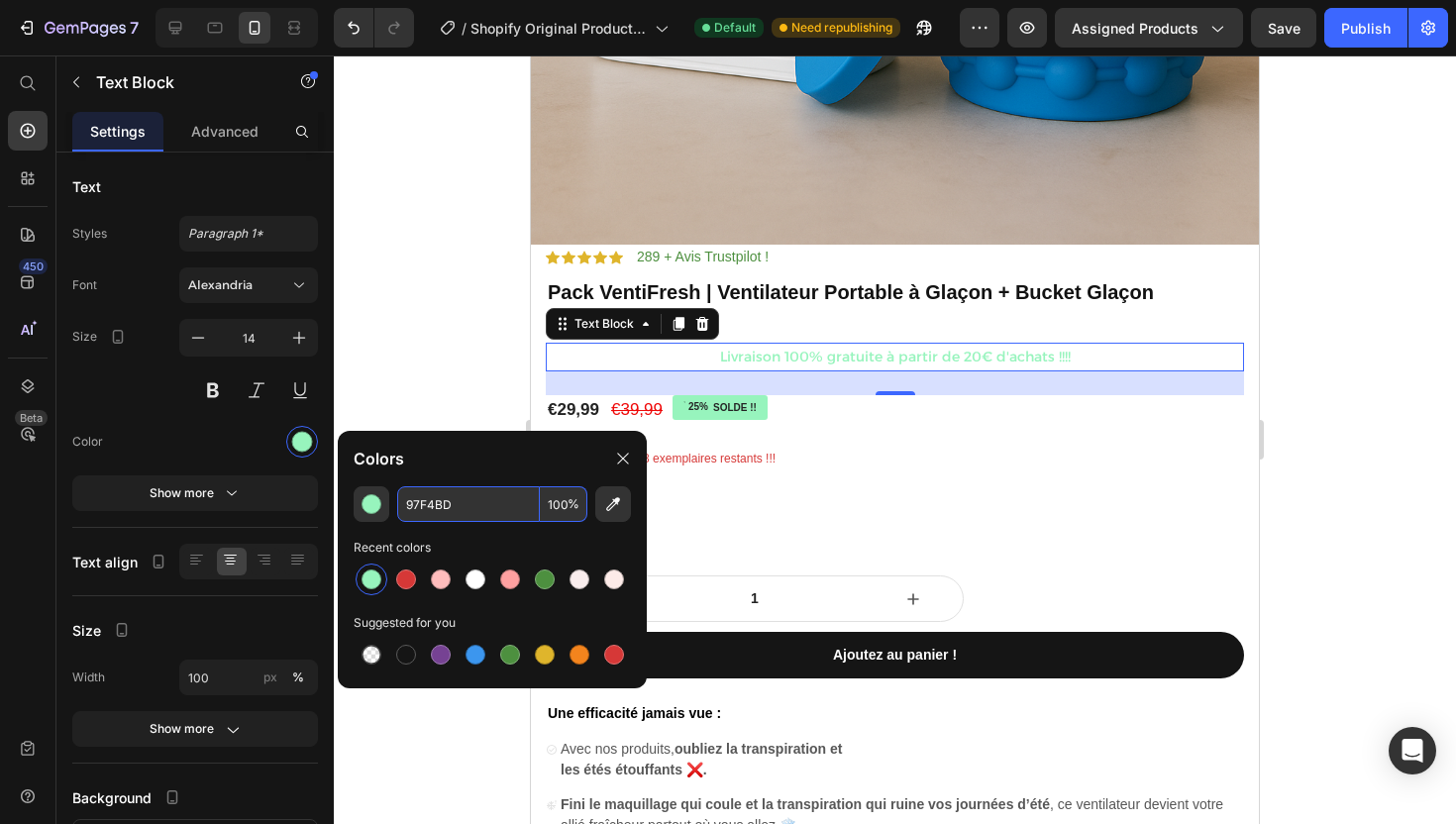 type on "97F4BD" 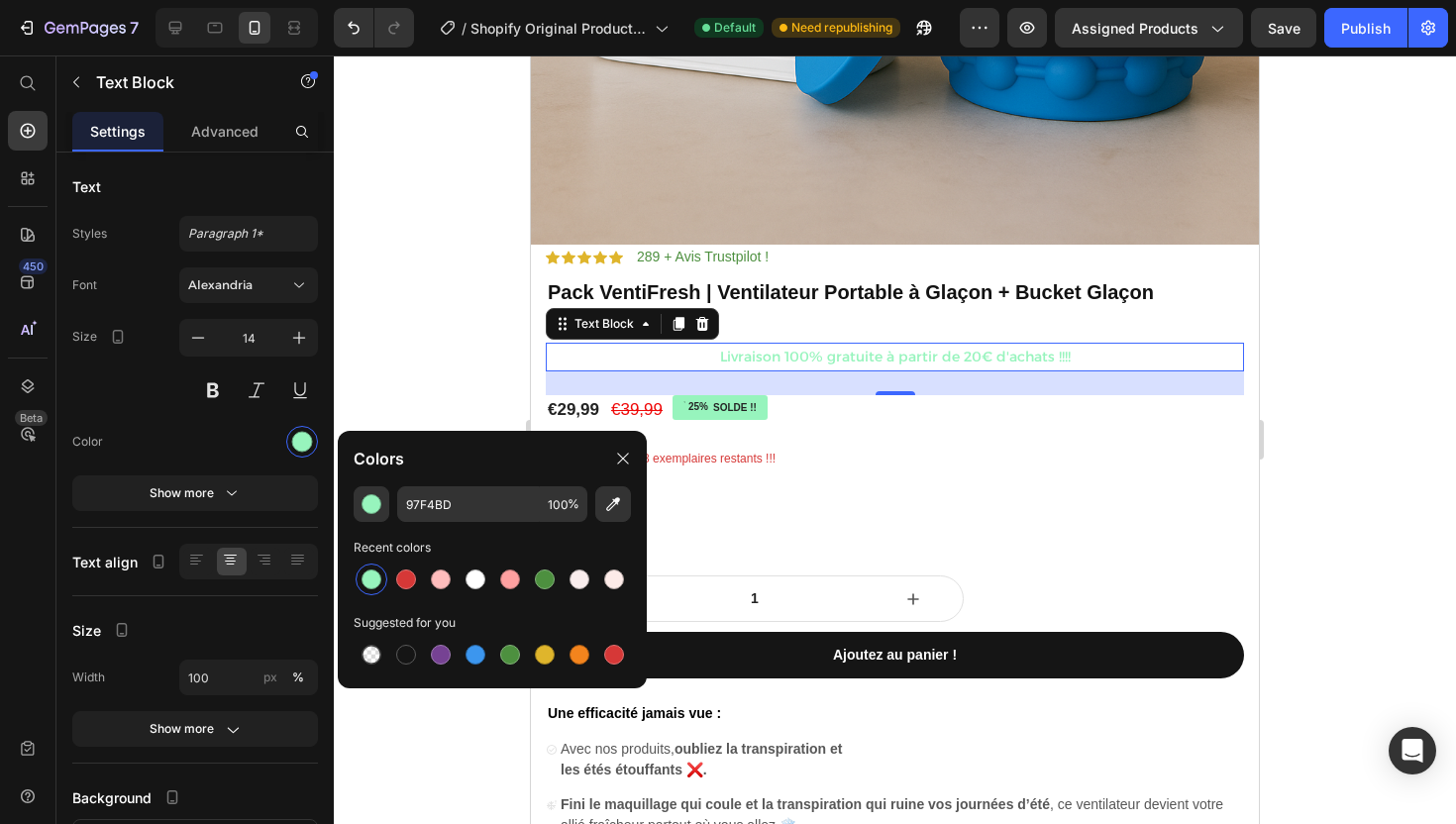 click 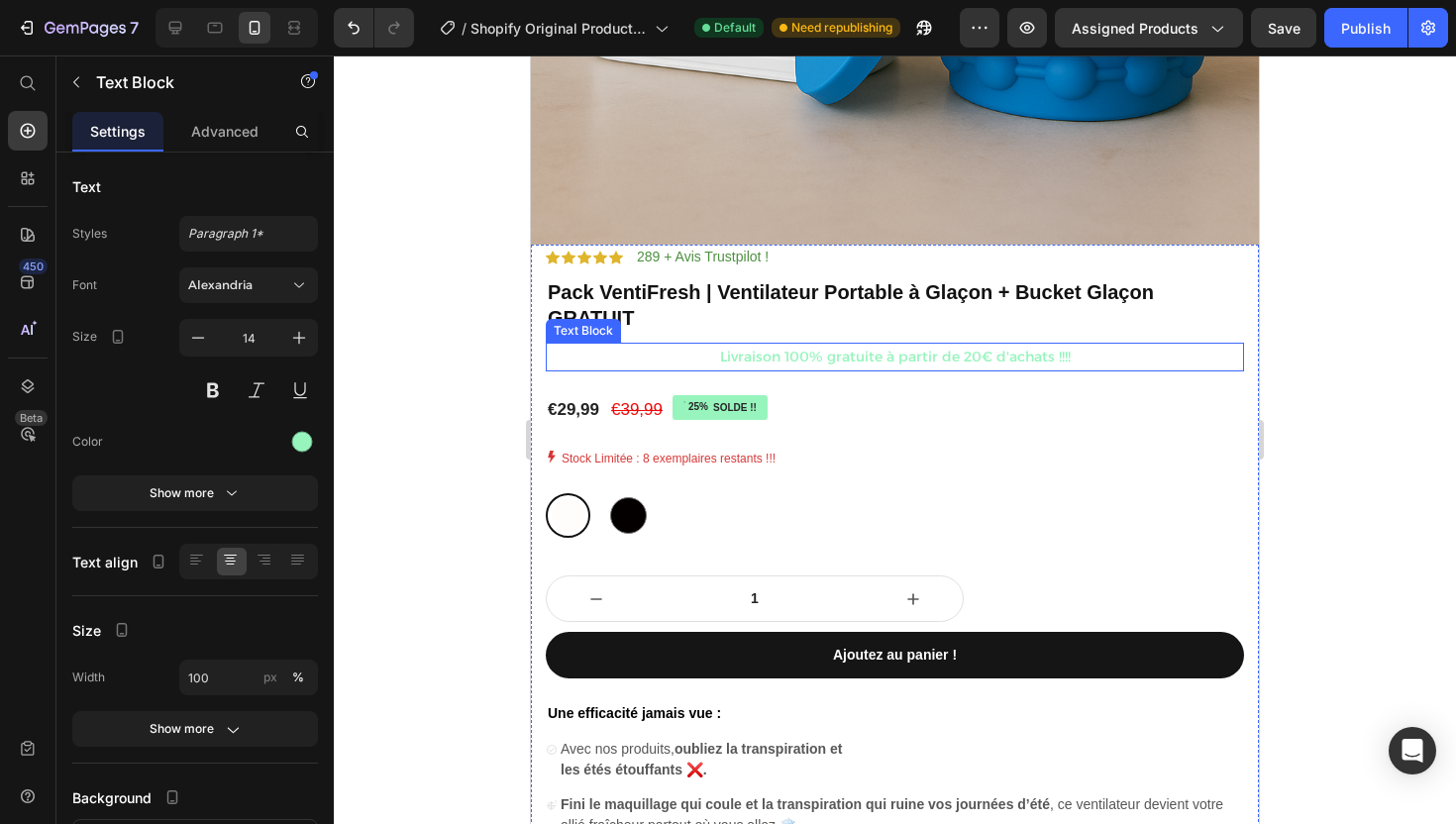click on "Livraison 100% gratuite à partir de 20€ d'achats !!!!" at bounding box center (894, 357) 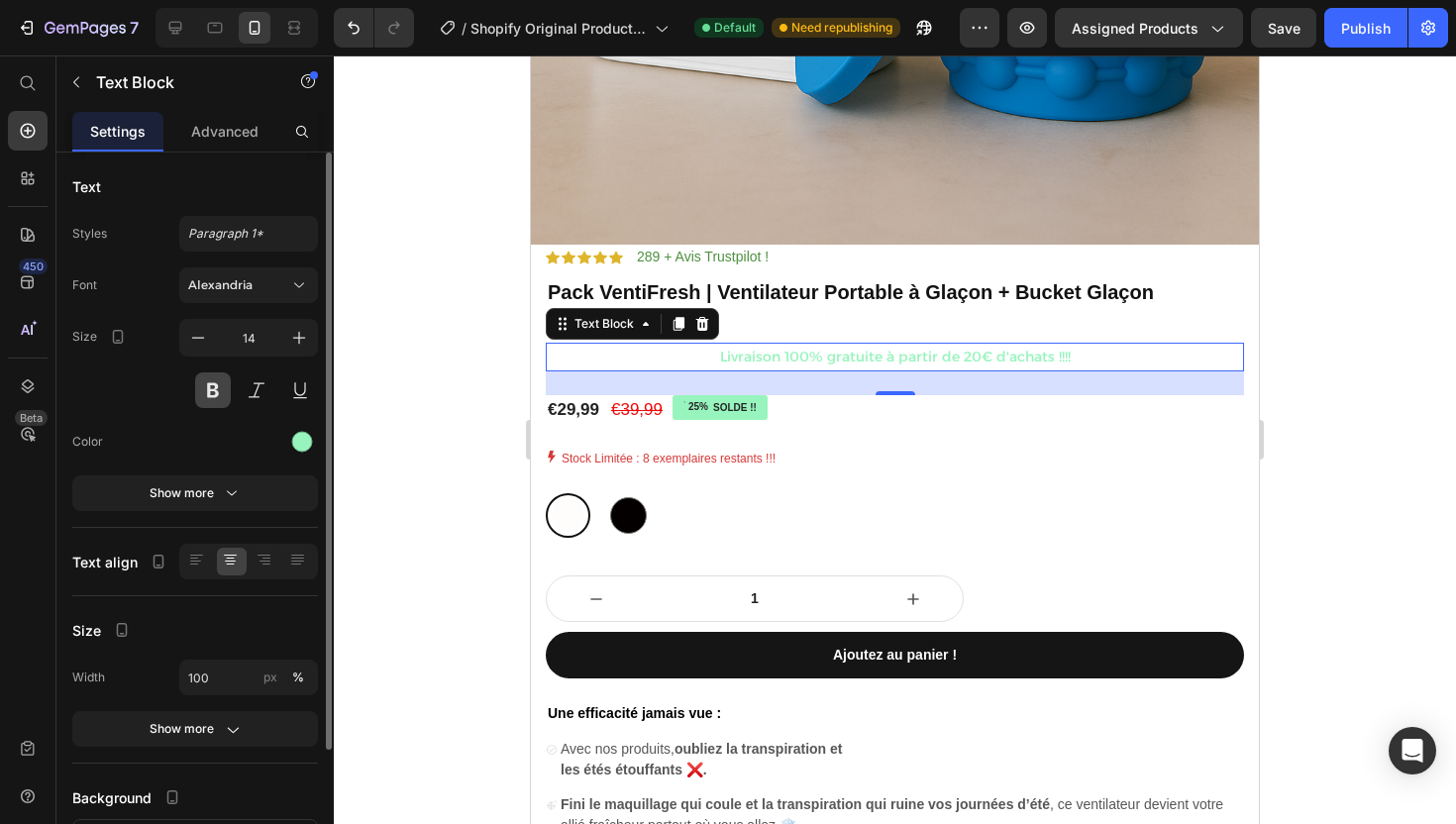 click at bounding box center [213, 390] 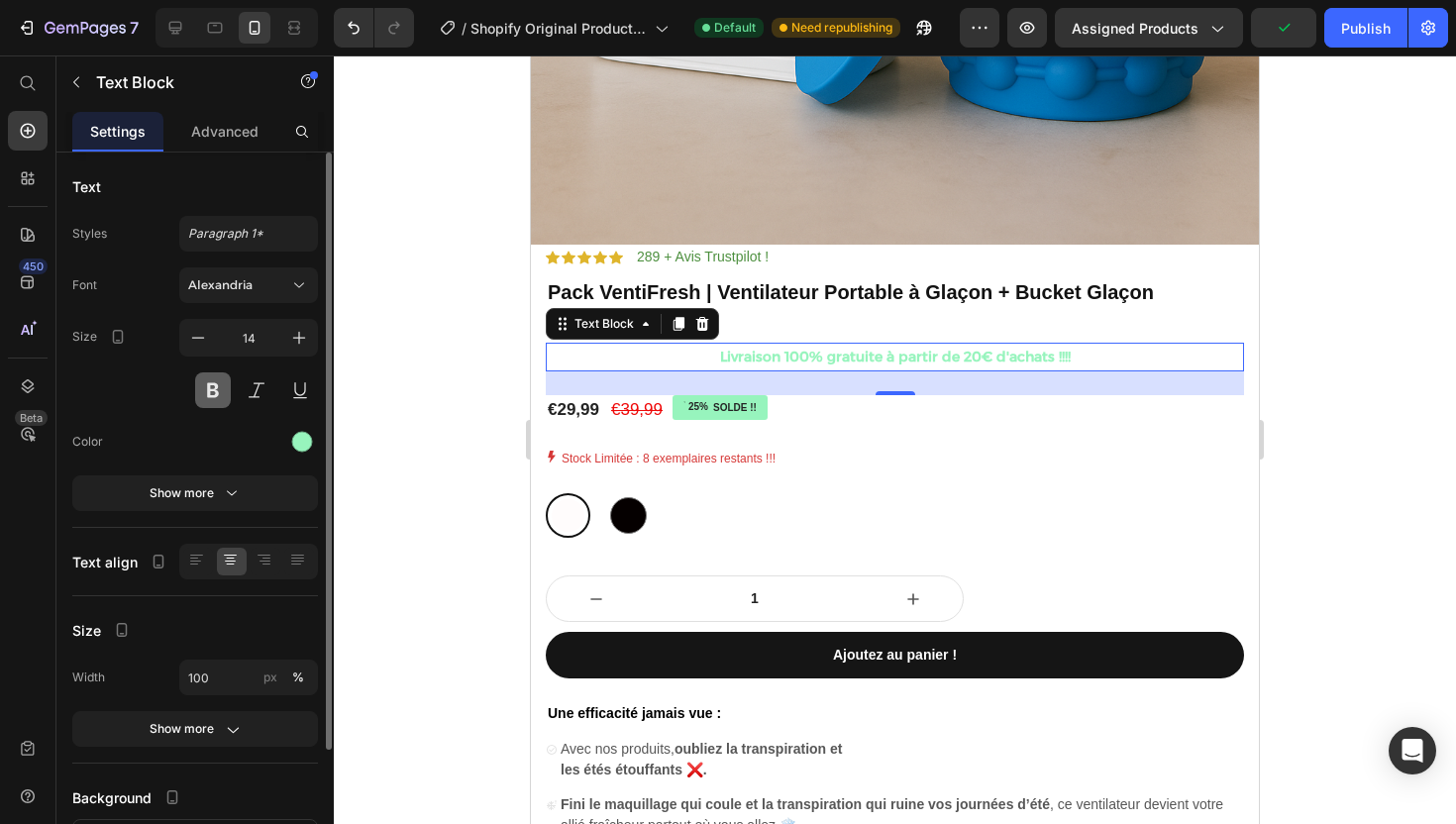 click at bounding box center (213, 390) 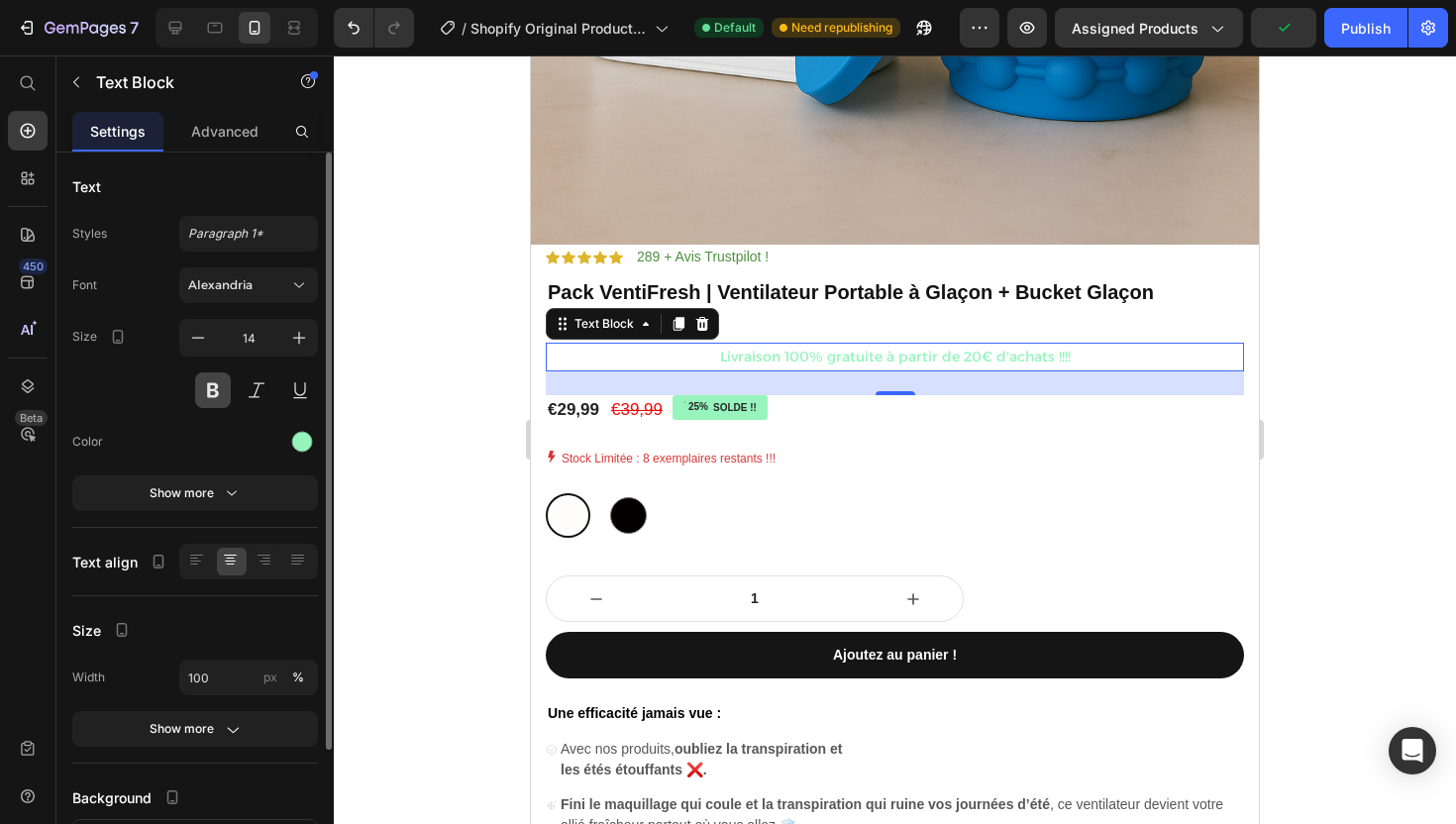 click at bounding box center (213, 390) 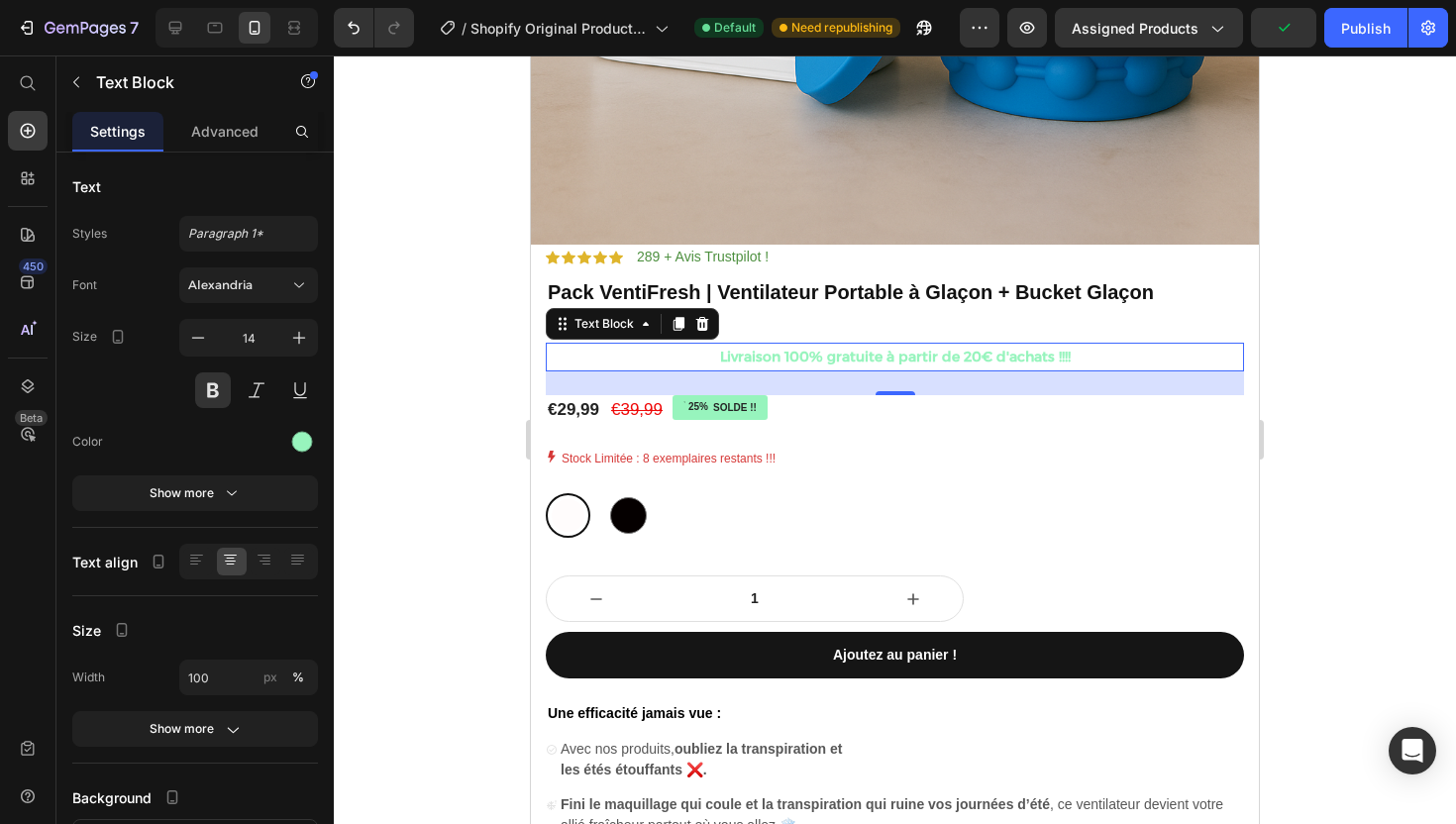 click 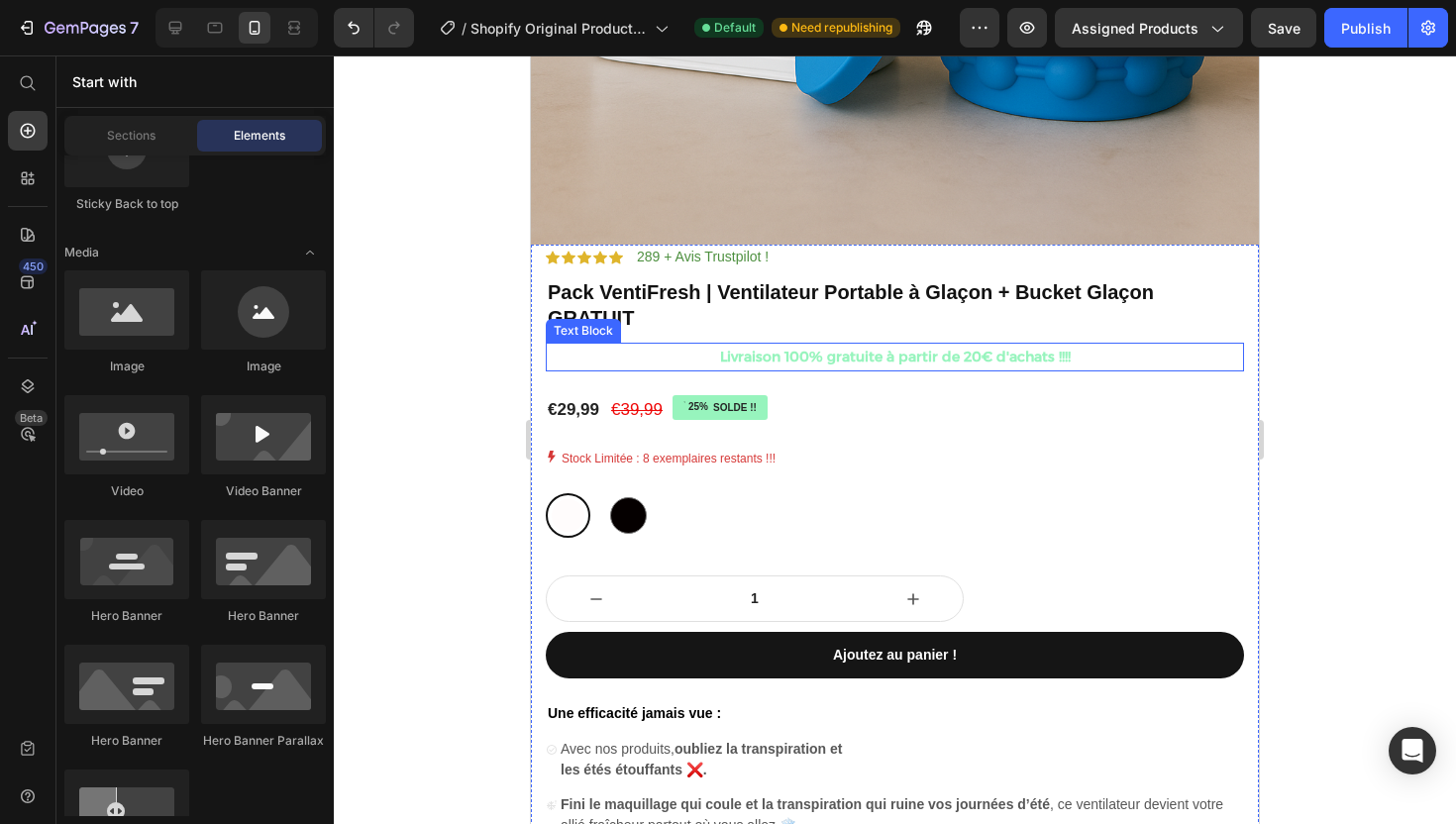 click on "Livraison 100% gratuite à partir de 20€ d'achats !!!!" at bounding box center (894, 357) 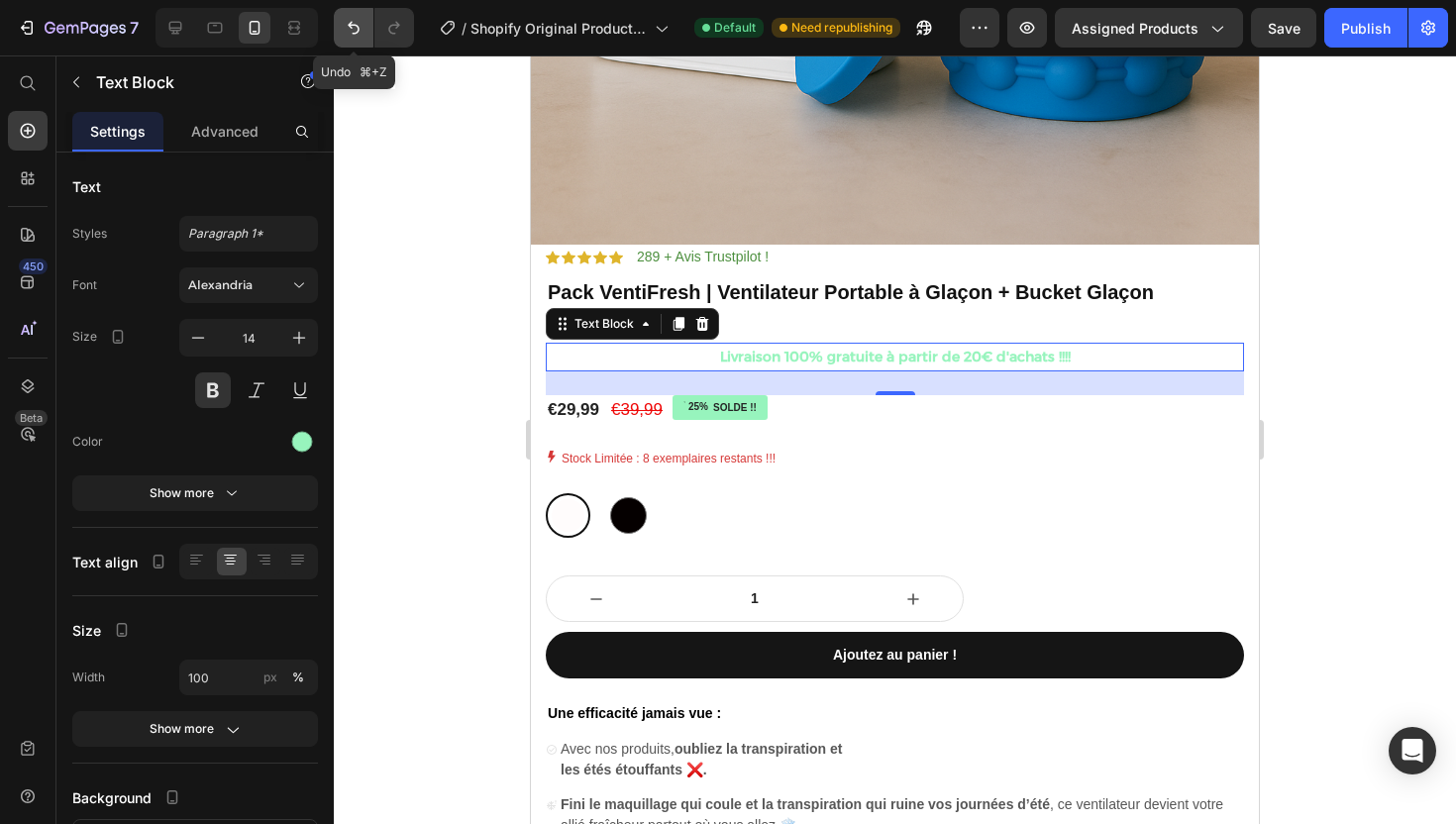 click 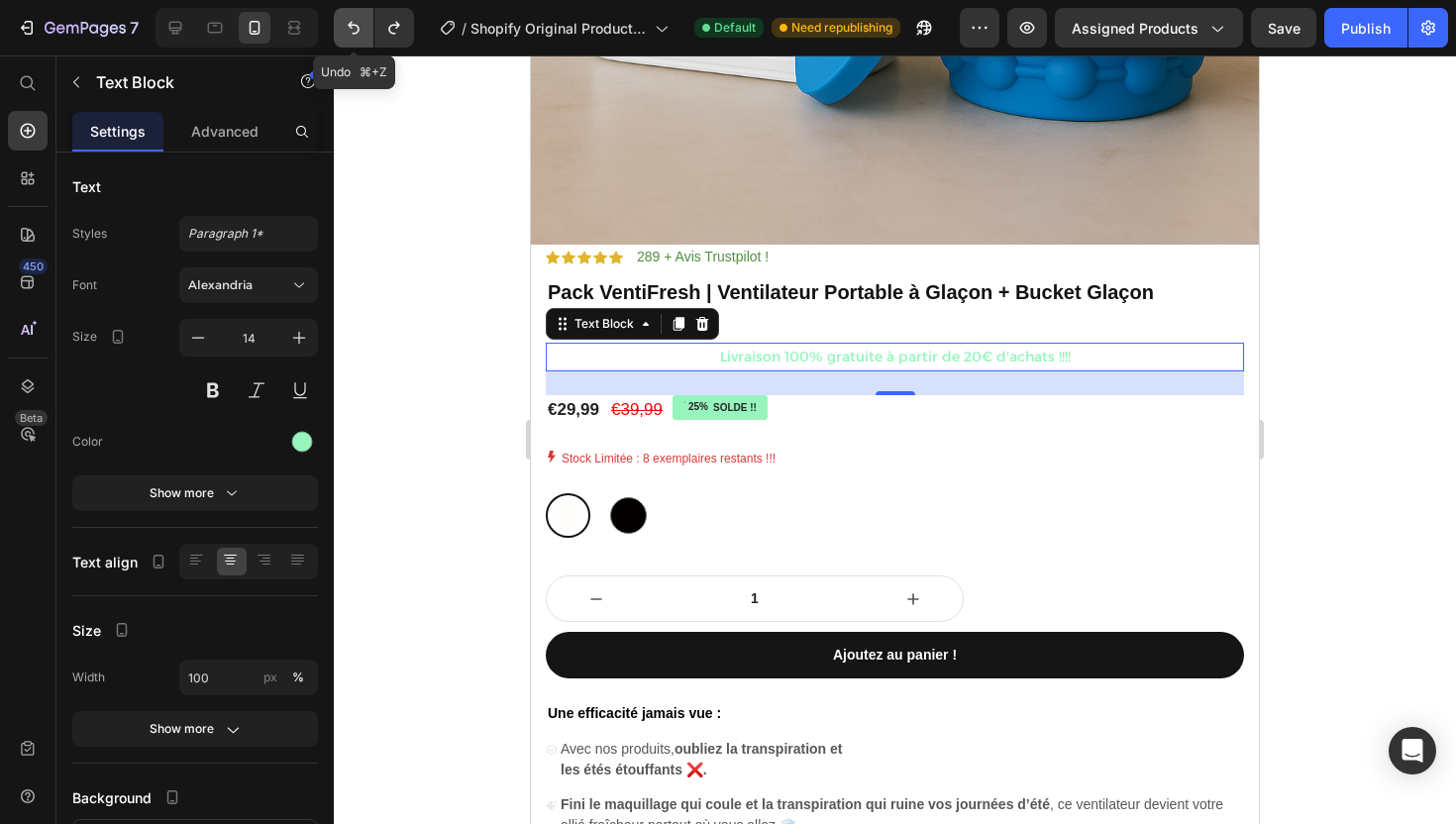 click 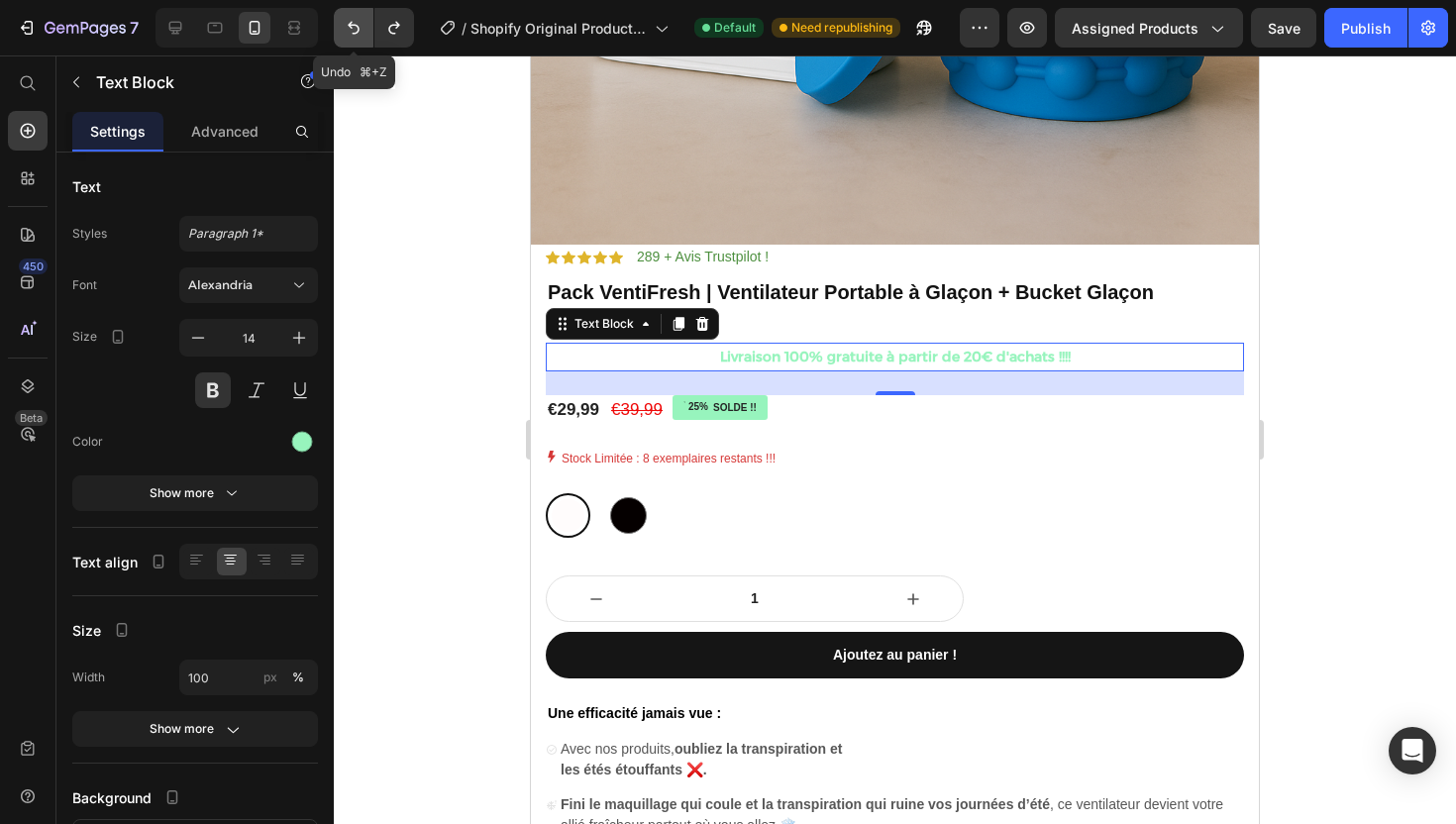 click 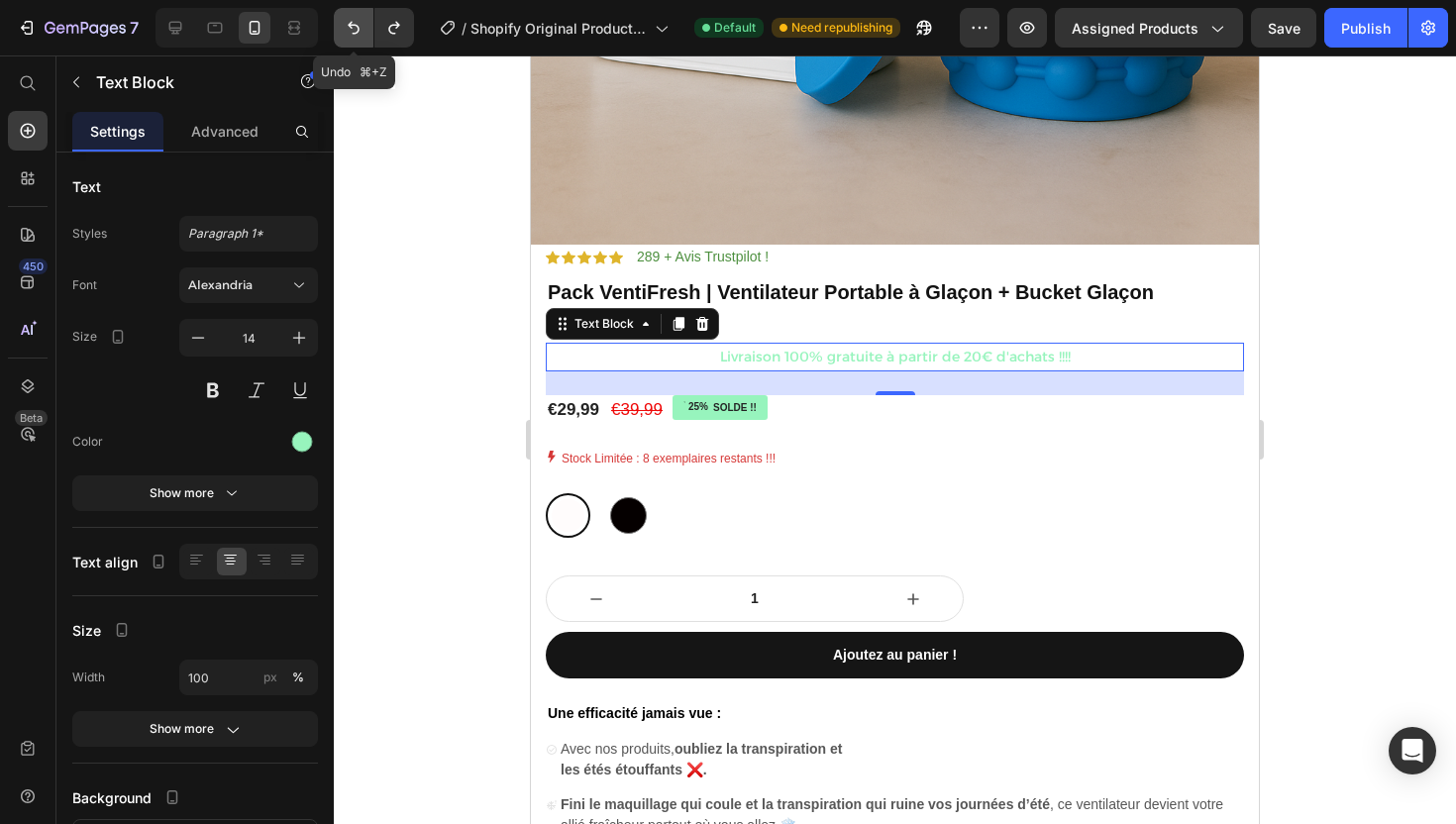 click 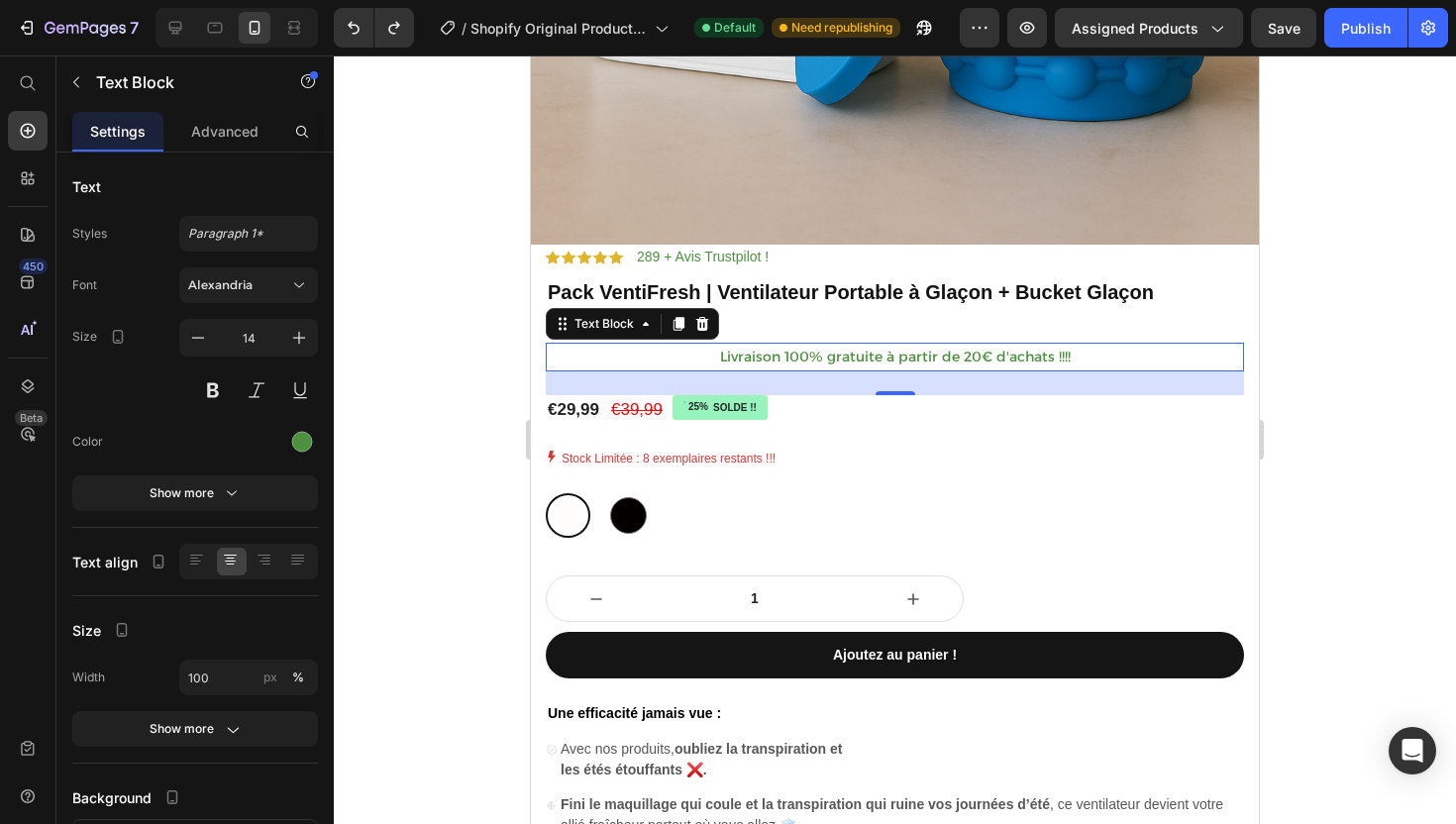 click 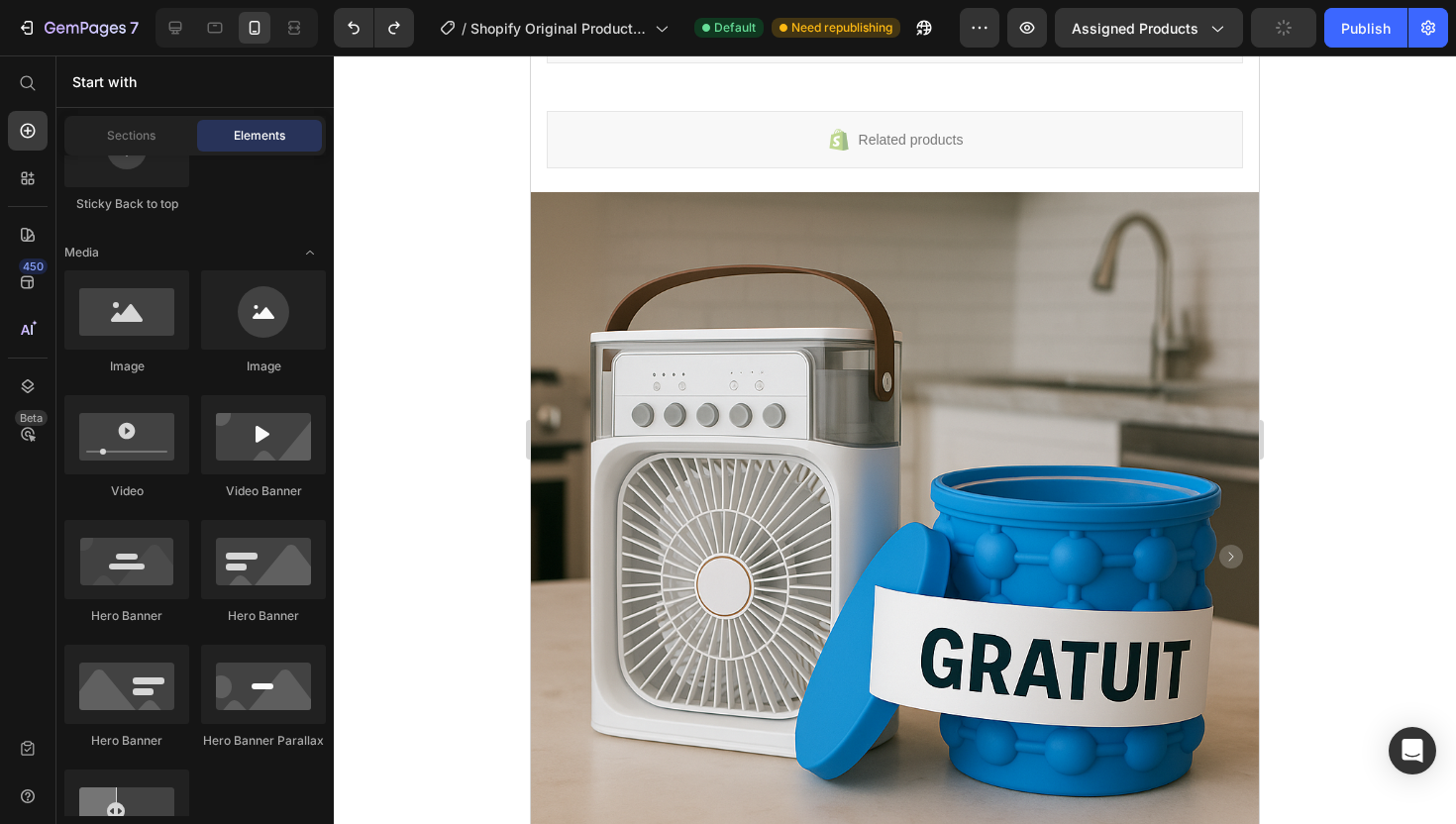 scroll, scrollTop: 0, scrollLeft: 0, axis: both 